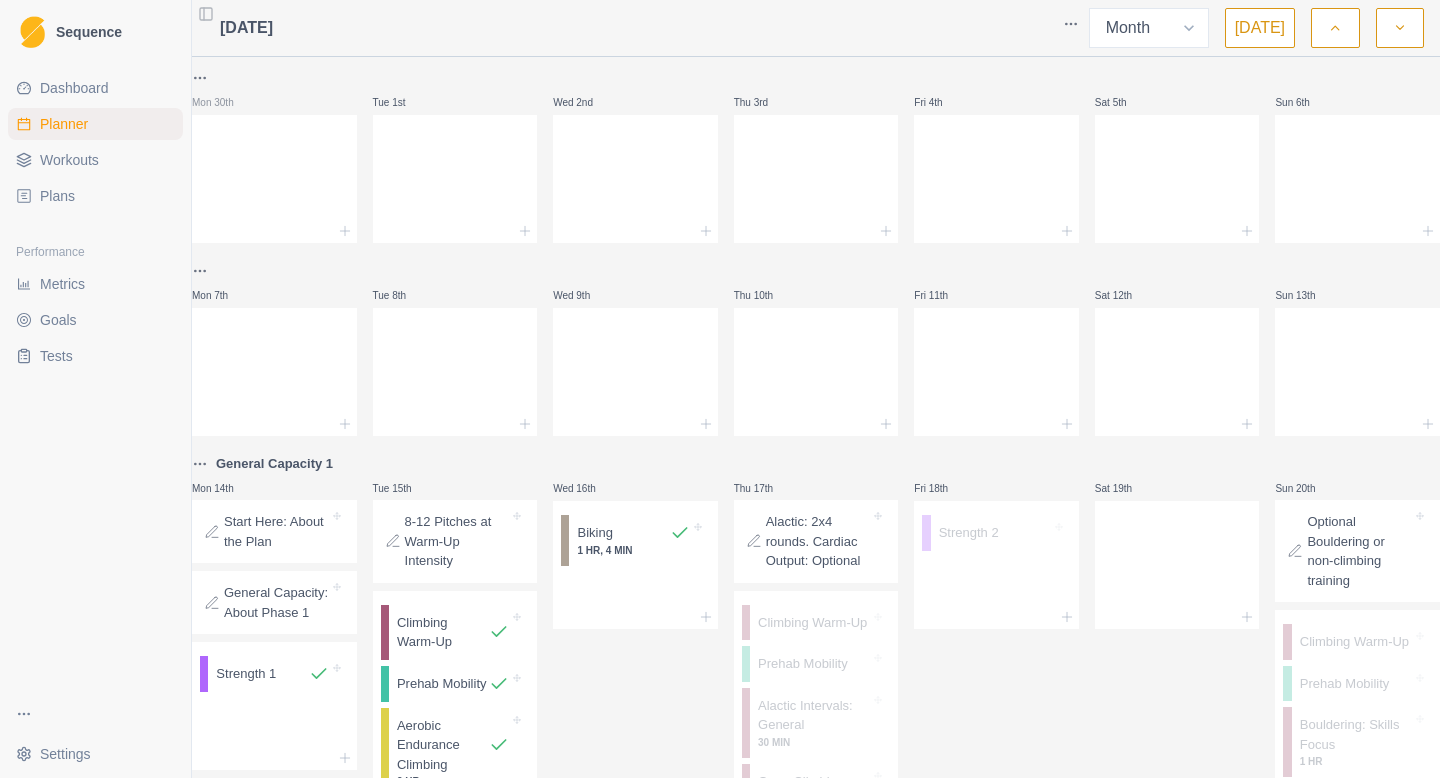 select on "month" 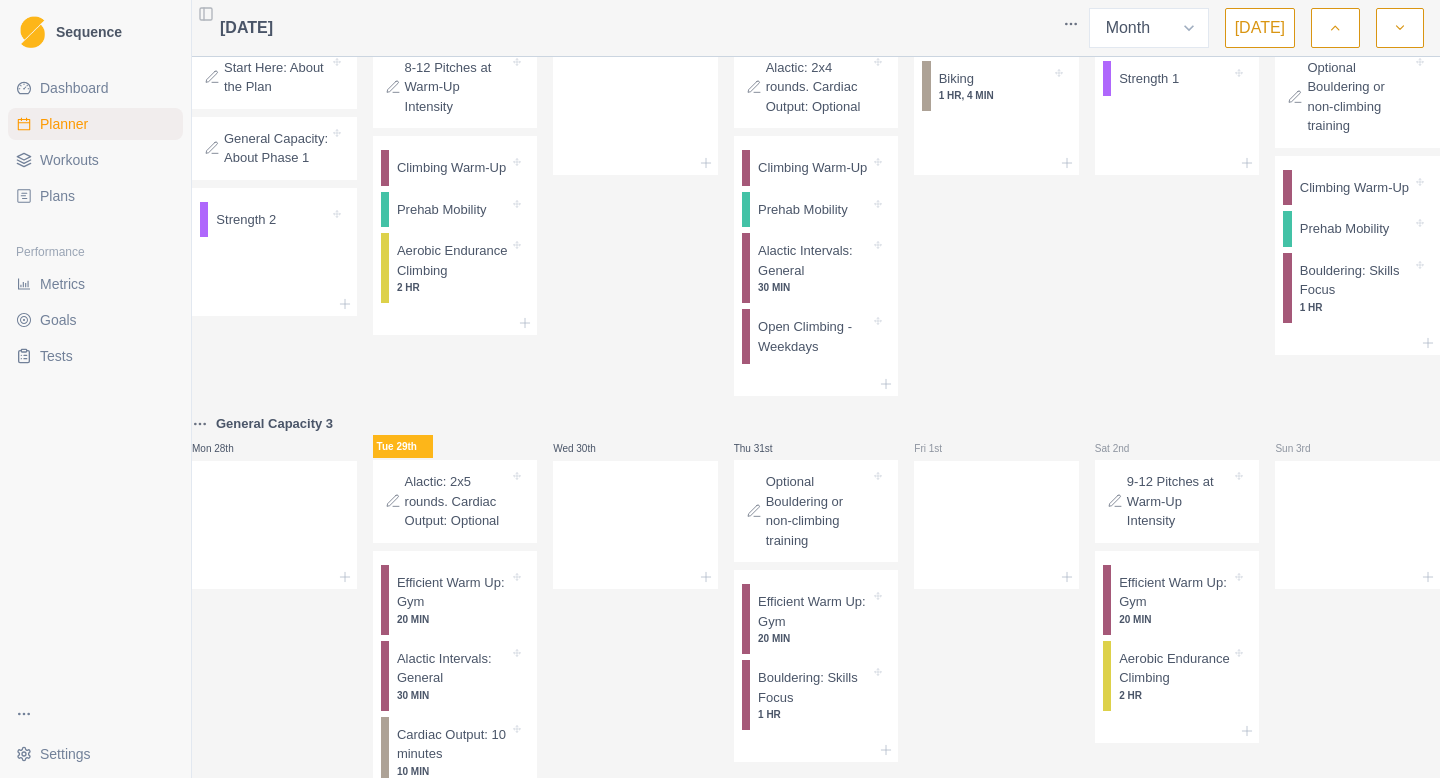 scroll, scrollTop: 871, scrollLeft: 0, axis: vertical 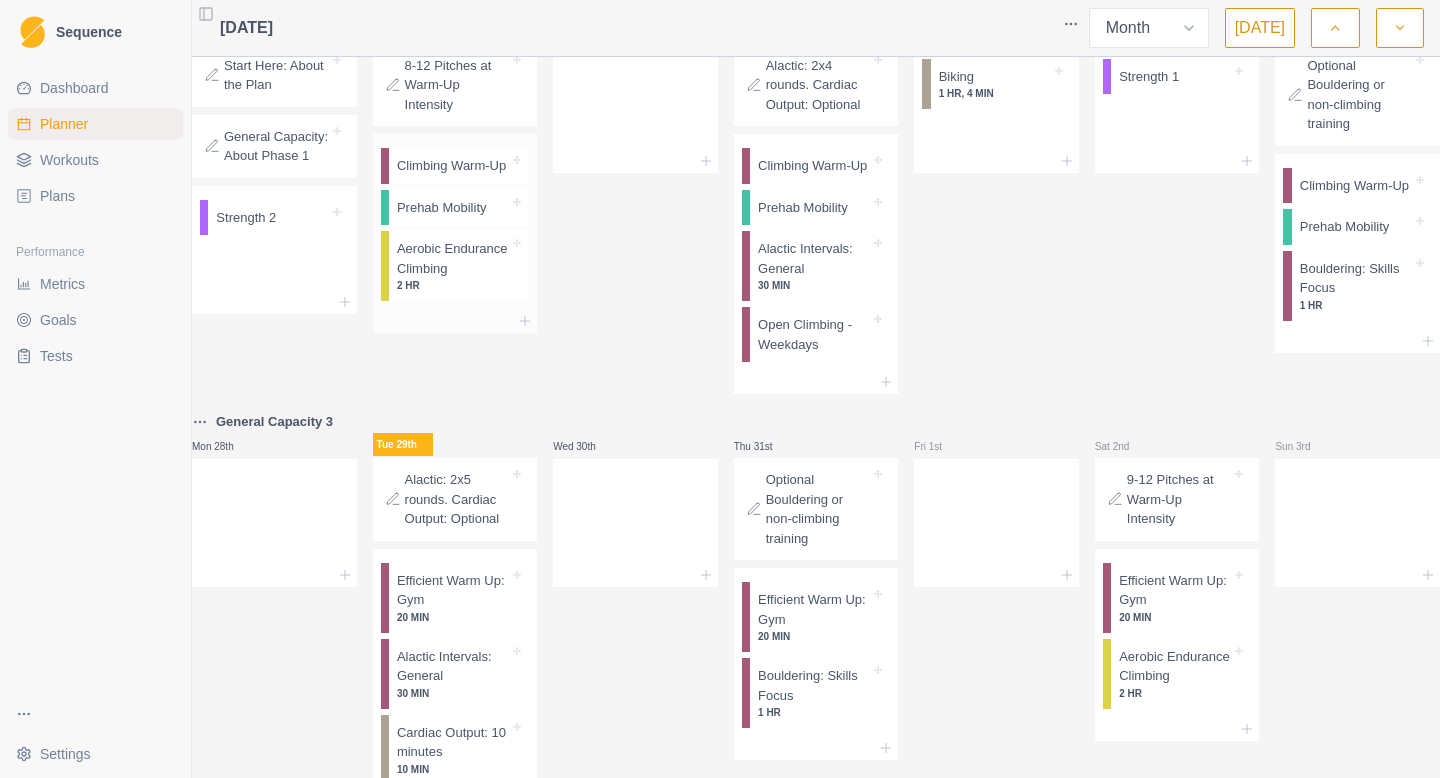click 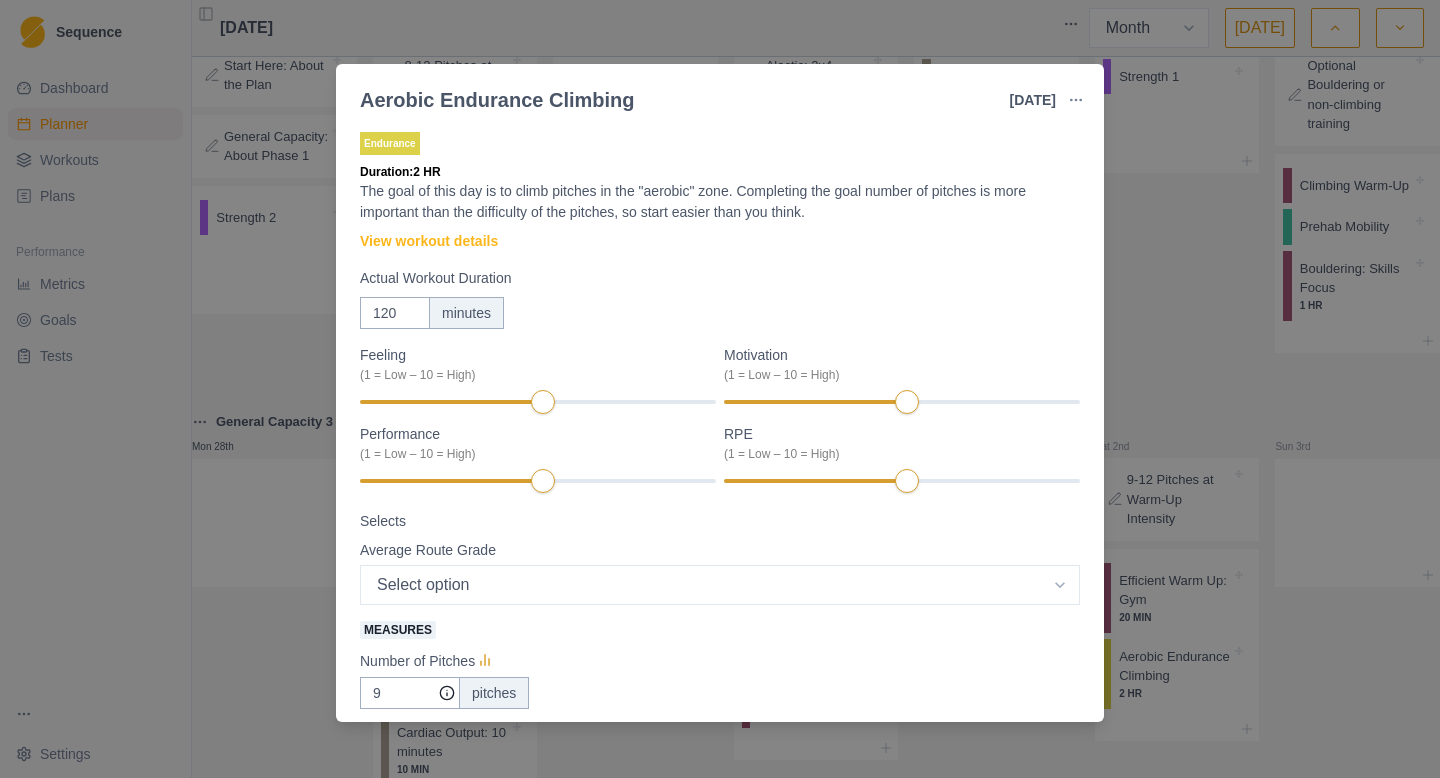 scroll, scrollTop: 241, scrollLeft: 0, axis: vertical 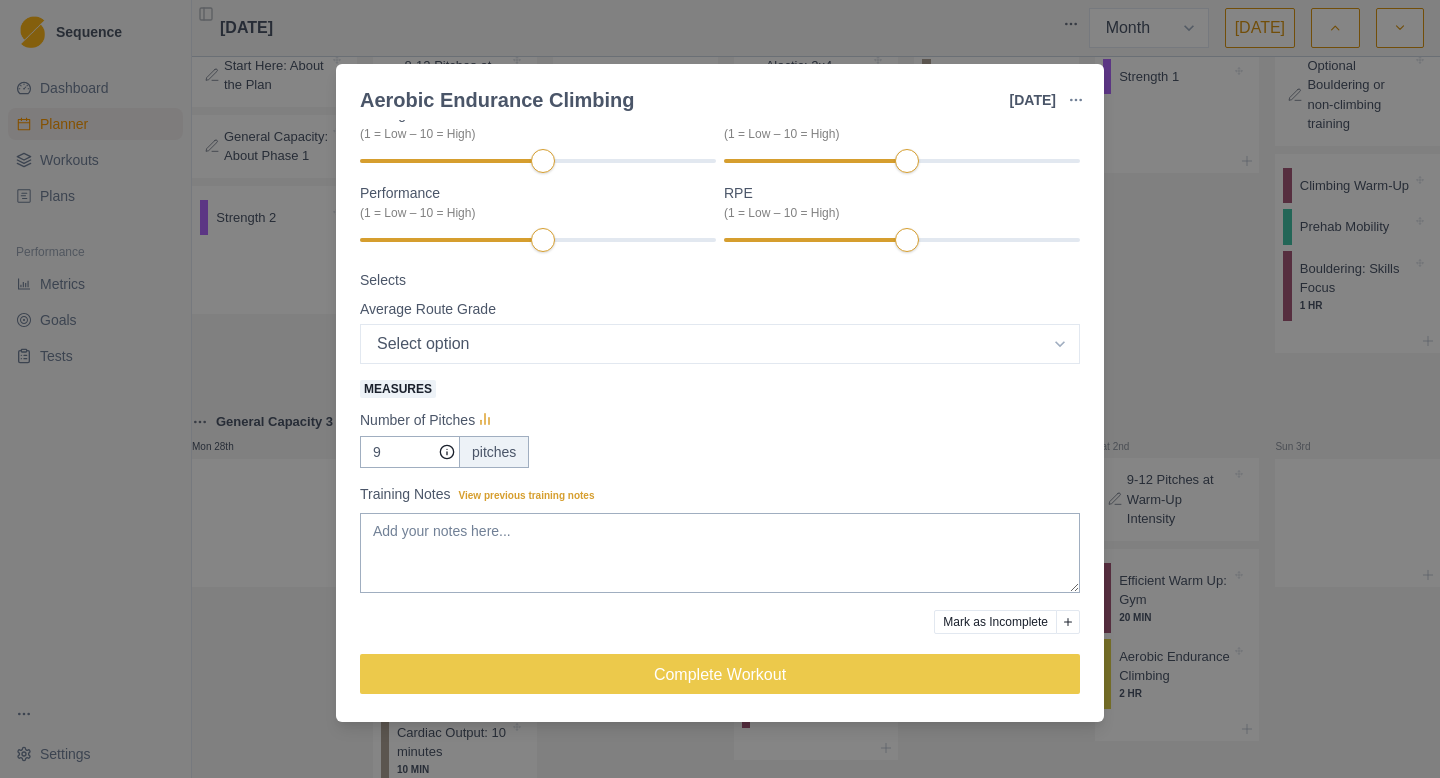 click at bounding box center [1068, 622] 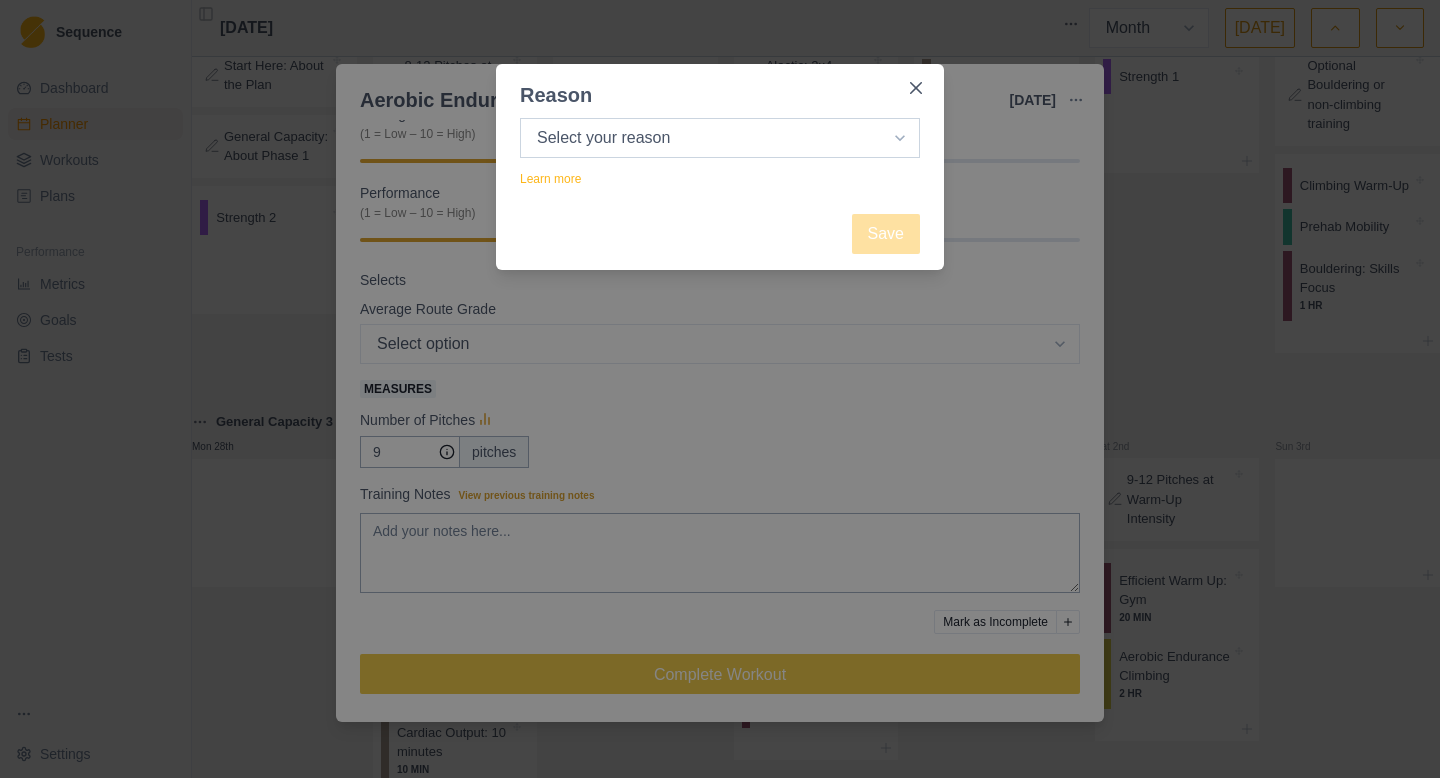 click on "Select your reason No reason given Not motivated Not recovered Not enough time Too tired Weather / conditions Work Family reasons Sick / ill Other" at bounding box center [720, 138] 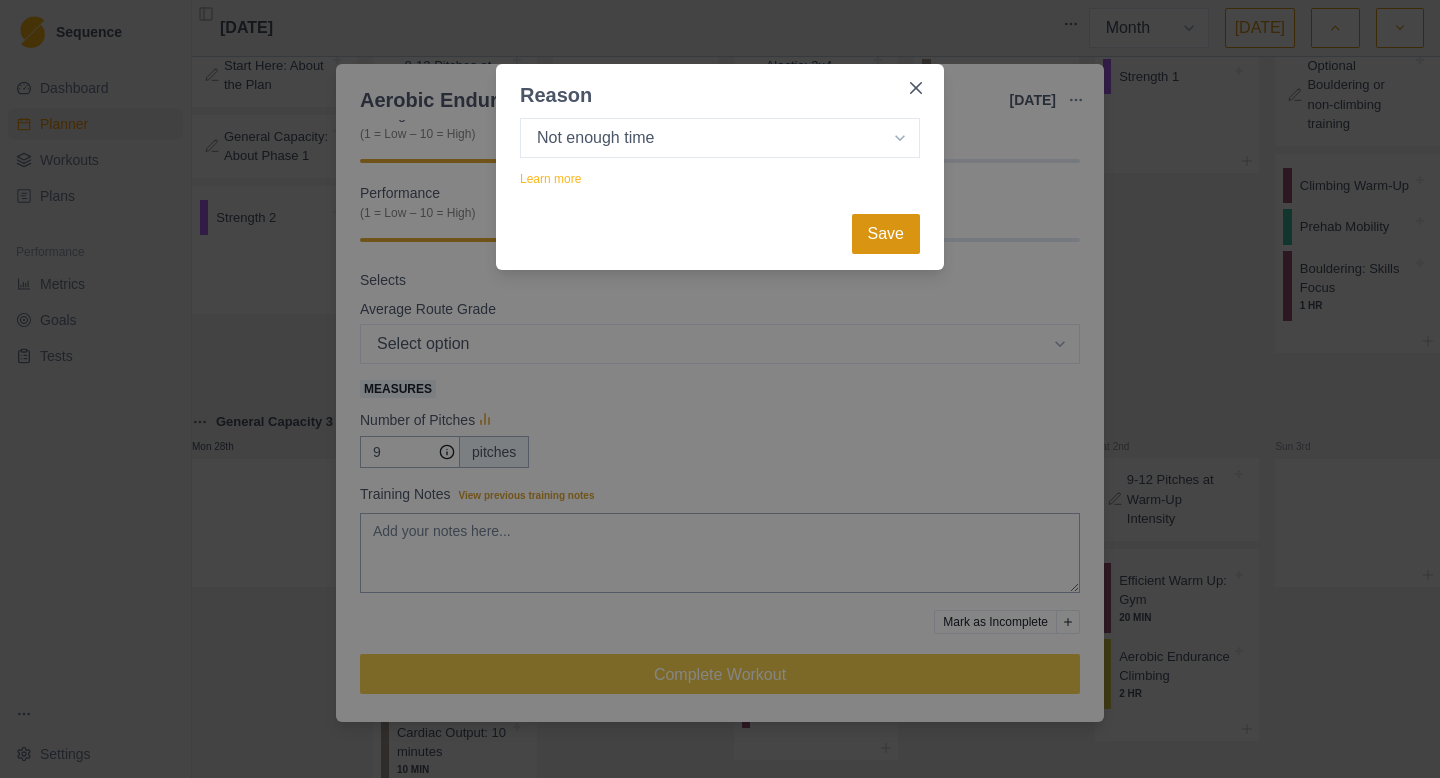 click on "Save" at bounding box center [886, 234] 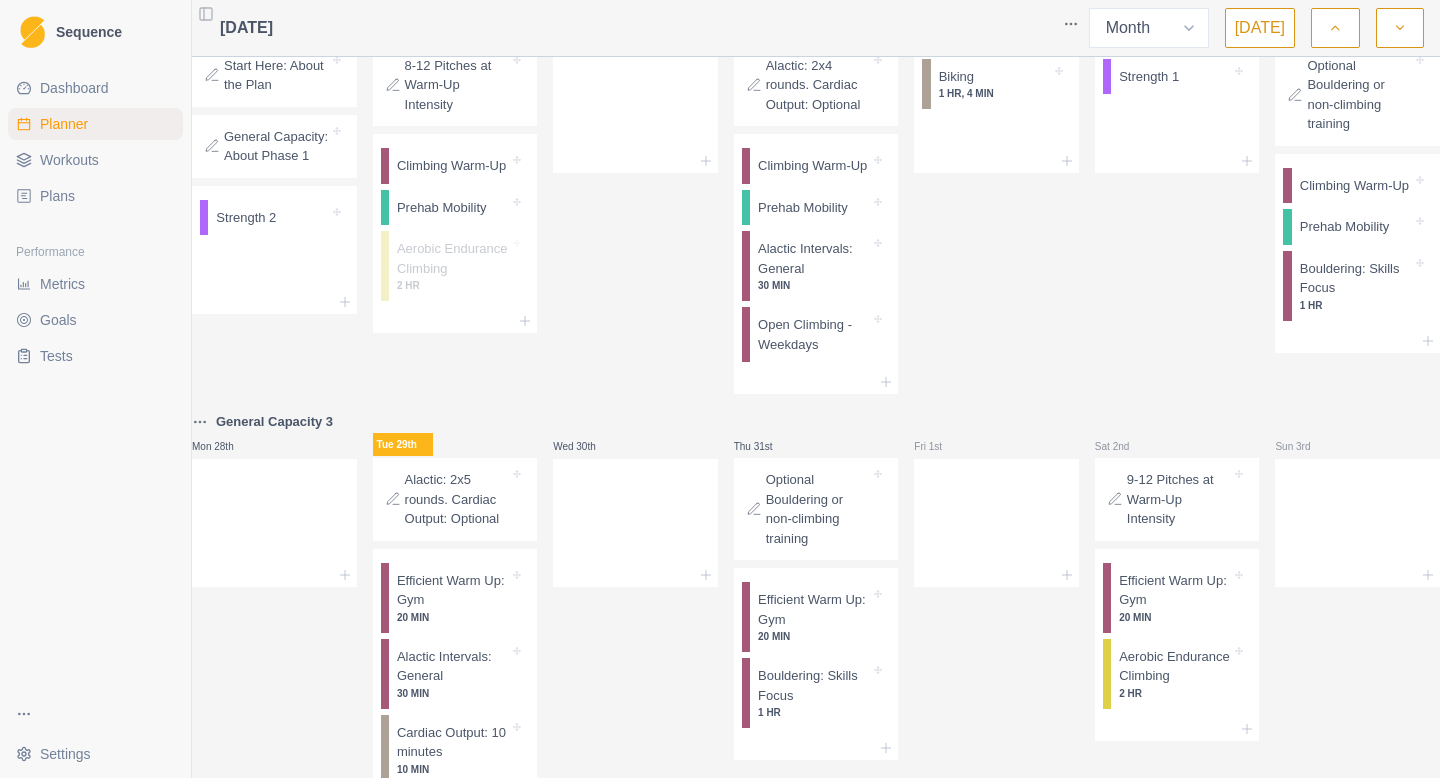 click on "Workouts" at bounding box center [95, 160] 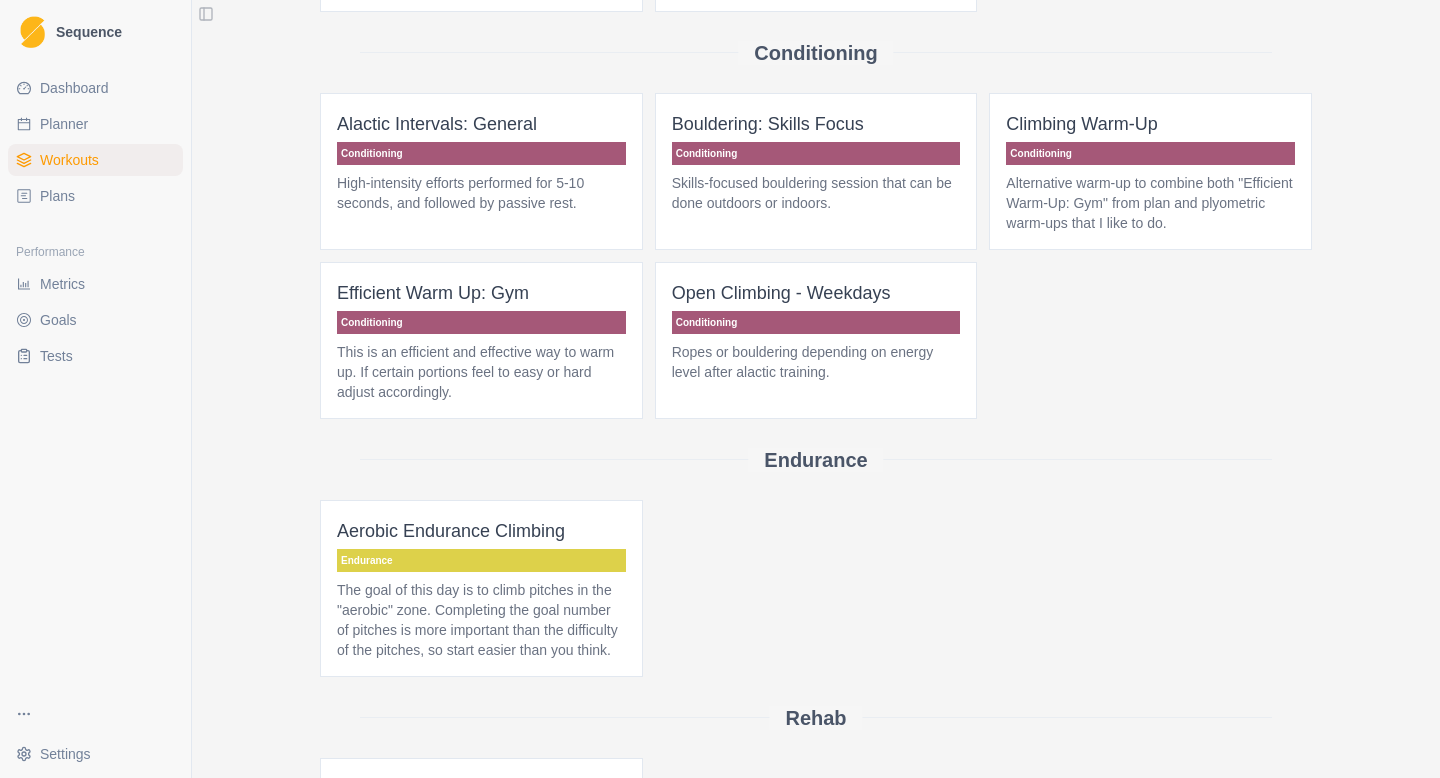 scroll, scrollTop: 261, scrollLeft: 0, axis: vertical 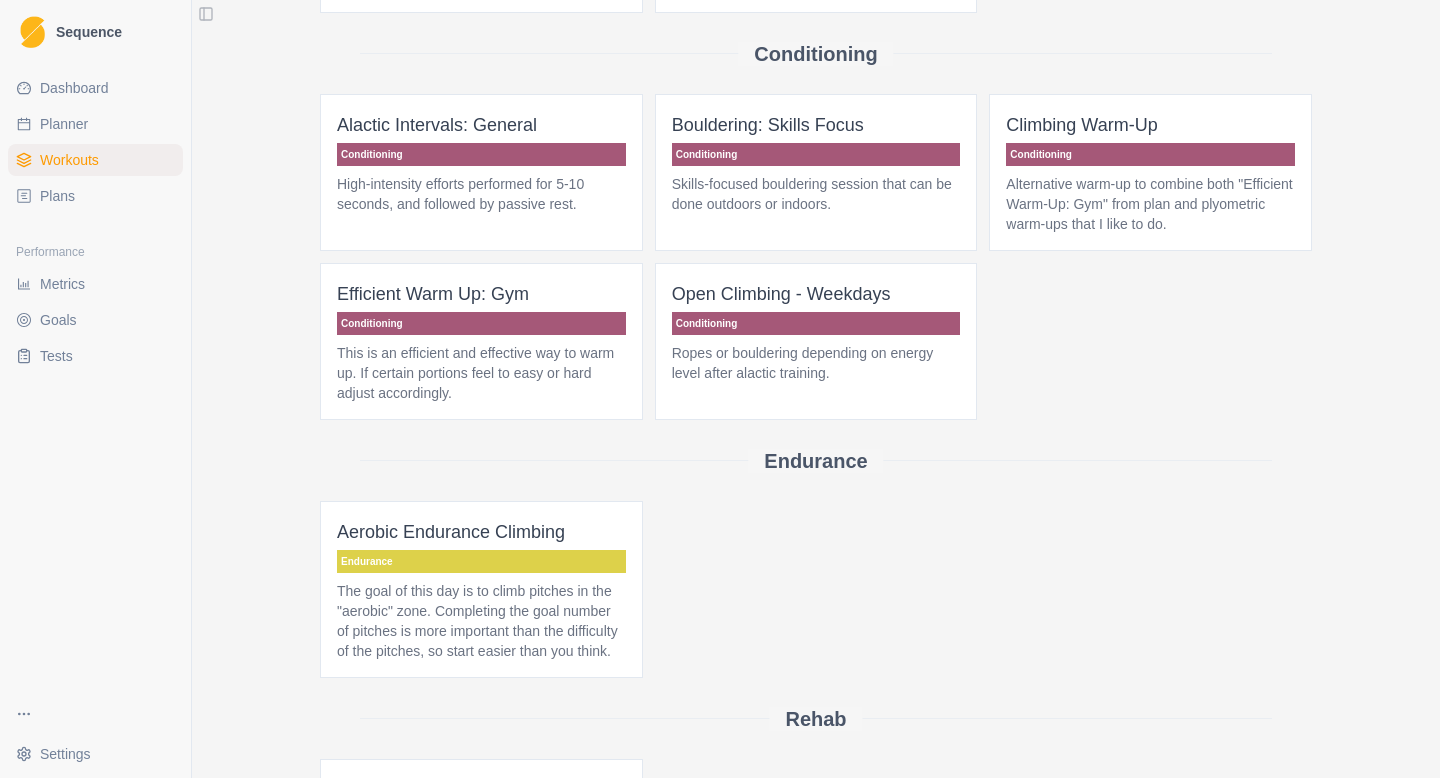 click on "Conditioning" at bounding box center (816, 323) 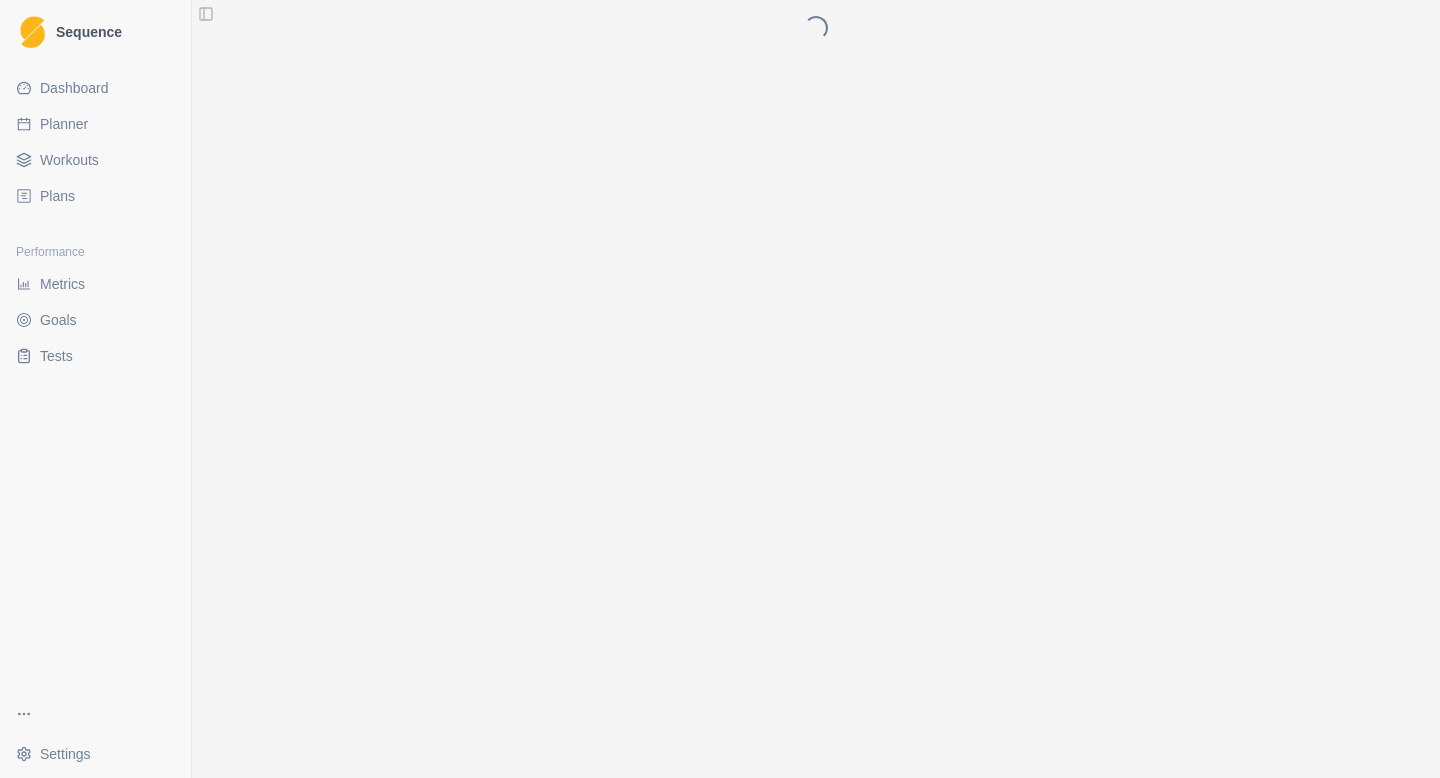 scroll, scrollTop: 0, scrollLeft: 0, axis: both 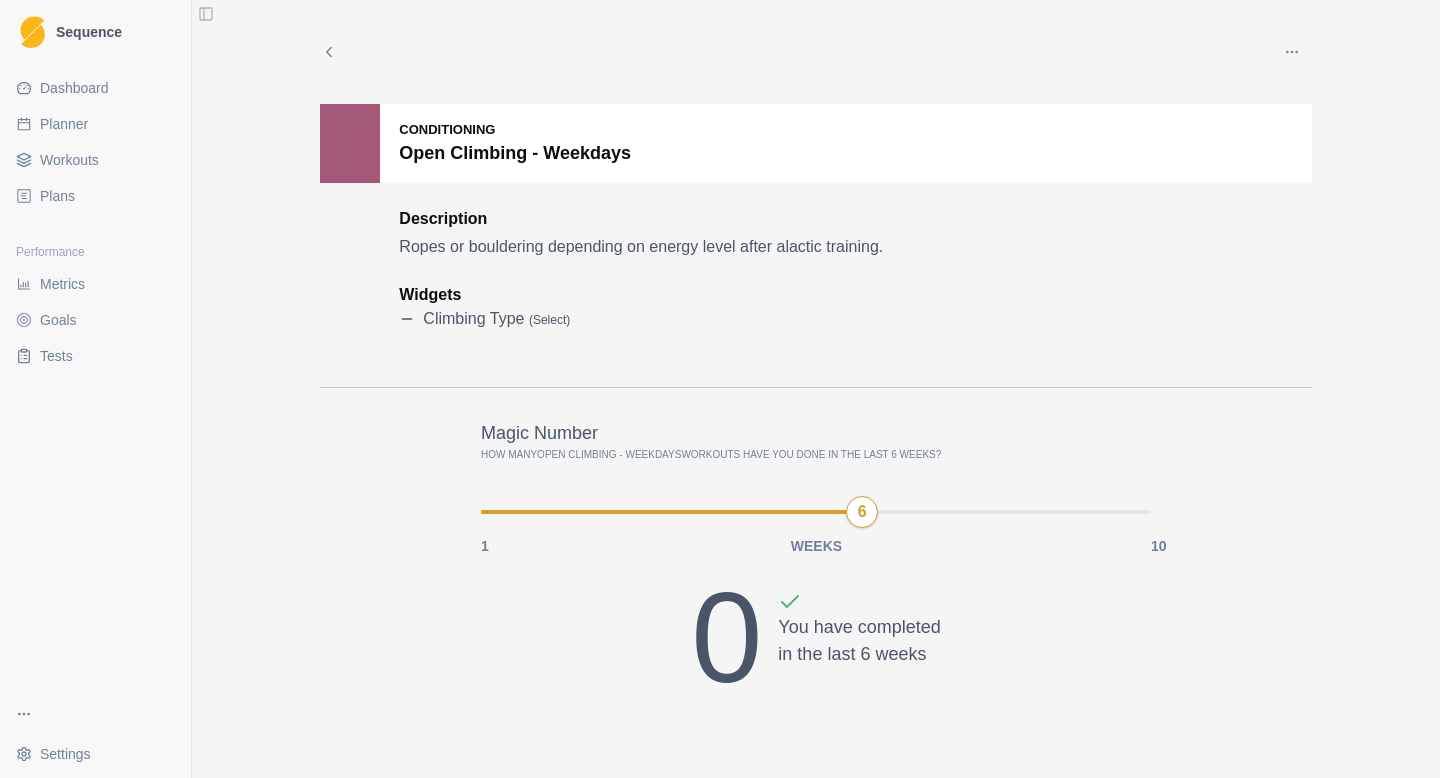 click at bounding box center [1292, 52] 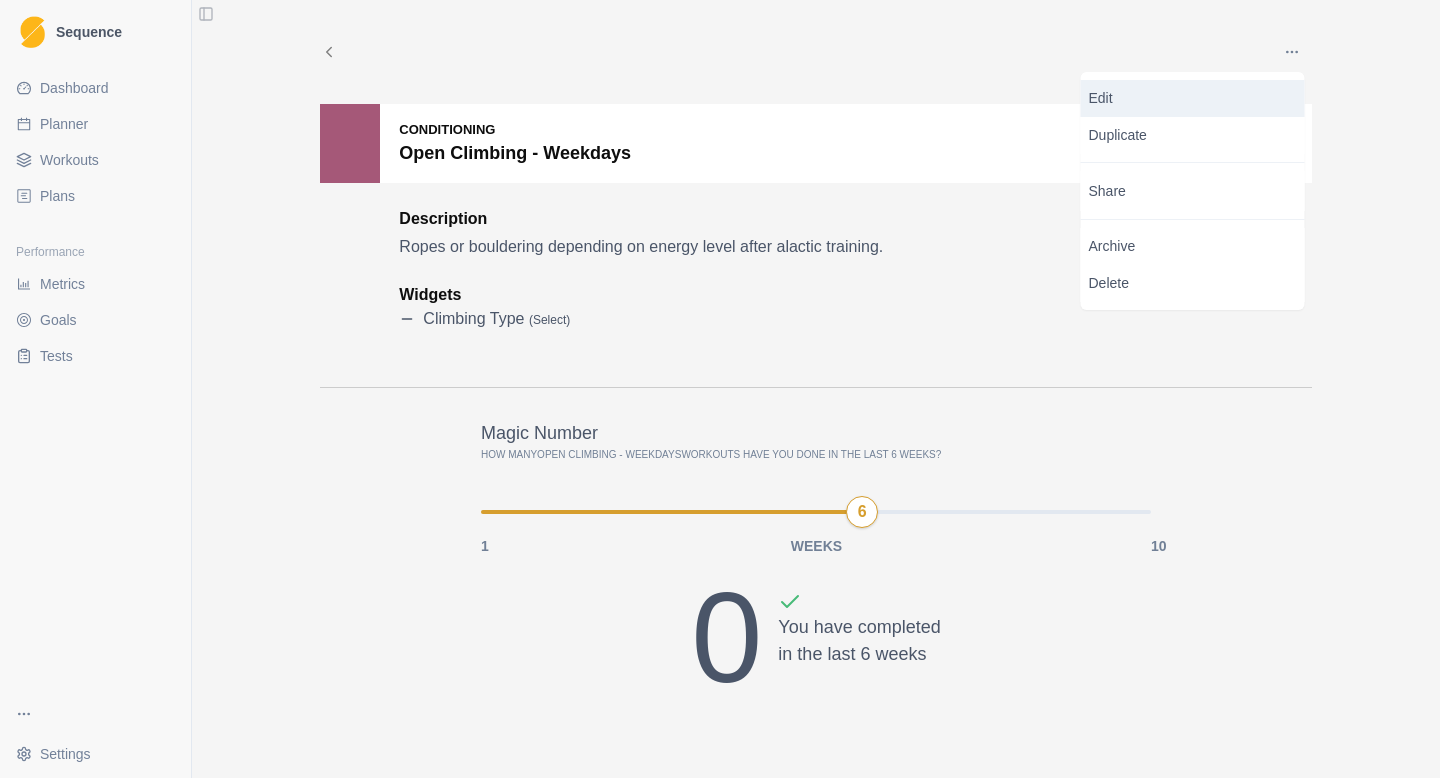 click on "Edit" at bounding box center [1193, 98] 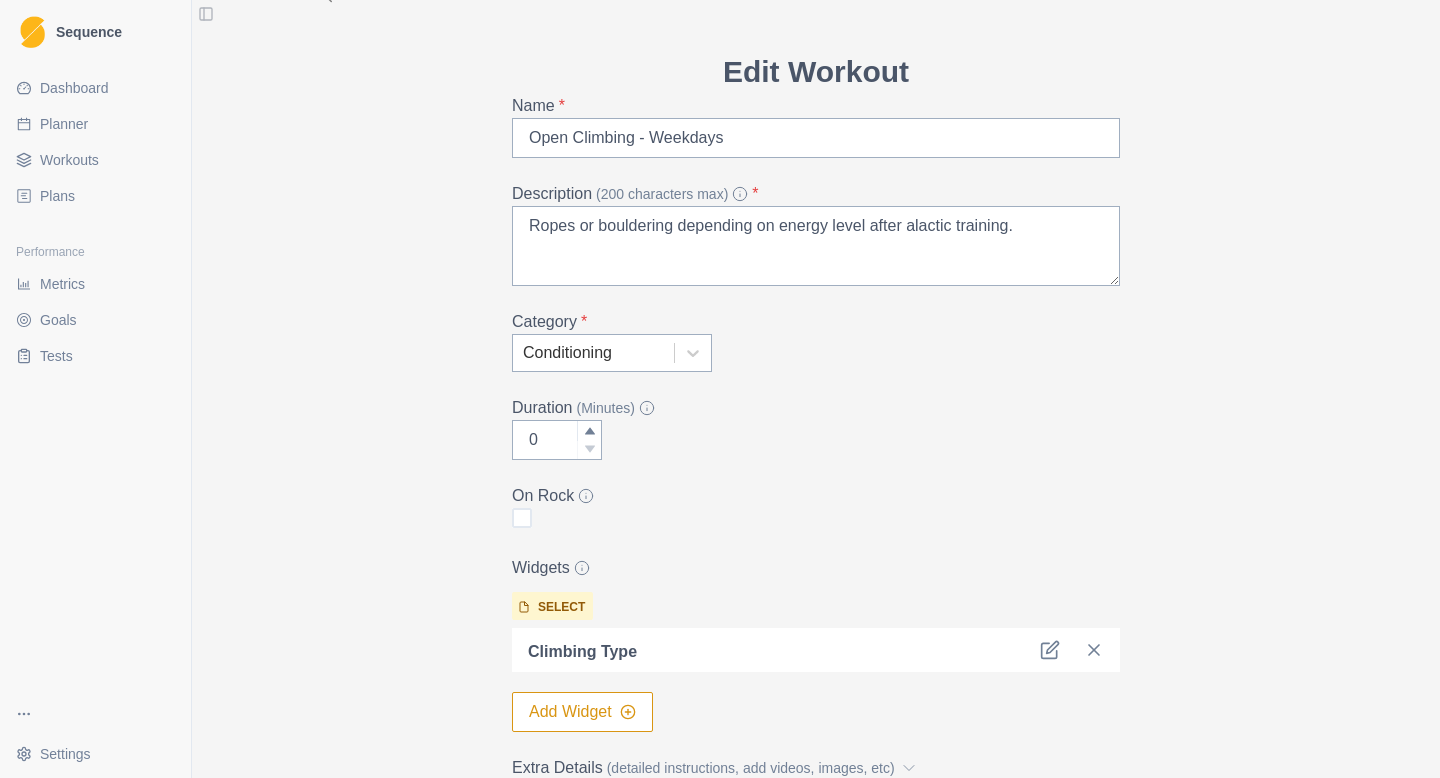 scroll, scrollTop: 56, scrollLeft: 0, axis: vertical 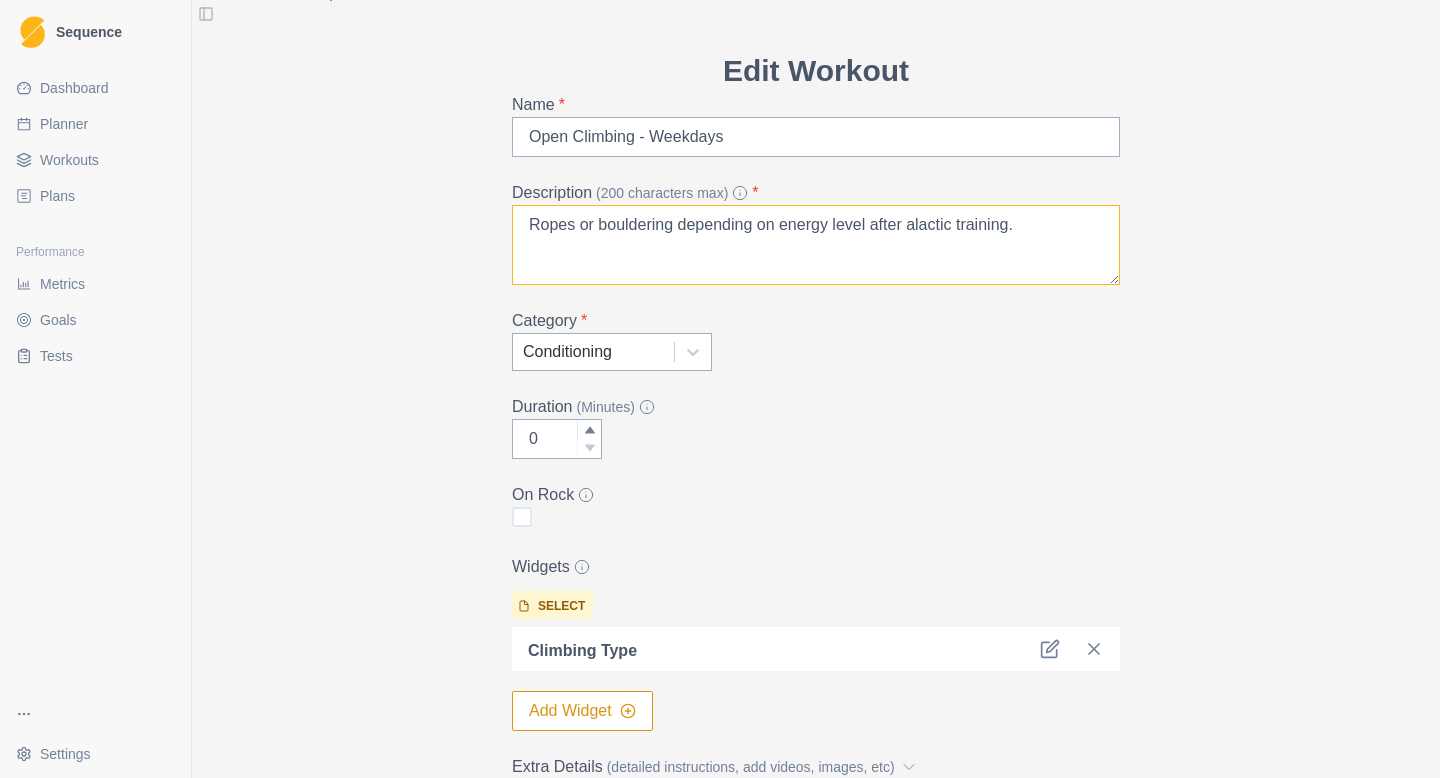 drag, startPoint x: 521, startPoint y: 222, endPoint x: 1112, endPoint y: 213, distance: 591.06854 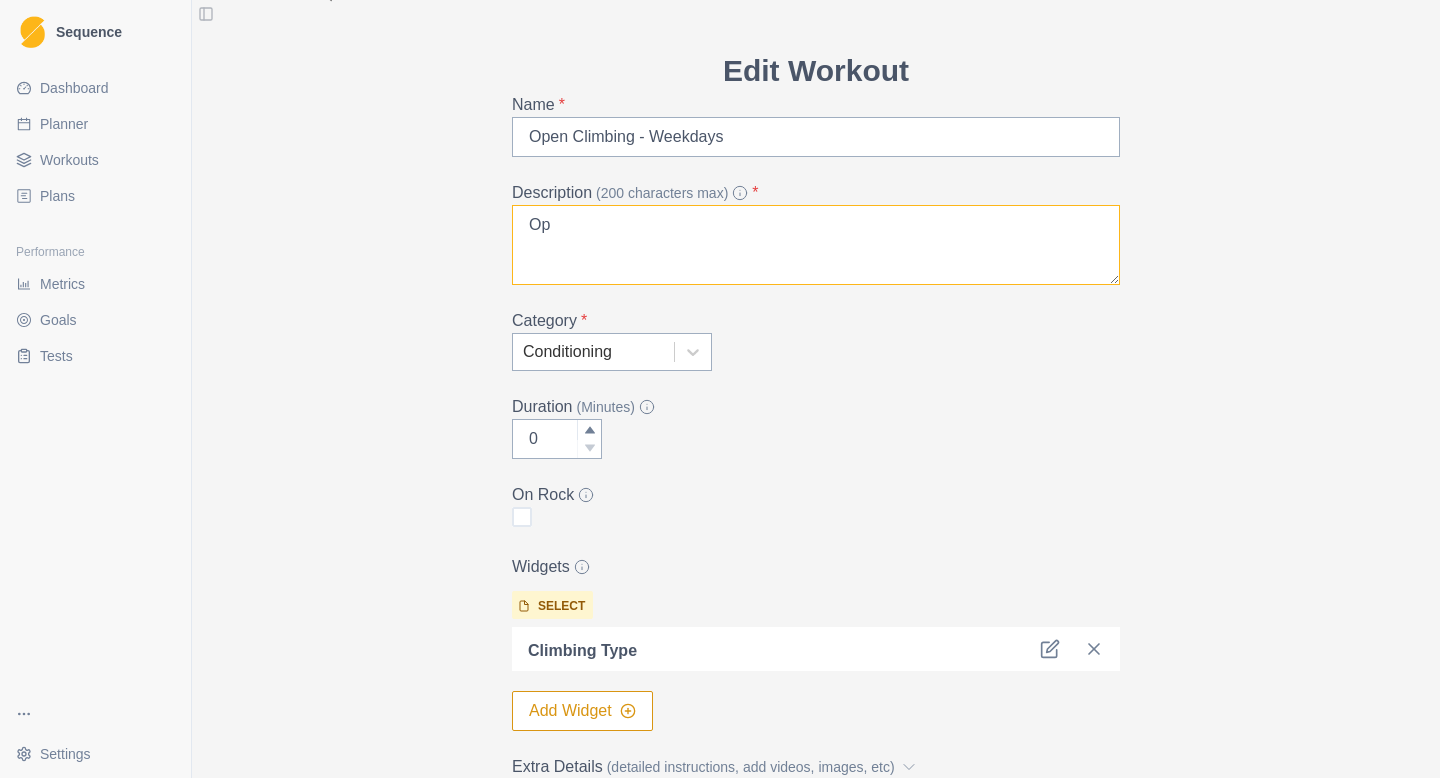 type on "O" 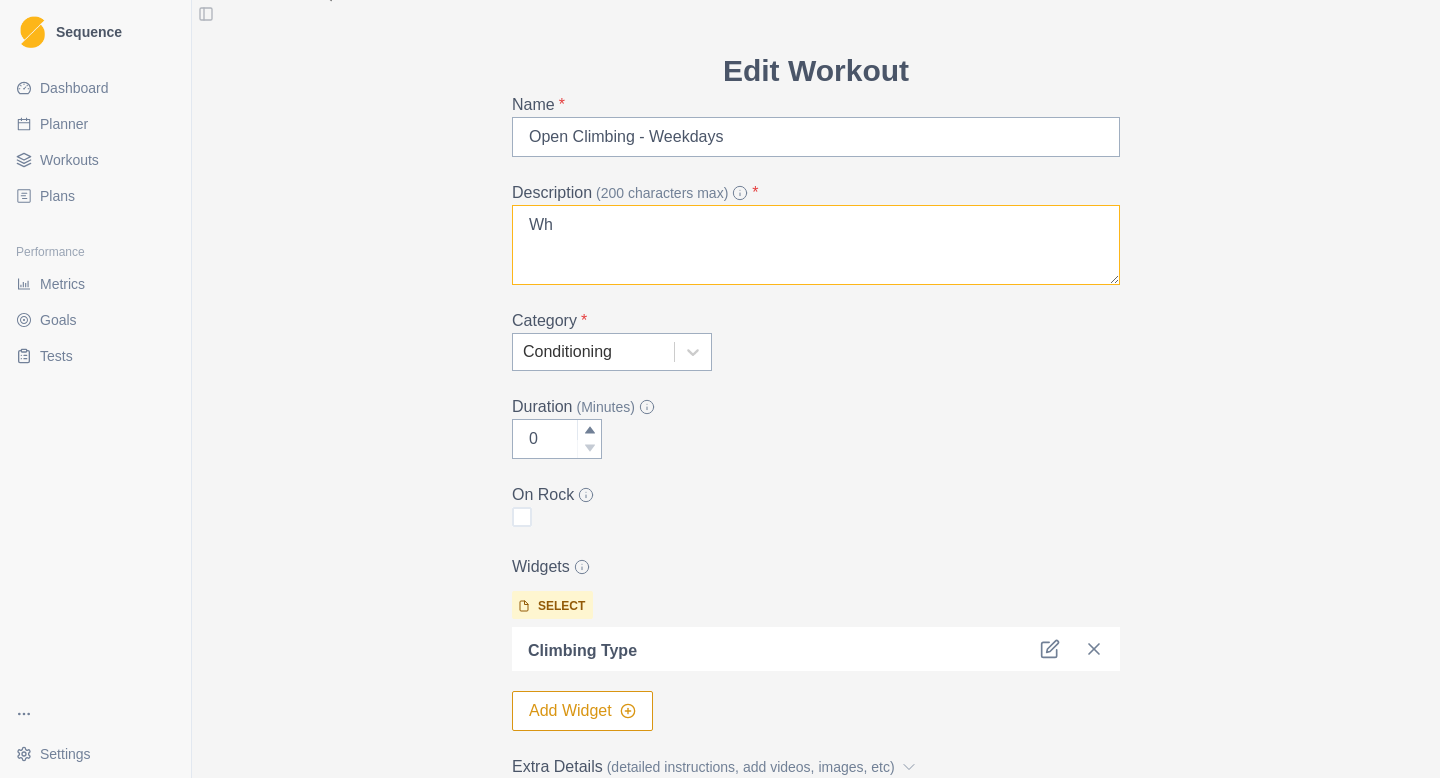type on "W" 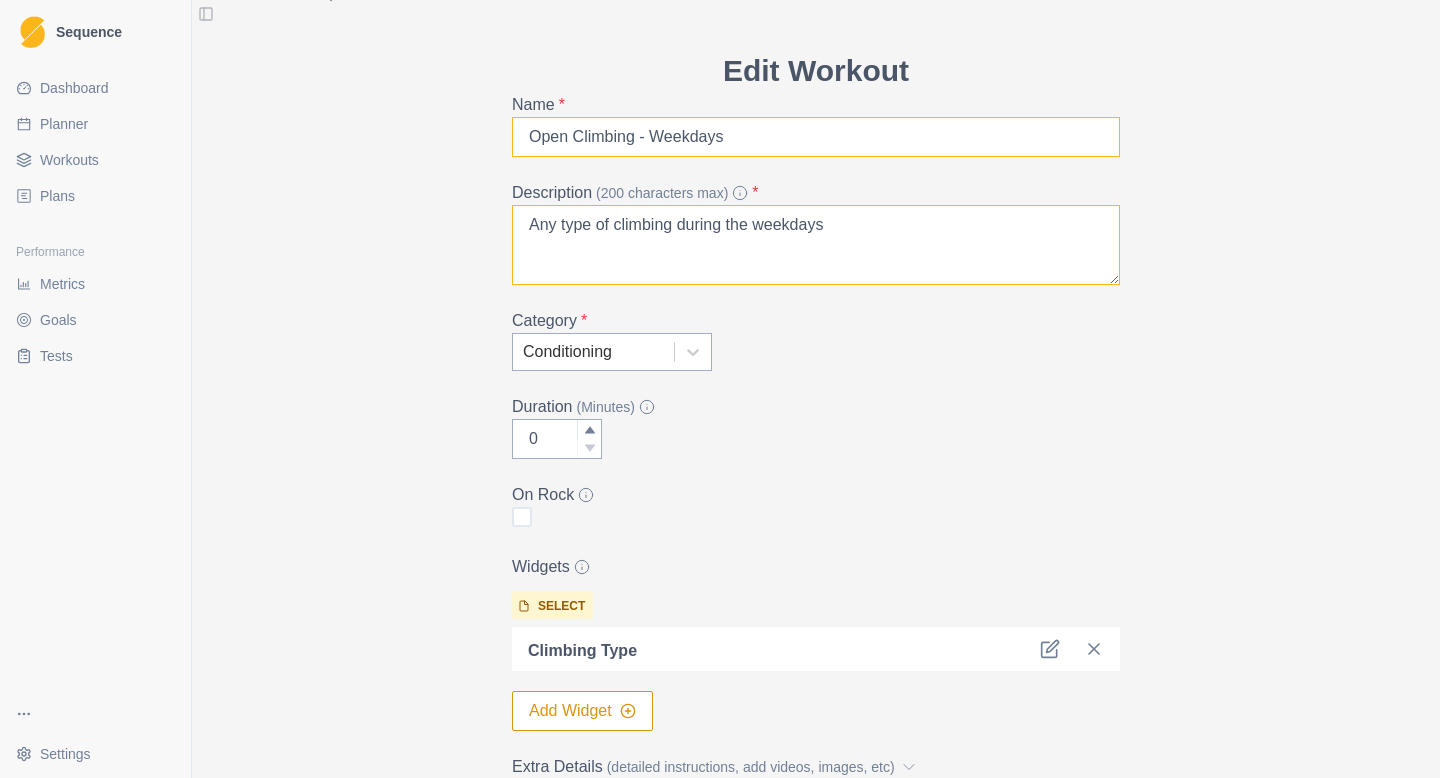 type on "Any type of climbing during the weekdays" 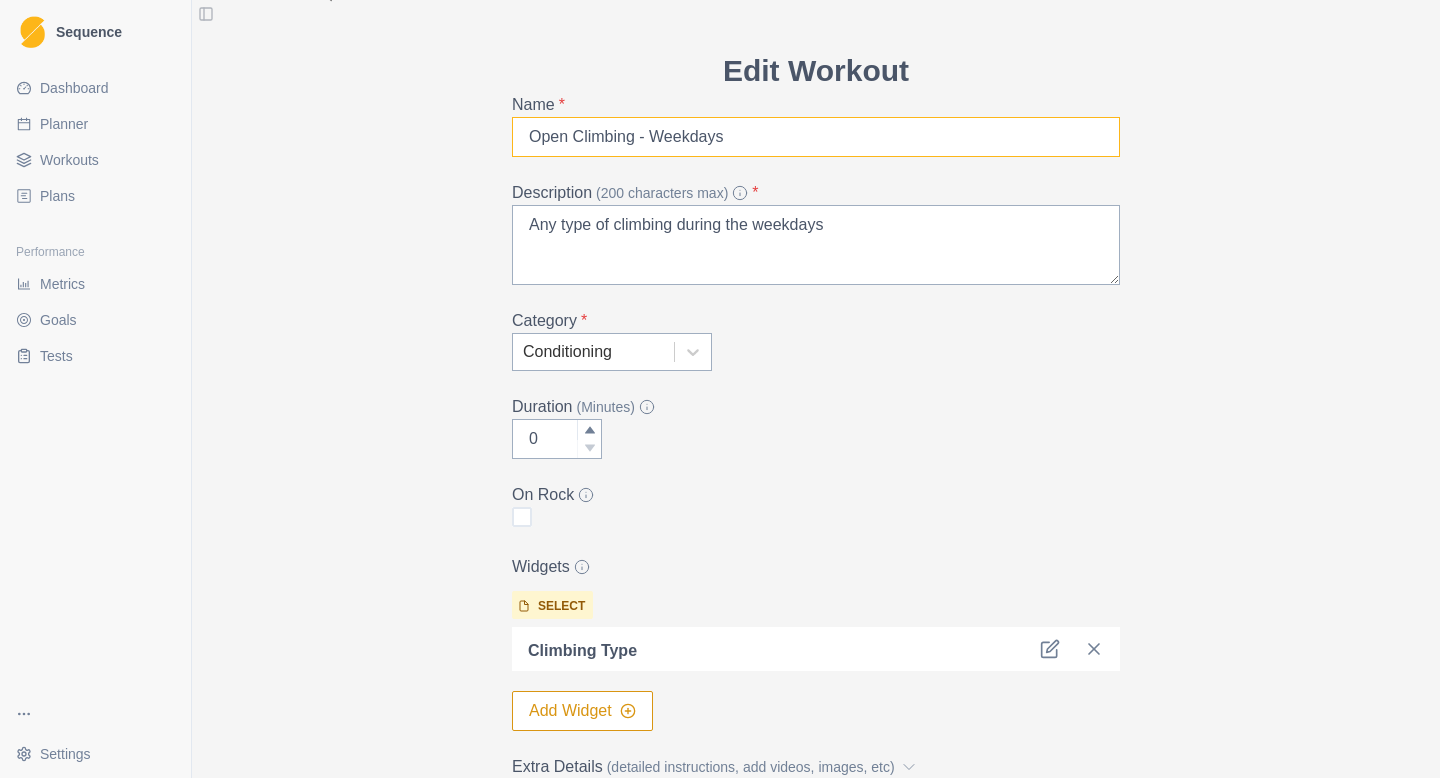 click on "Open Climbing - Weekdays" at bounding box center (816, 137) 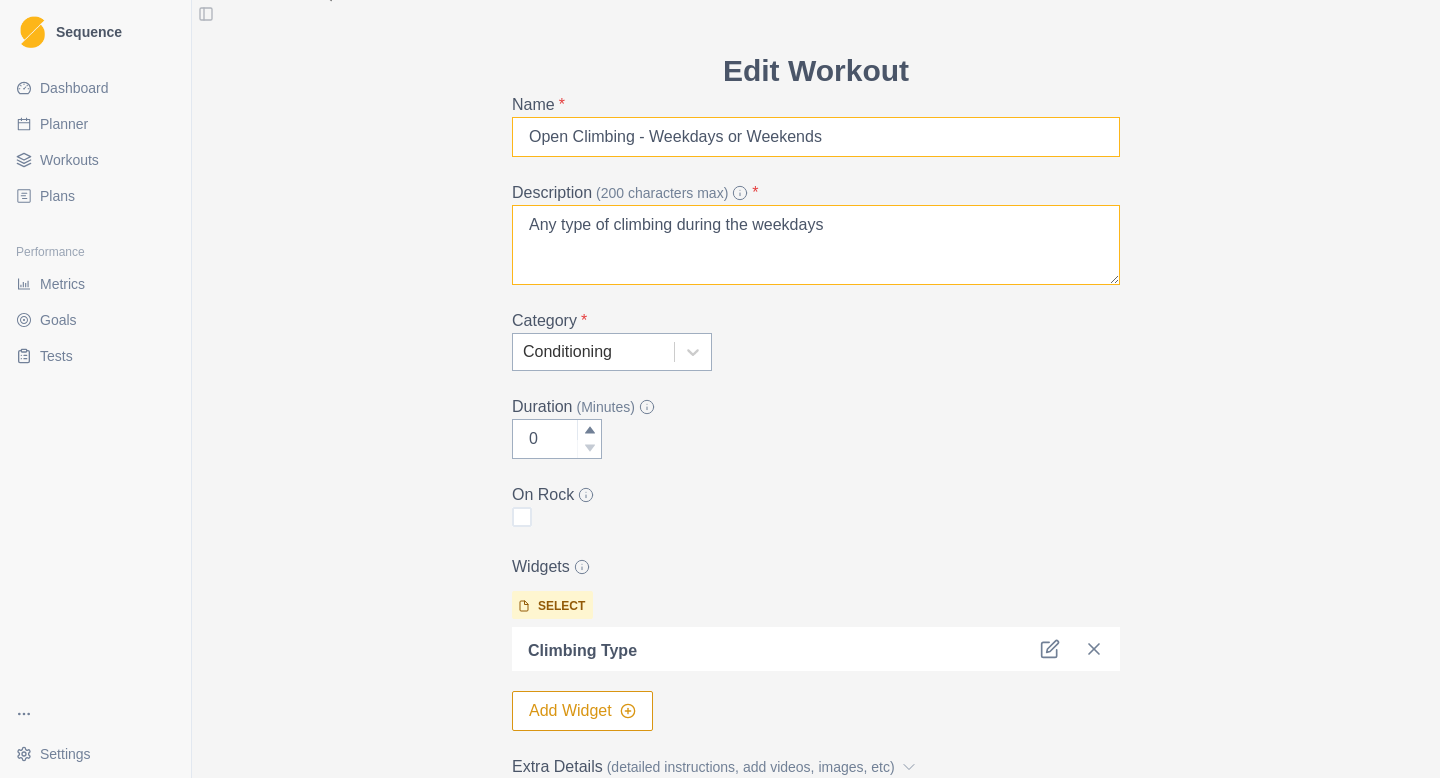 type on "Open Climbing - Weekdays or Weekends" 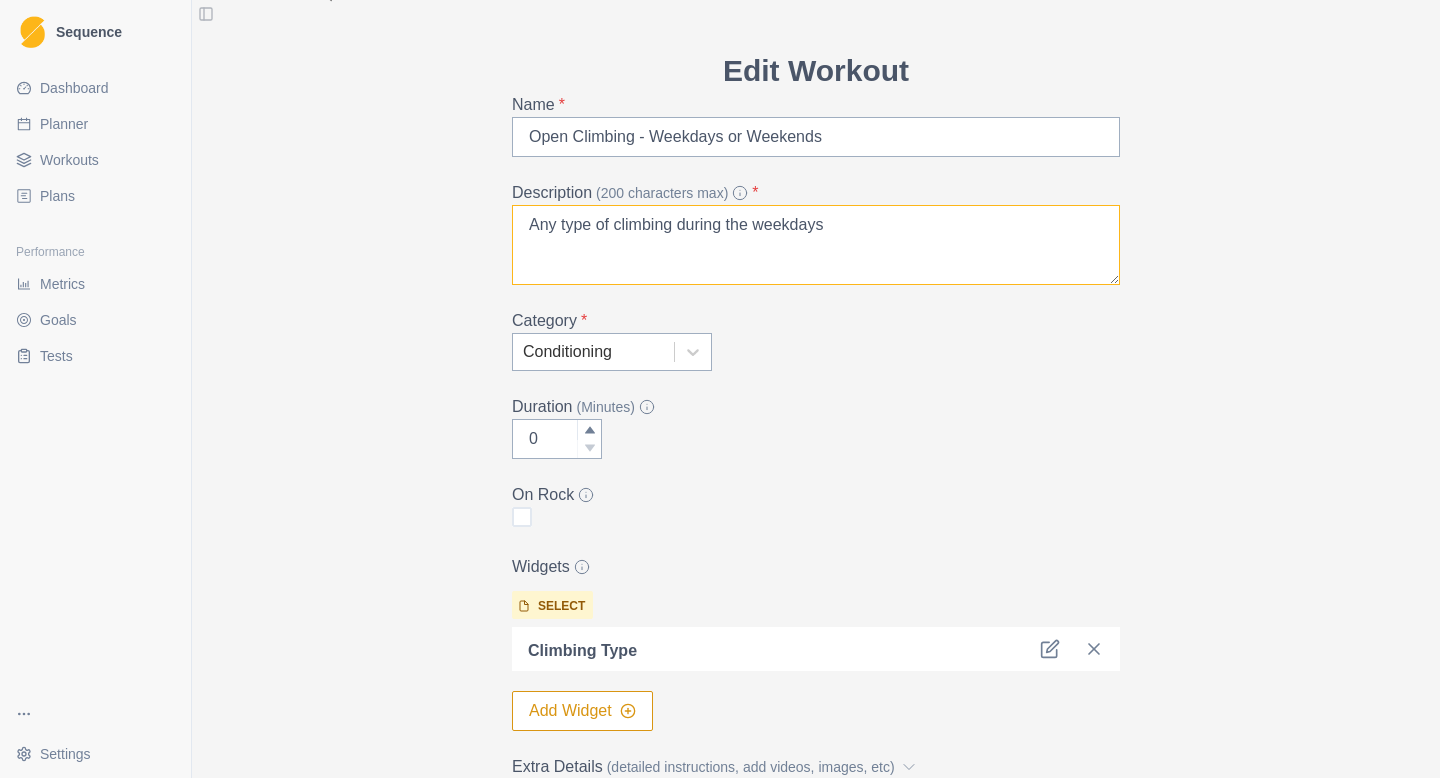 drag, startPoint x: 875, startPoint y: 227, endPoint x: 754, endPoint y: 231, distance: 121.0661 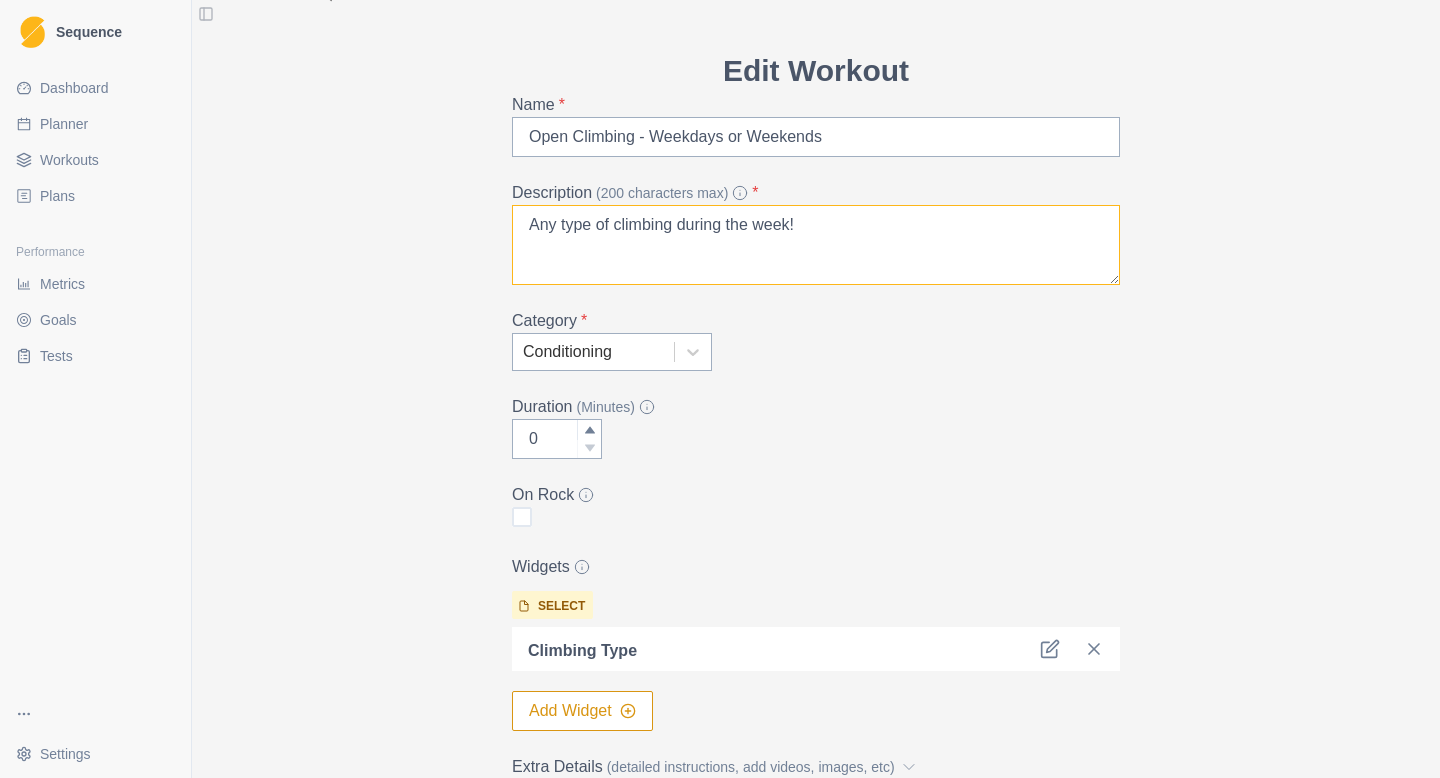 click on "Any type of climbing during the week!" at bounding box center [816, 245] 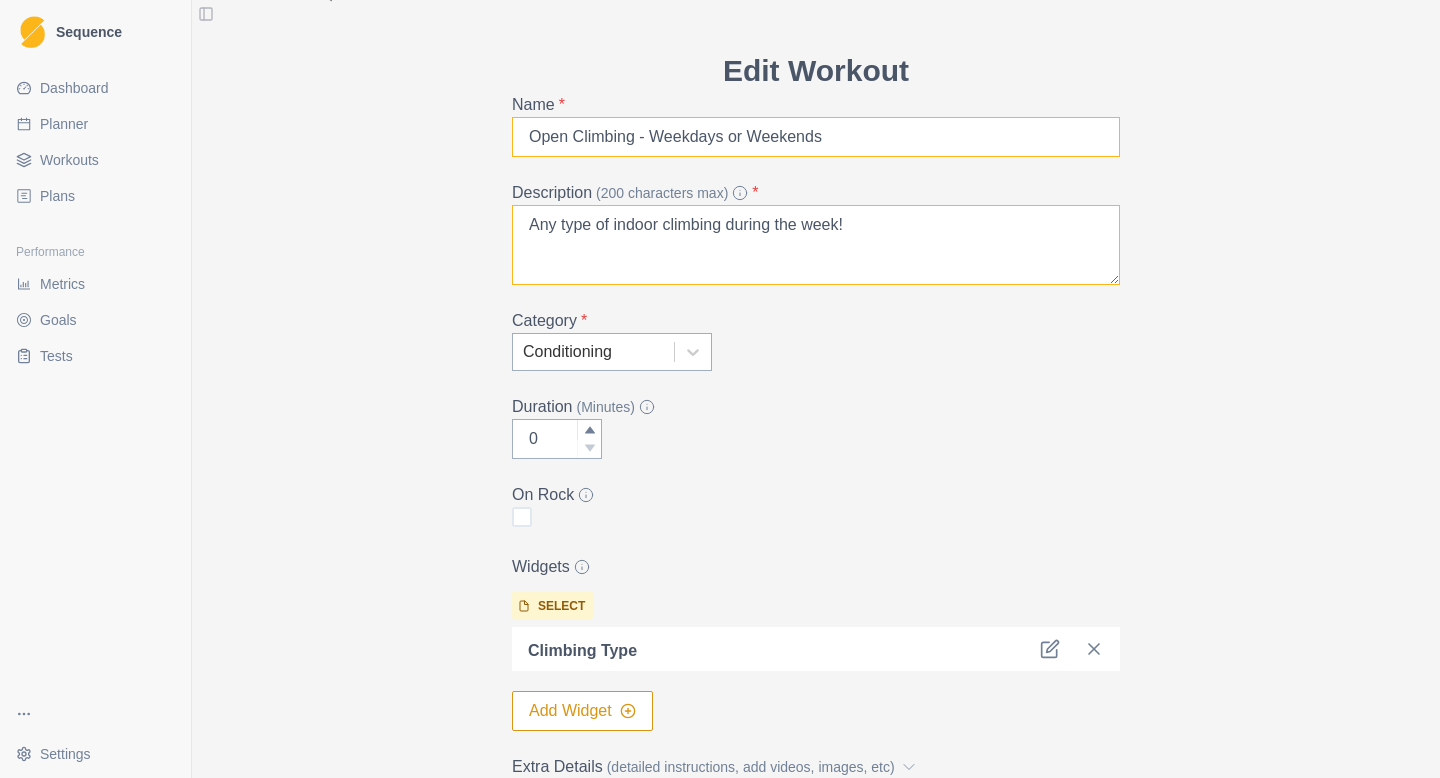 type on "Any type of indoor climbing during the week!" 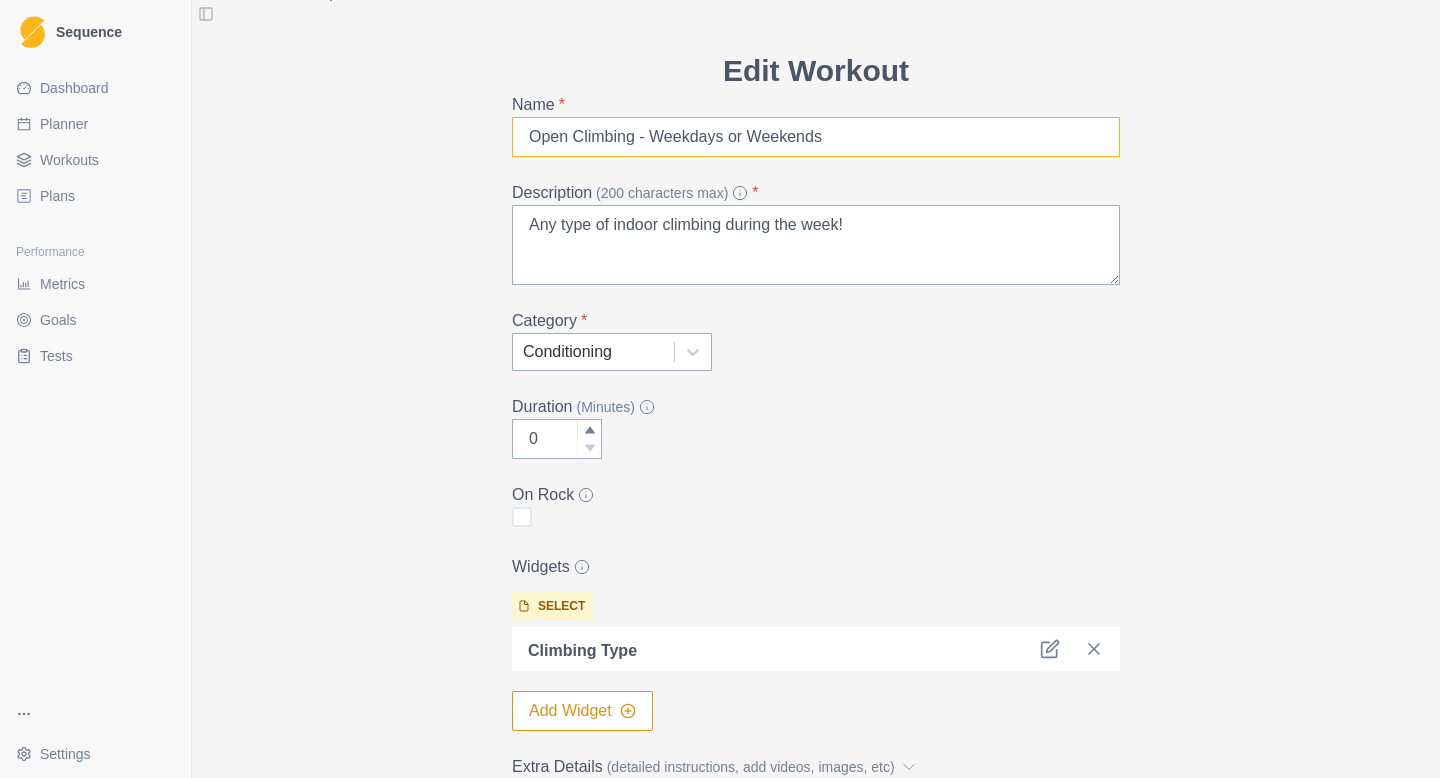 click on "Open Climbing - Weekdays or Weekends" at bounding box center (816, 137) 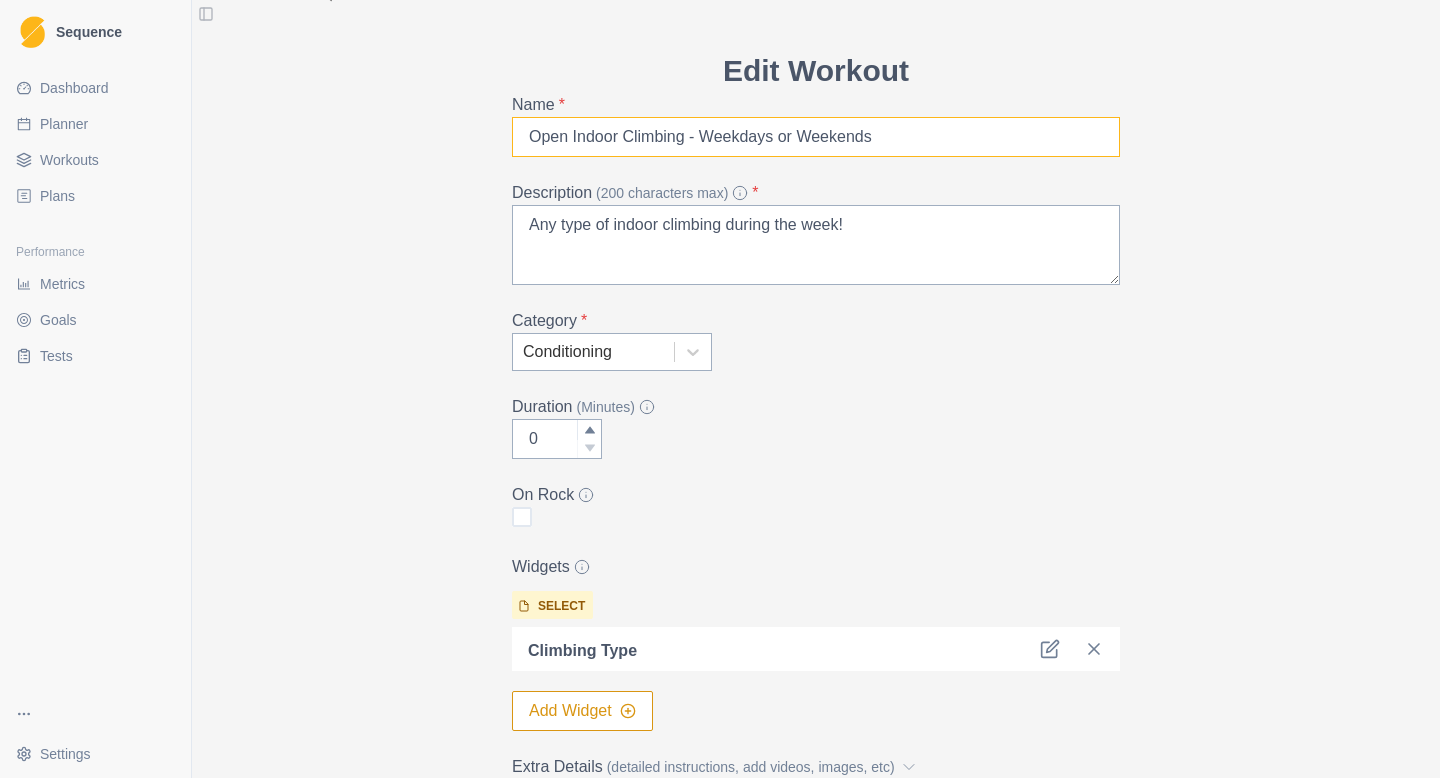 drag, startPoint x: 896, startPoint y: 135, endPoint x: 683, endPoint y: 140, distance: 213.05867 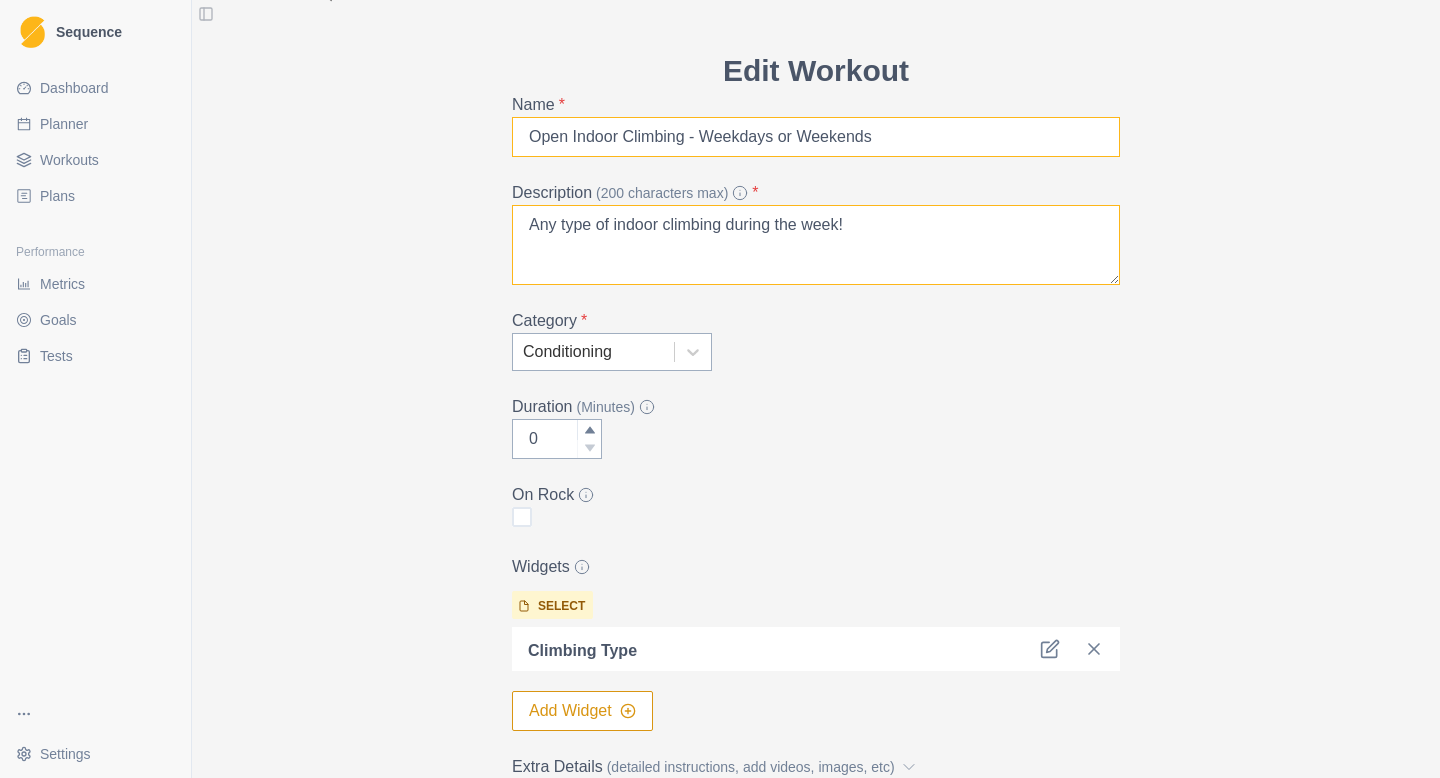 type on "Open Indoor Climbing - Weekdays or Weekends" 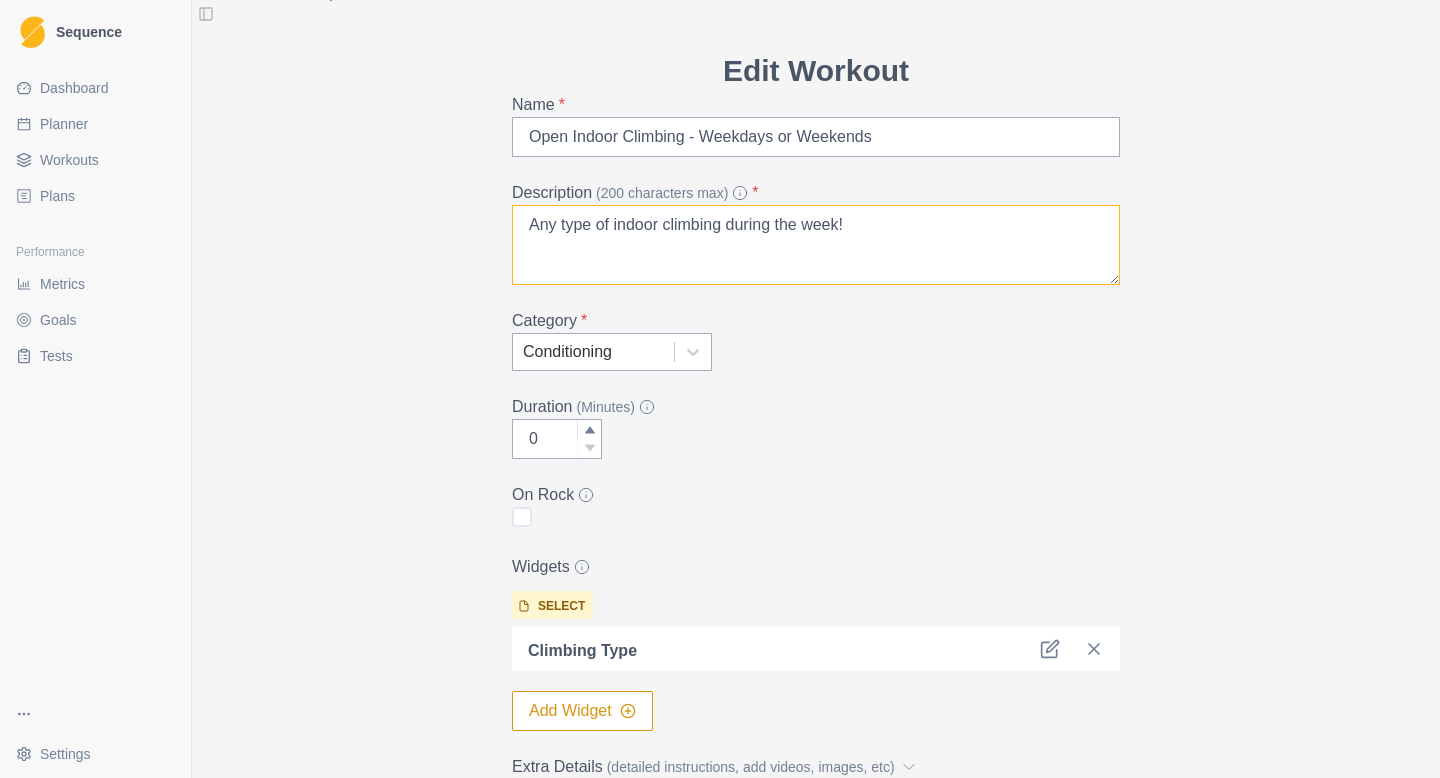 click on "Any type of indoor climbing during the week!" at bounding box center (816, 245) 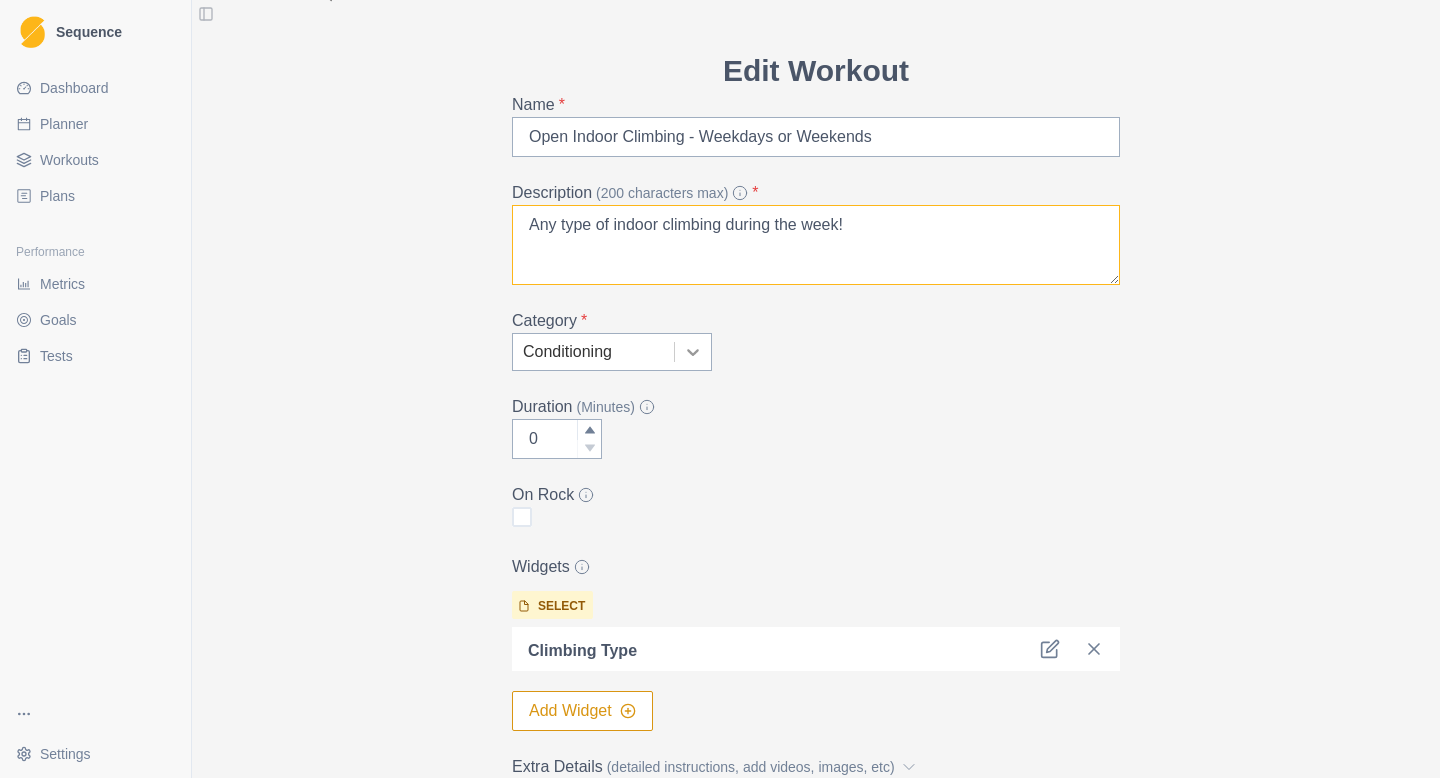 scroll, scrollTop: 249, scrollLeft: 0, axis: vertical 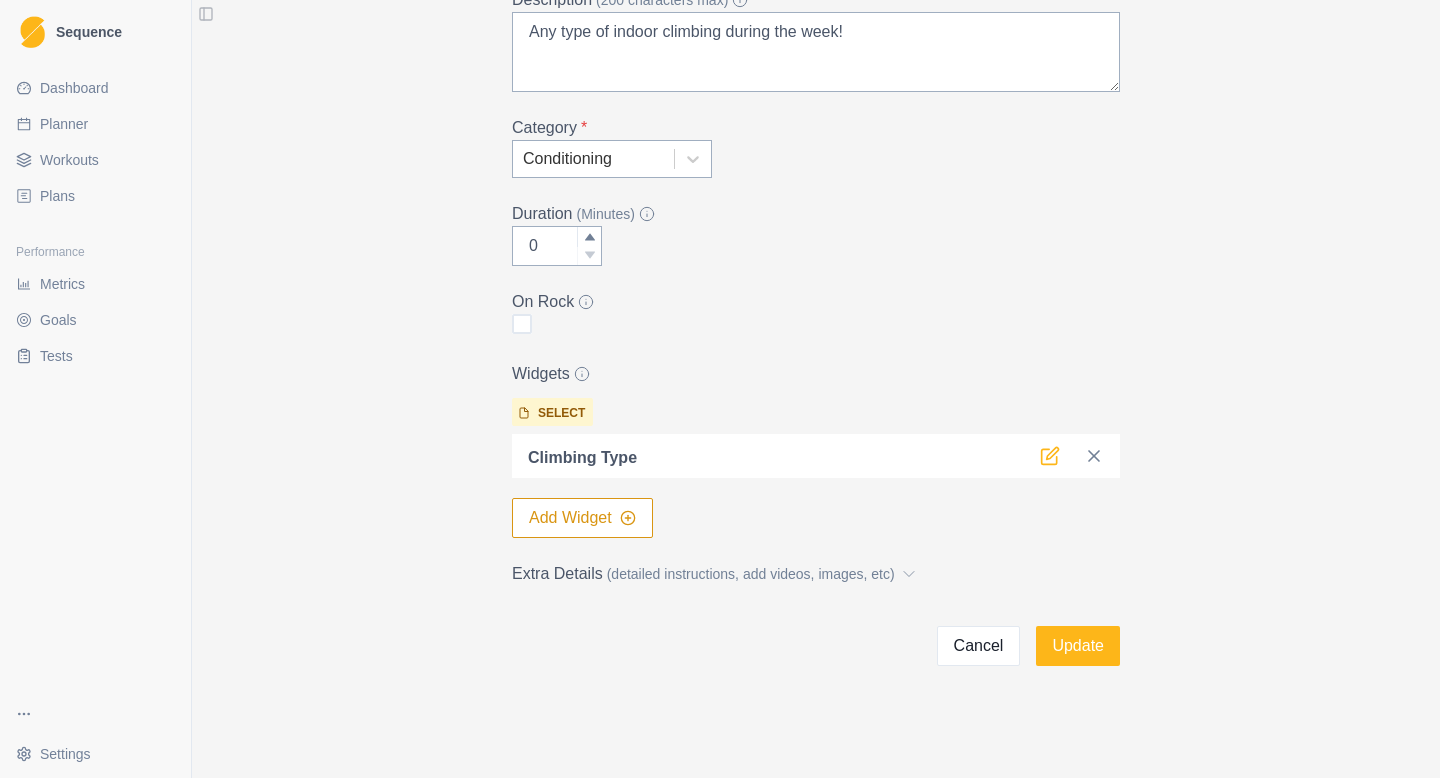 click 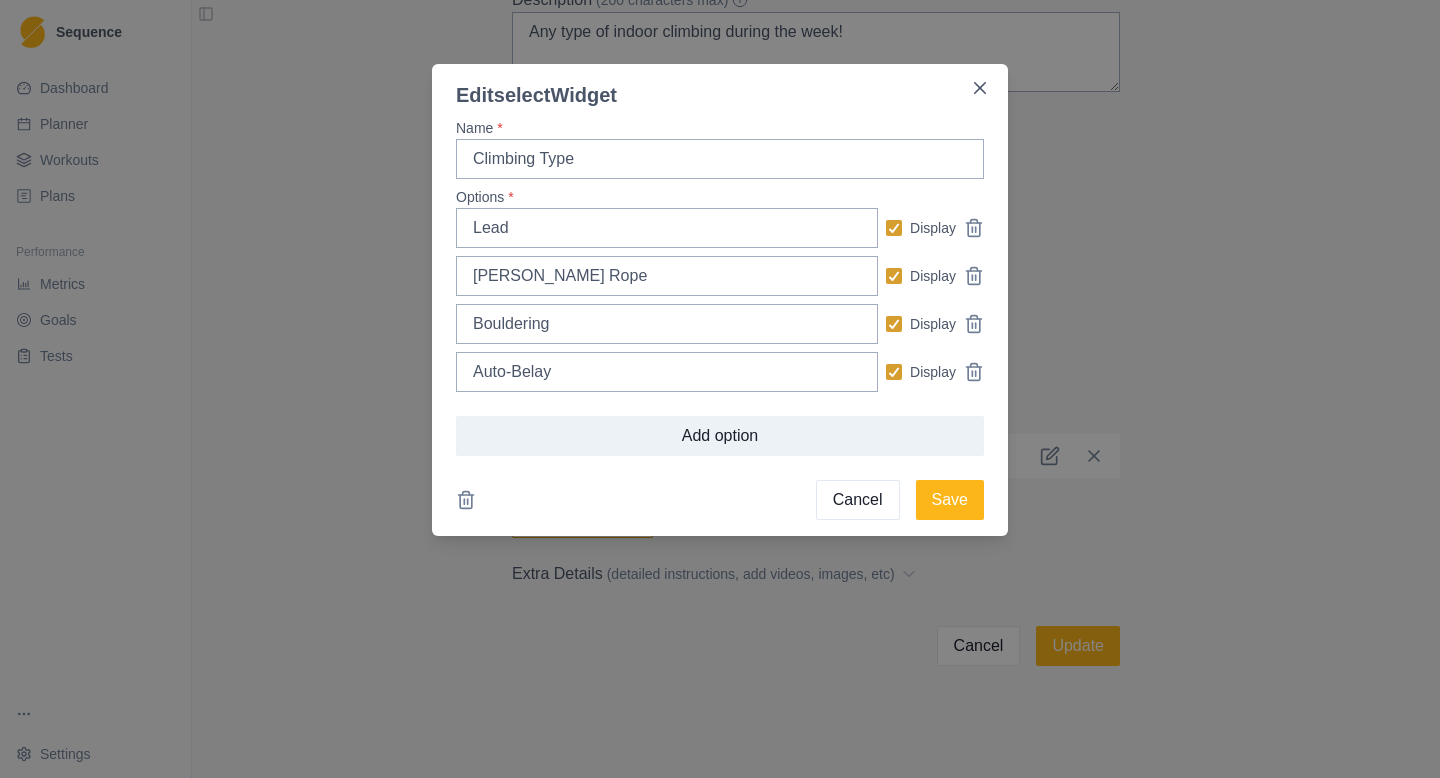 click on "Name * Climbing Type Options * Lead Display [PERSON_NAME] Rope Display Bouldering Display Auto-Belay Display Add option Cancel Save" at bounding box center (720, 319) 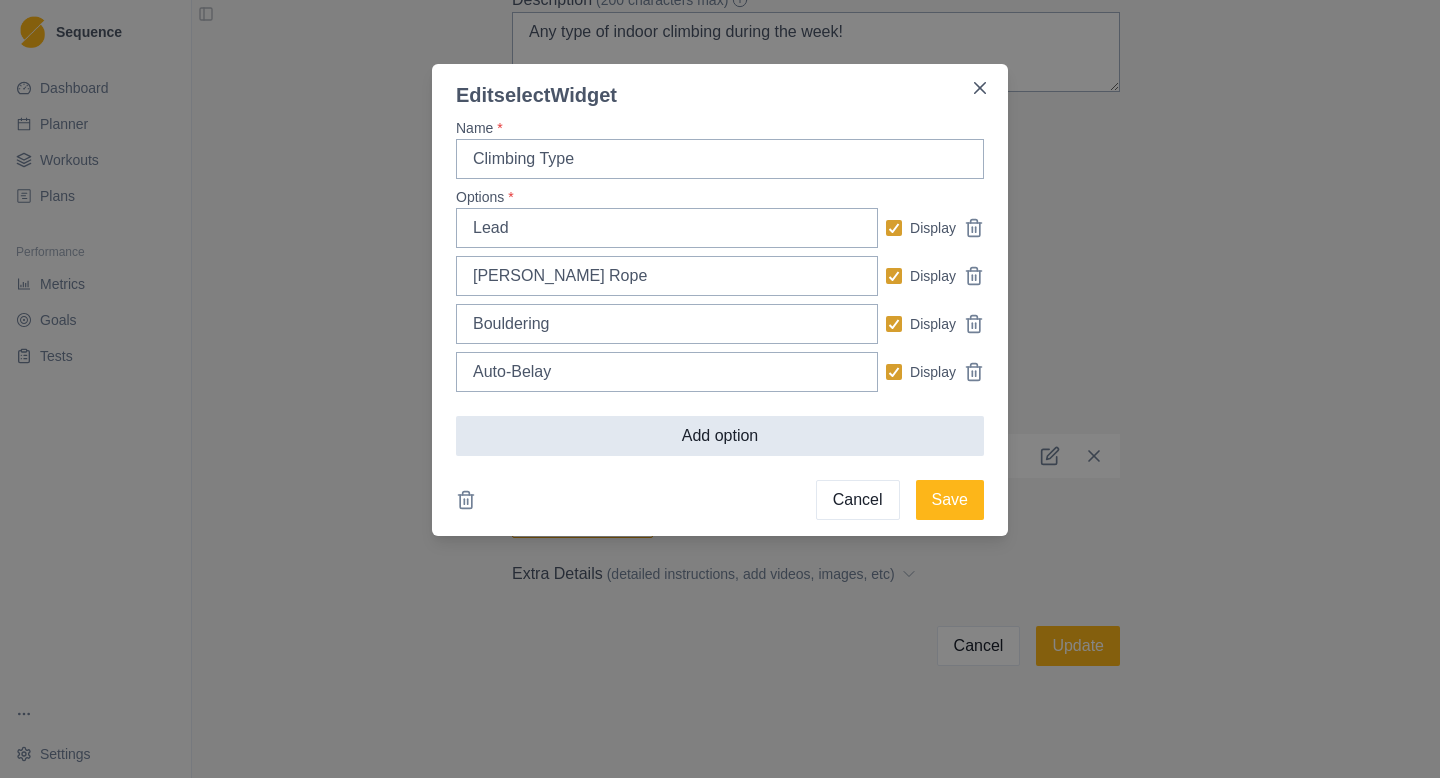 click on "Add option" at bounding box center (720, 436) 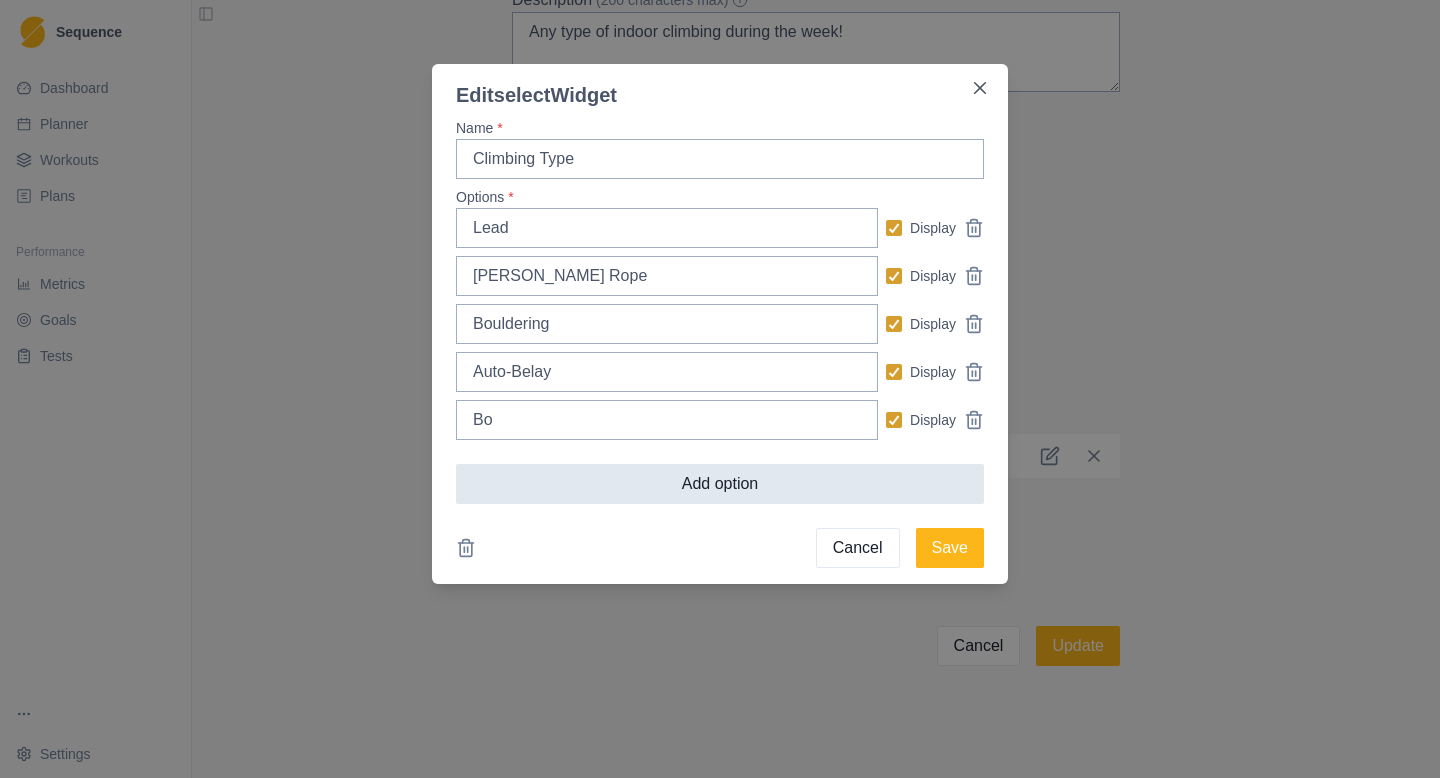 type on "B" 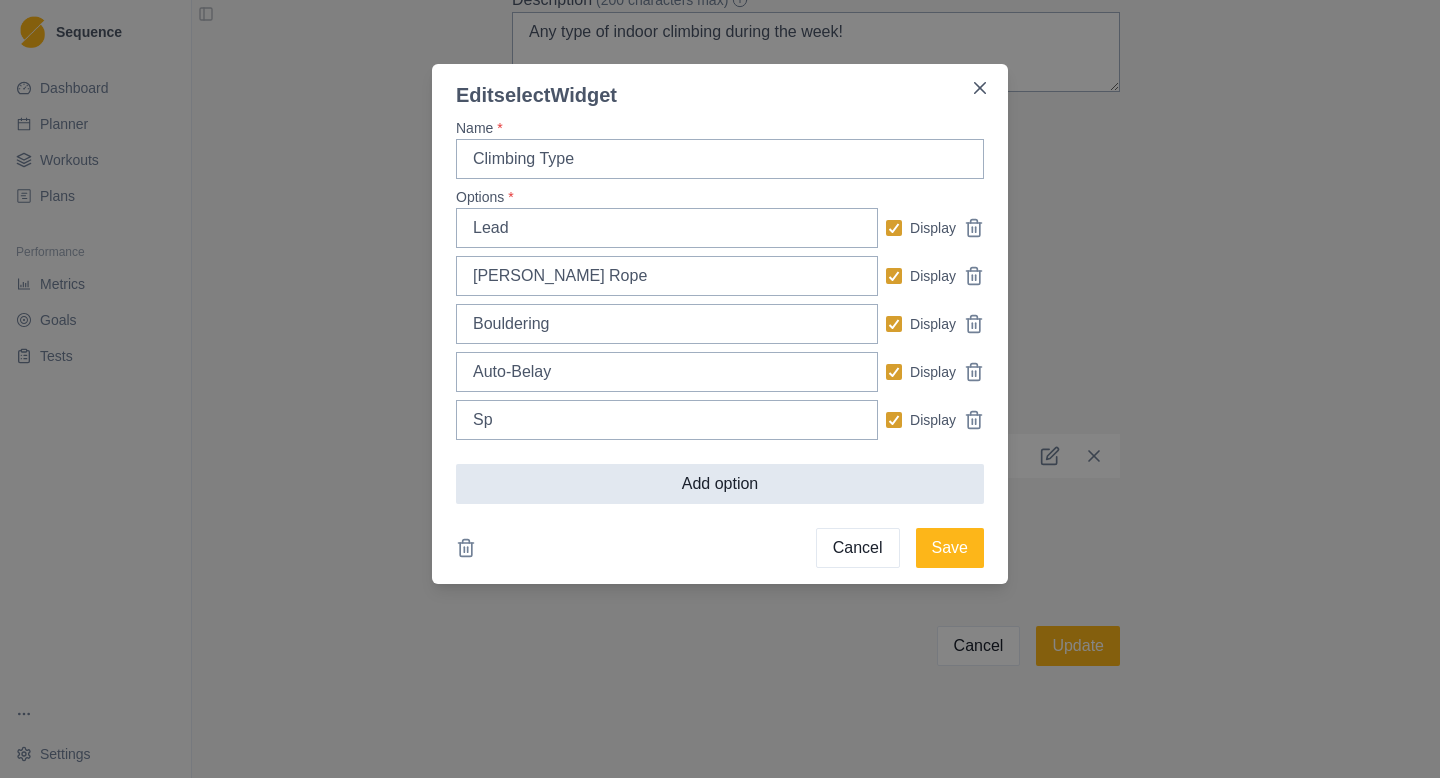 type on "S" 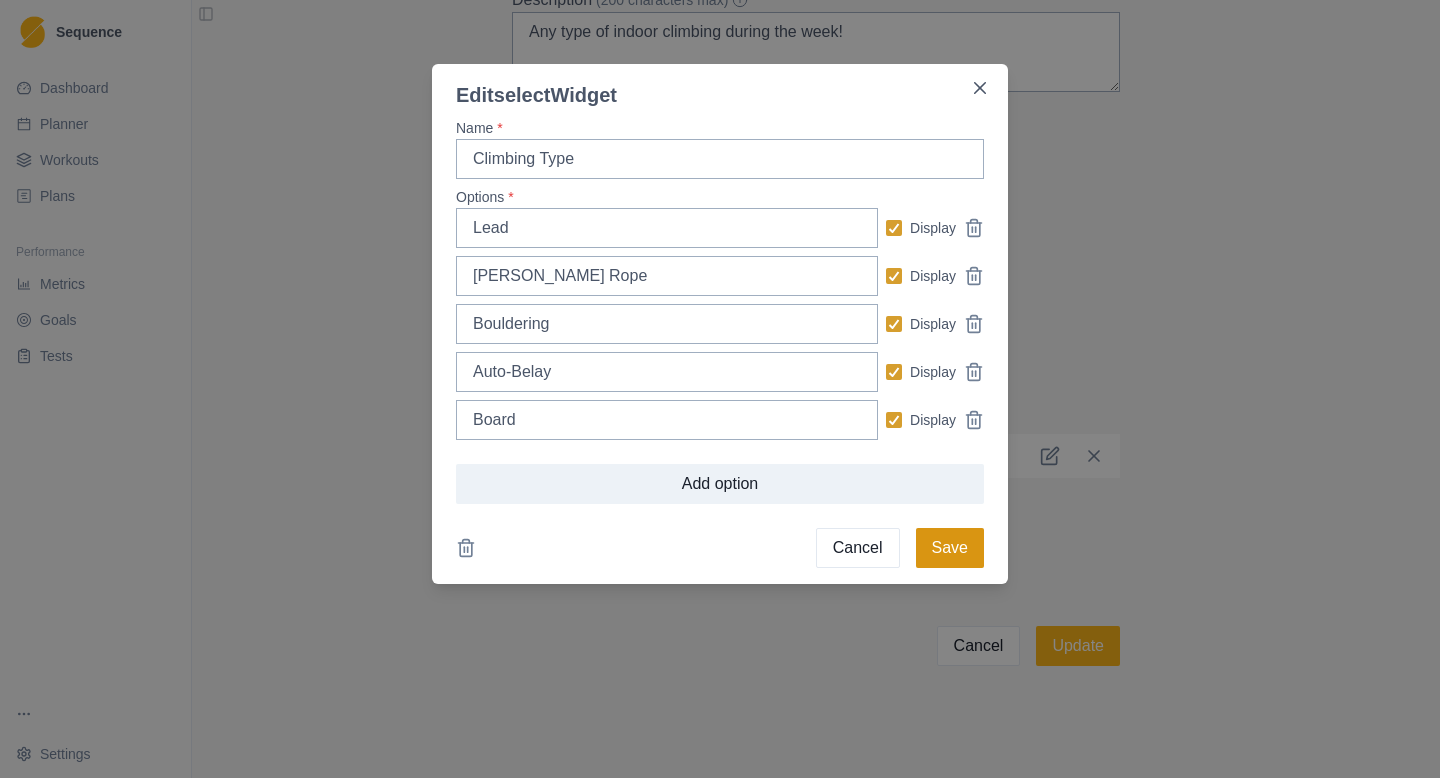 type on "Board" 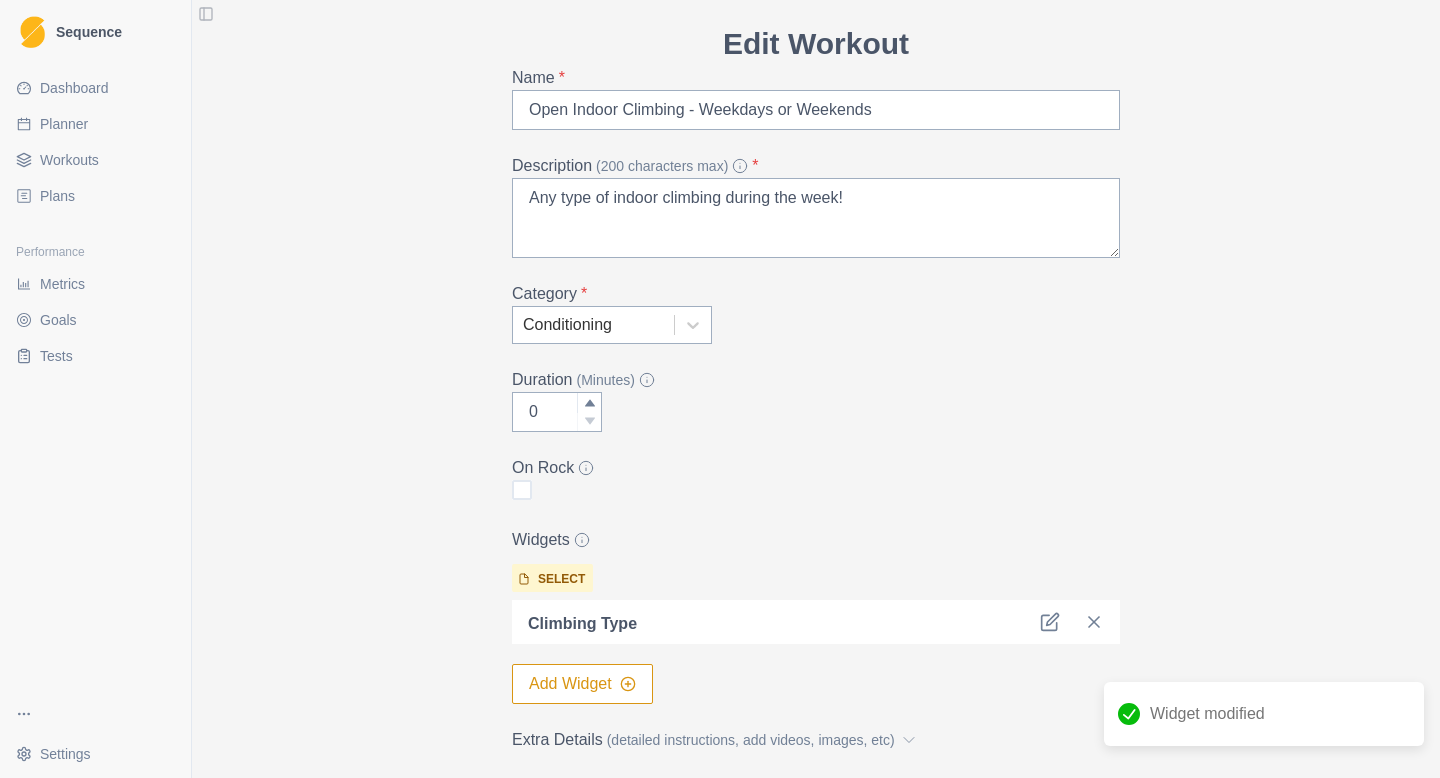 scroll, scrollTop: 249, scrollLeft: 0, axis: vertical 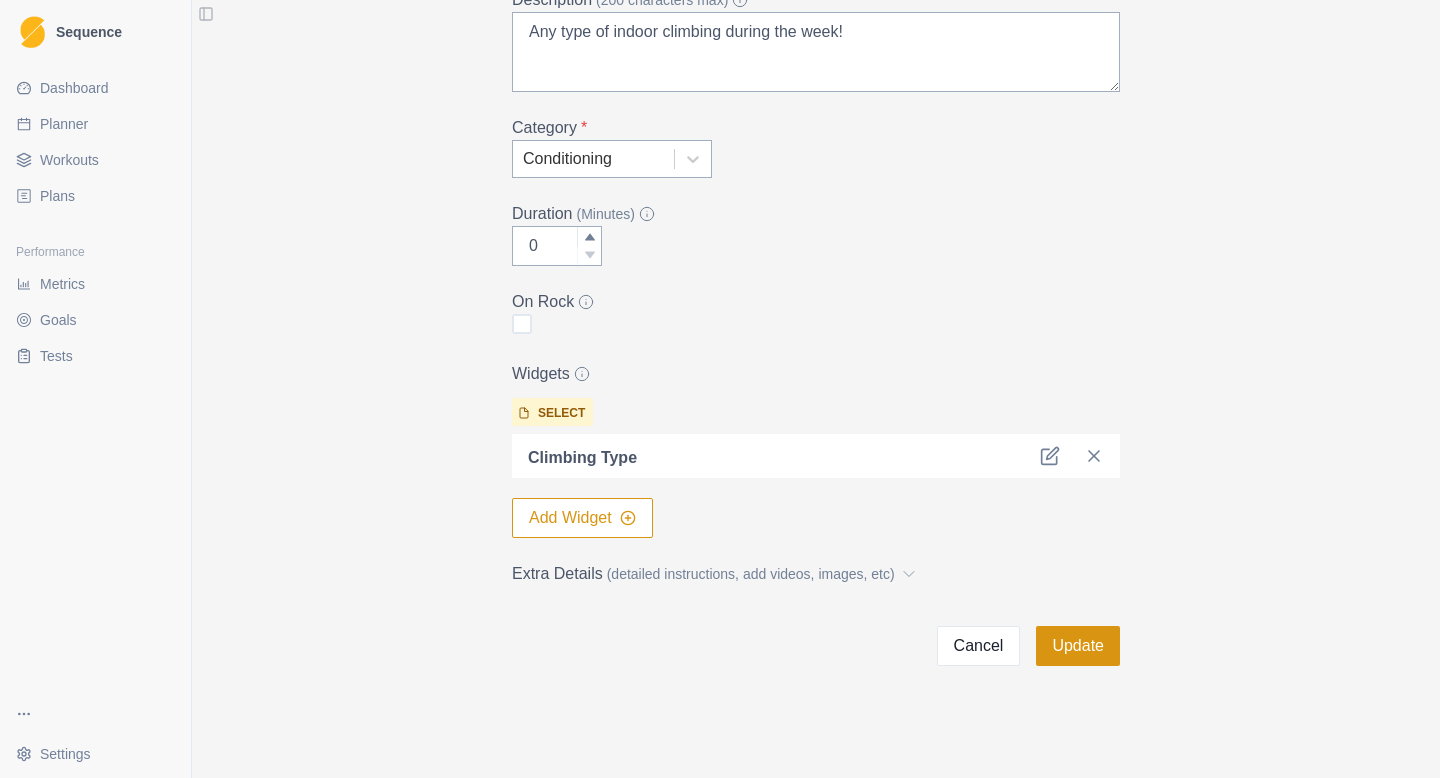click on "Update" at bounding box center (1078, 646) 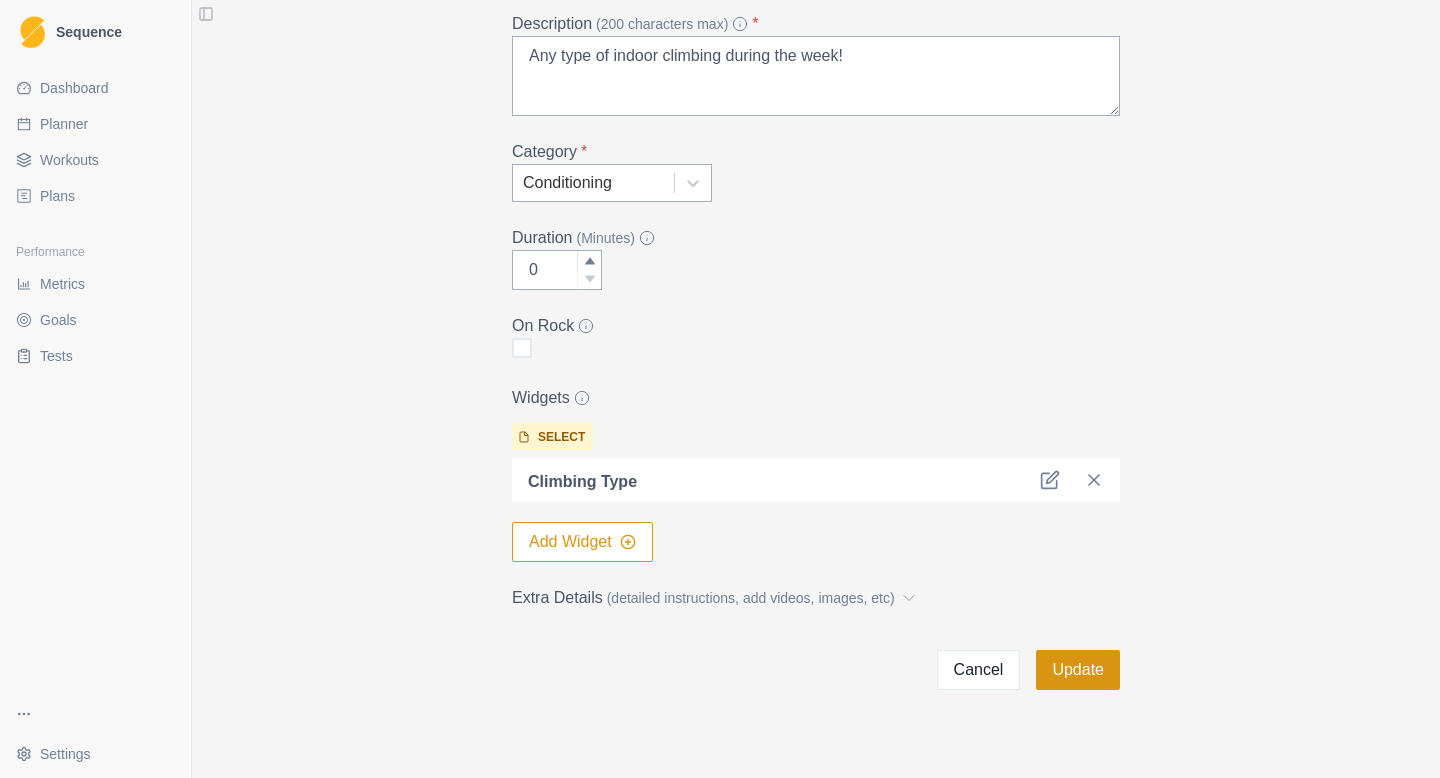 scroll, scrollTop: 0, scrollLeft: 0, axis: both 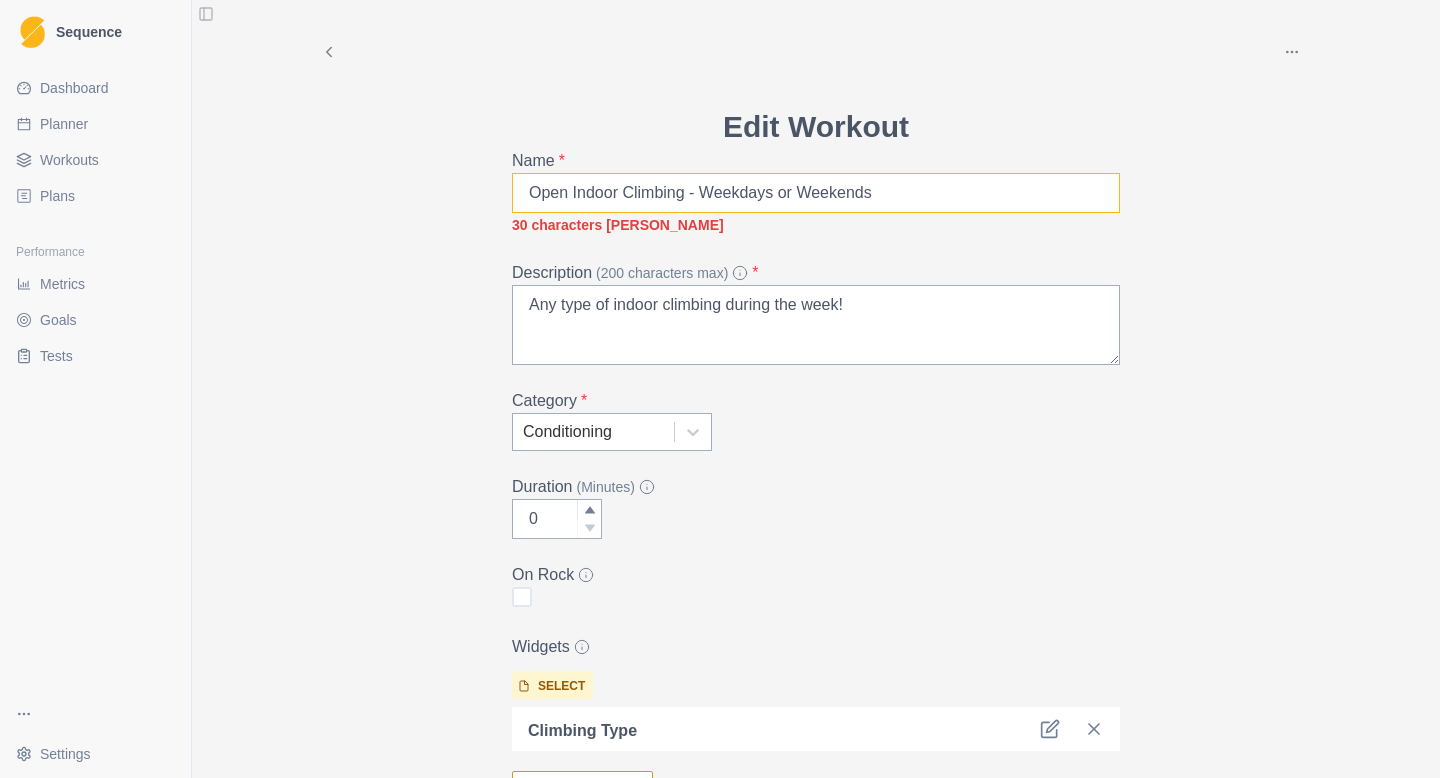 click on "Open Indoor Climbing - Weekdays or Weekends" at bounding box center (816, 193) 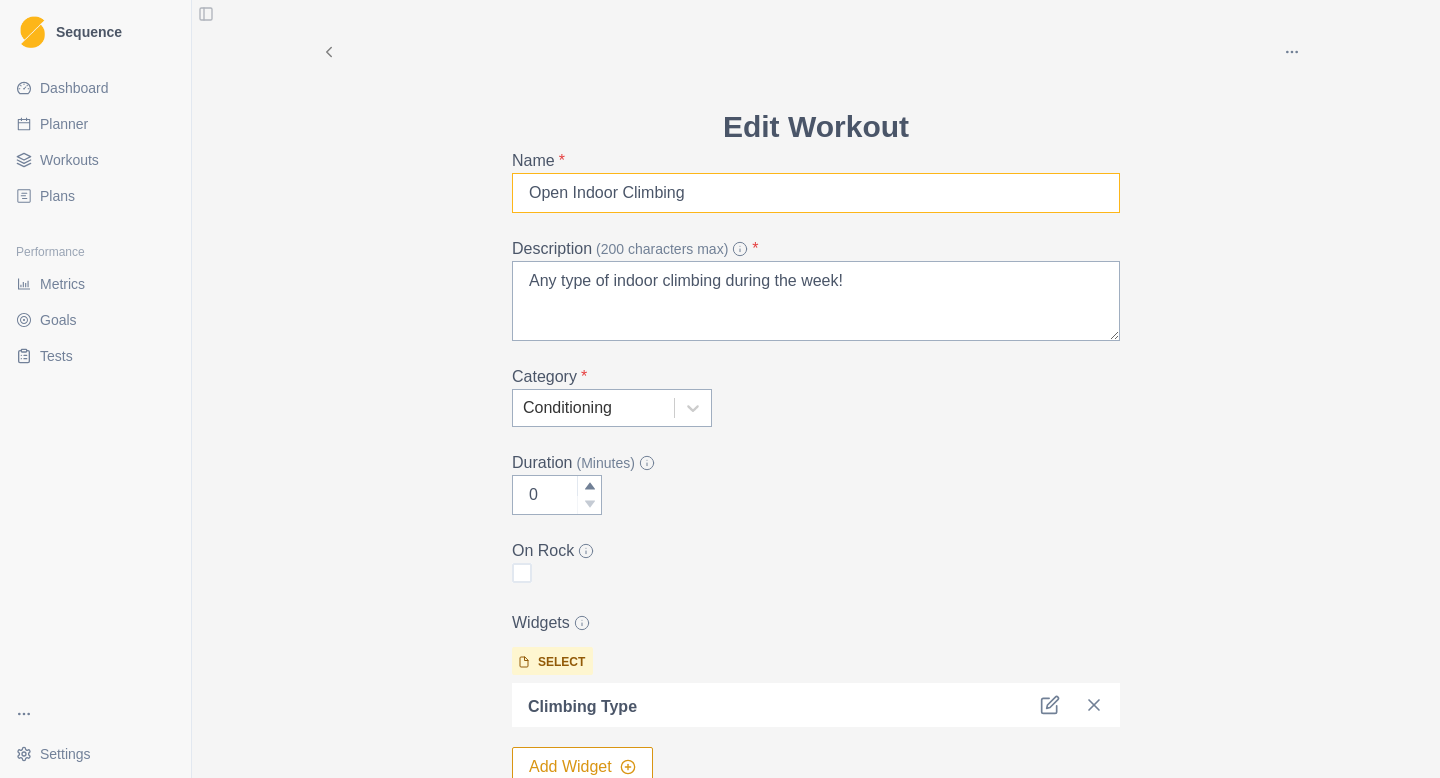 type on "Open Indoor Climbing" 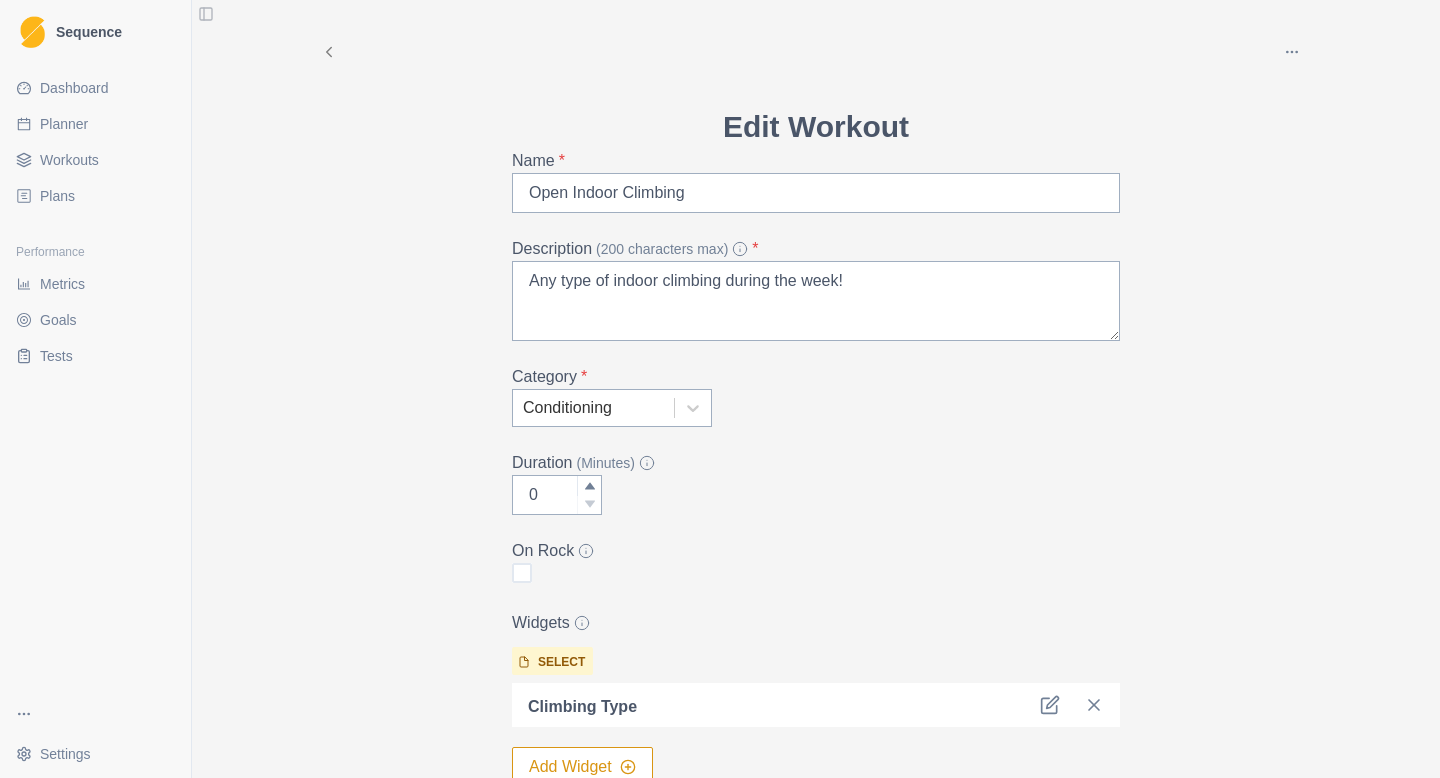 click on "Duration   (Minutes)" at bounding box center [810, 463] 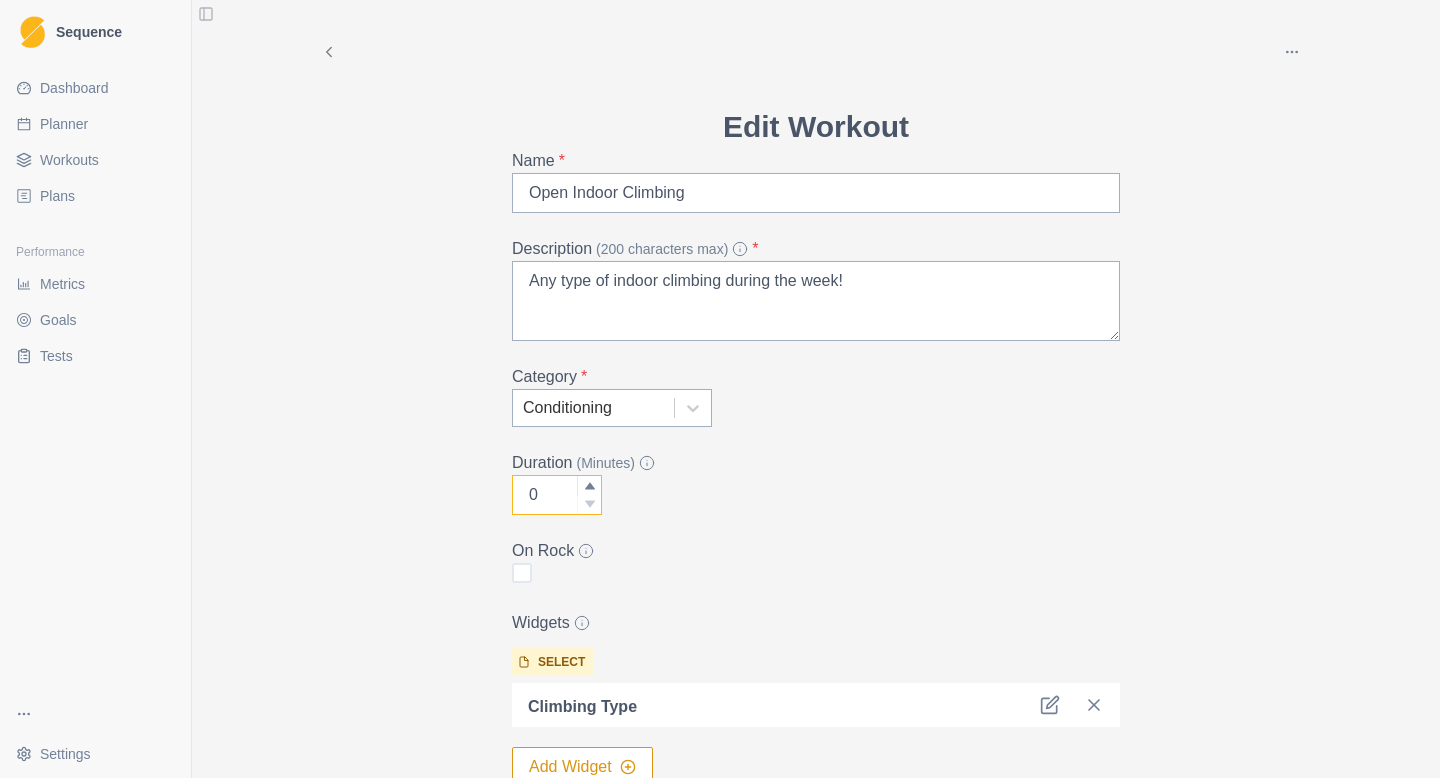 click on "0" at bounding box center (557, 495) 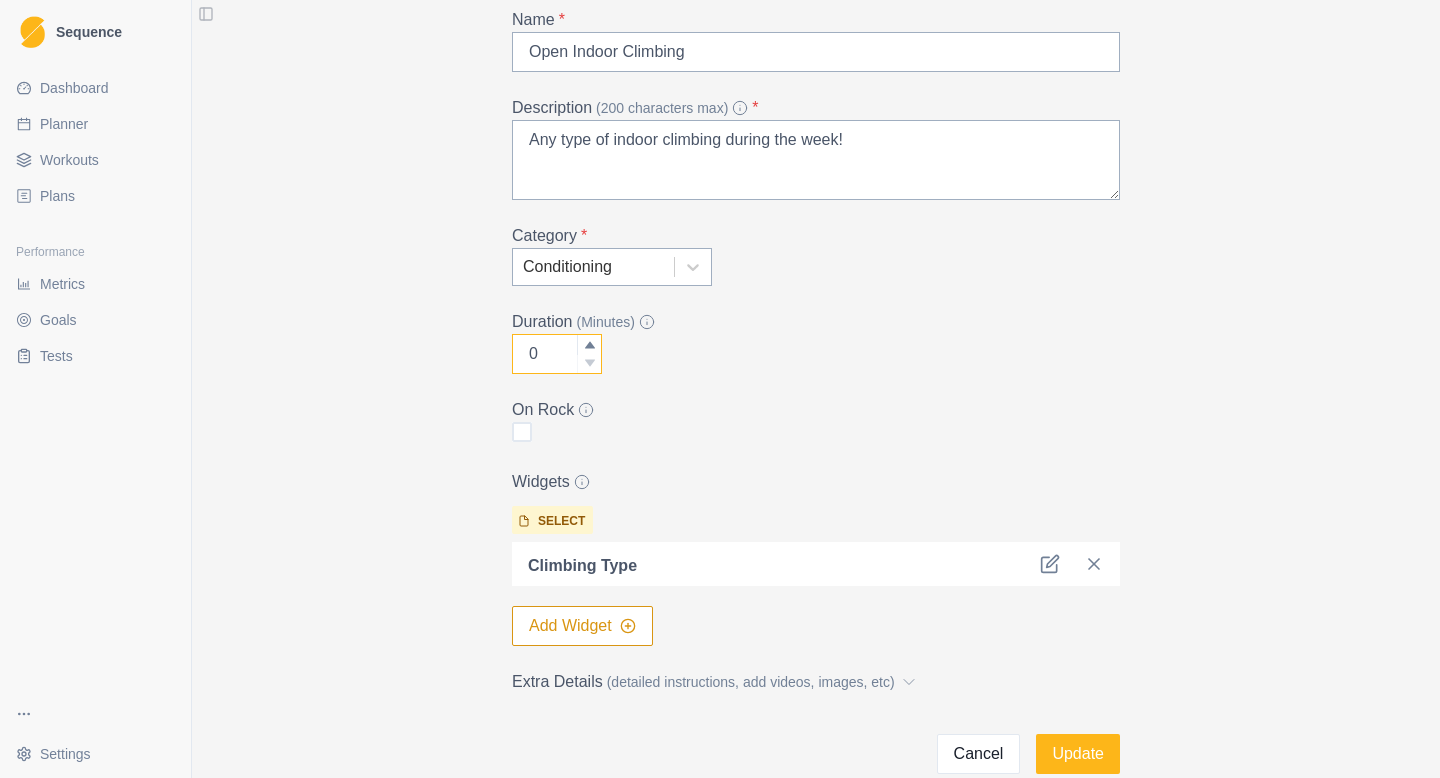 scroll, scrollTop: 179, scrollLeft: 0, axis: vertical 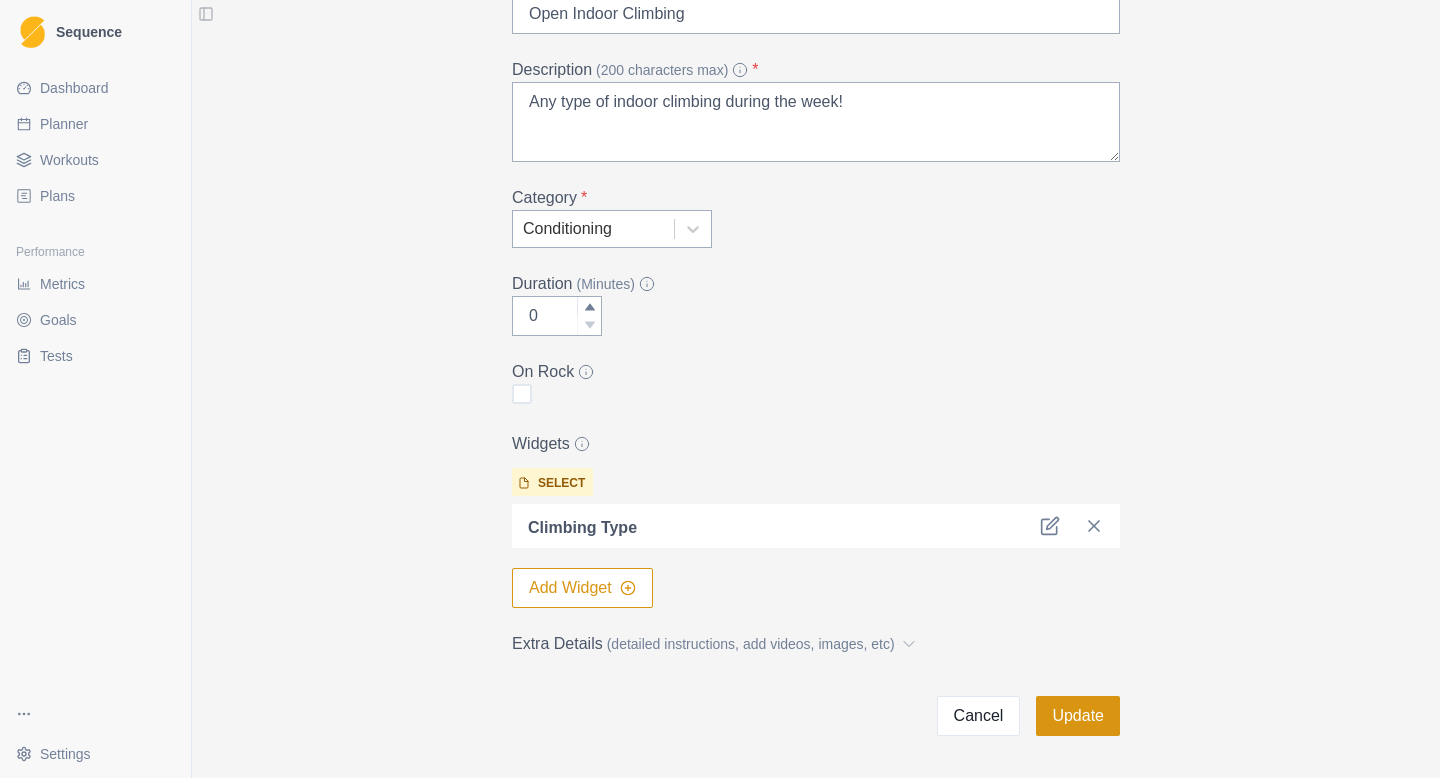 click on "Update" at bounding box center [1078, 716] 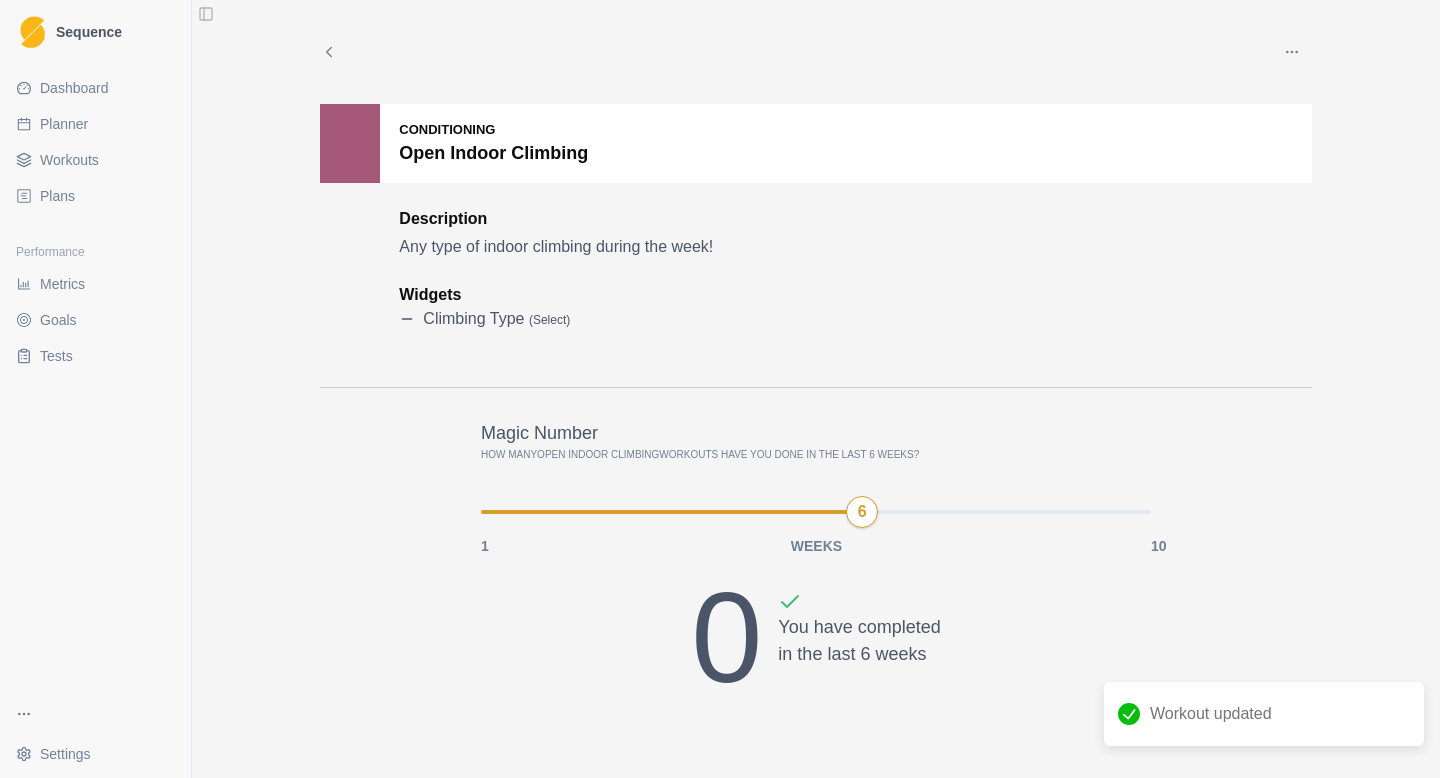 click on "Dashboard" at bounding box center [74, 88] 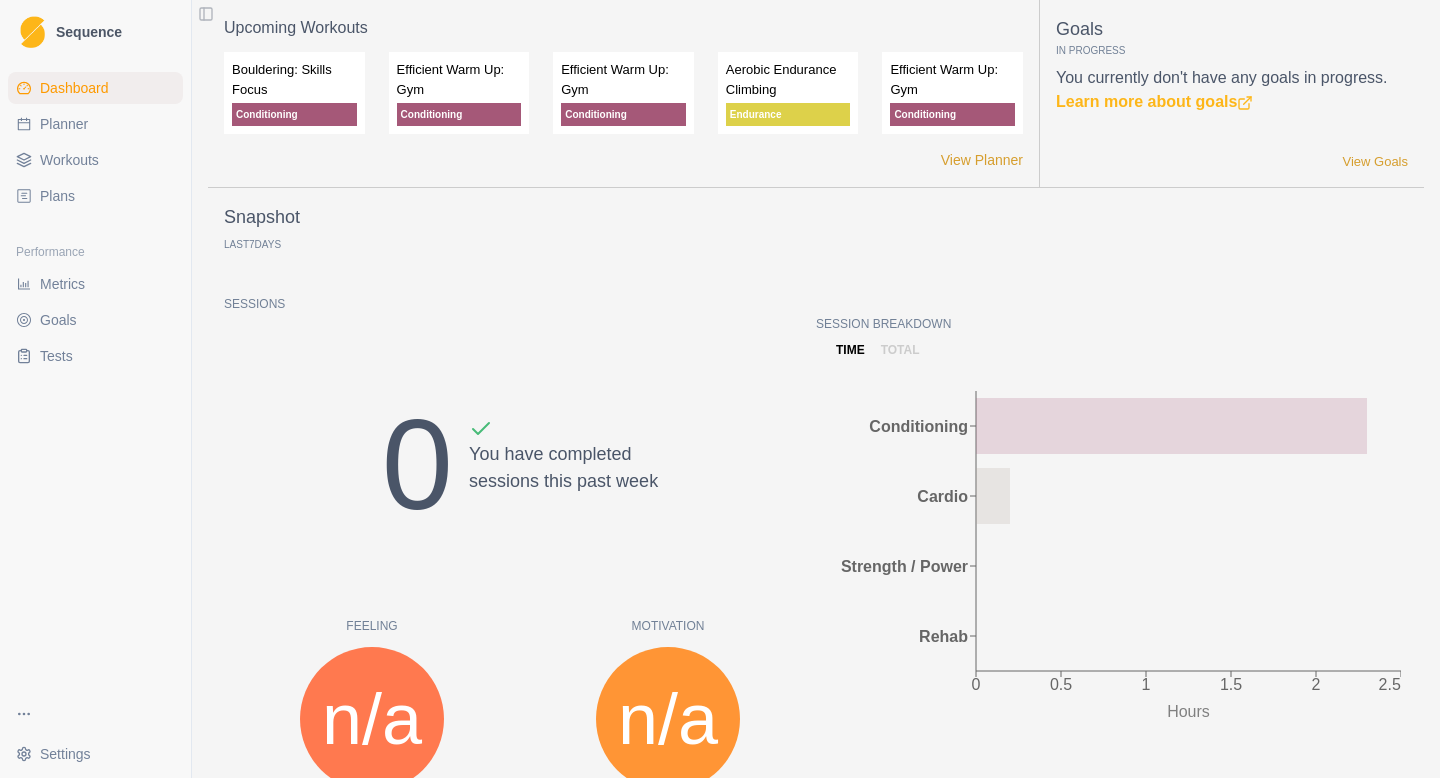 click on "Workouts" at bounding box center [69, 160] 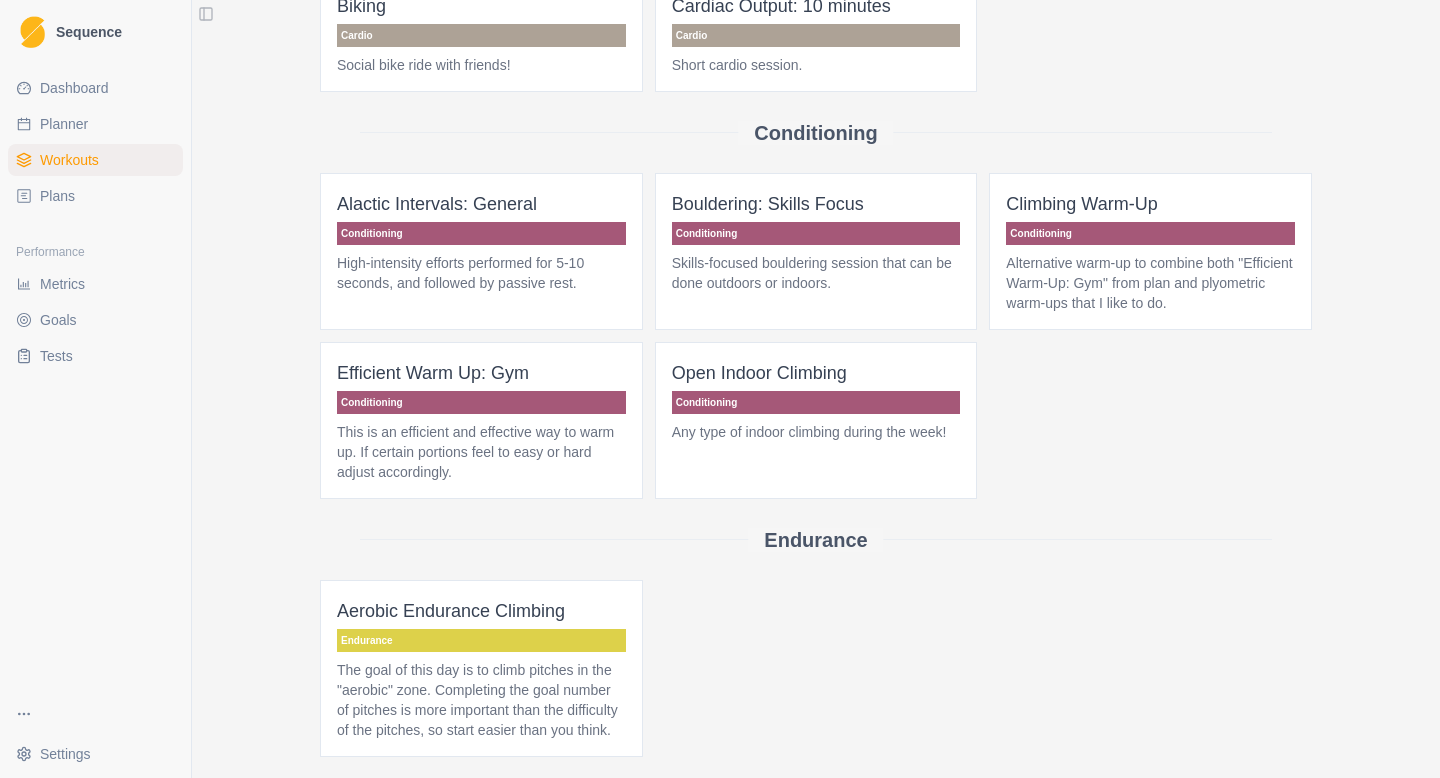scroll, scrollTop: 178, scrollLeft: 0, axis: vertical 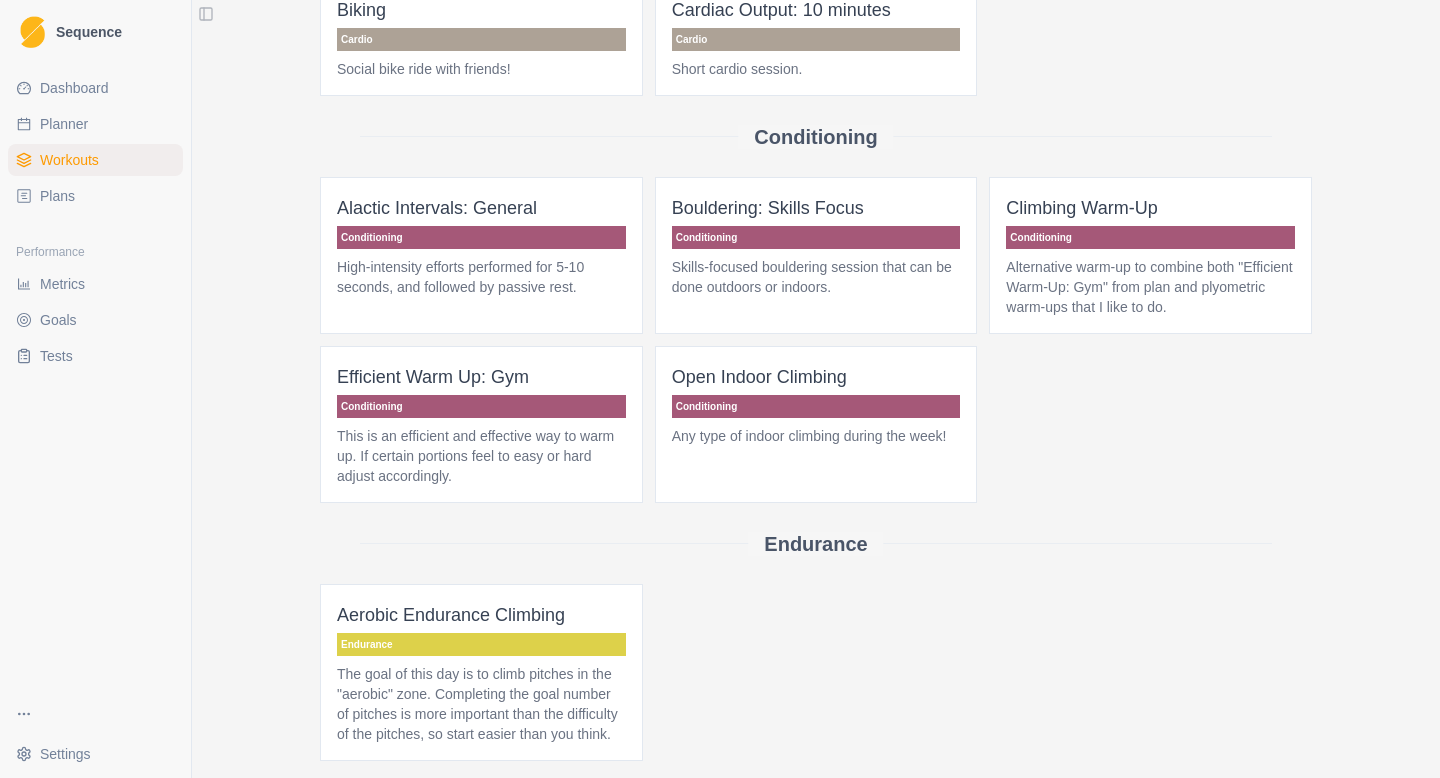 click on "Open Indoor Climbing Conditioning Any type of indoor climbing during the week!" at bounding box center [816, 424] 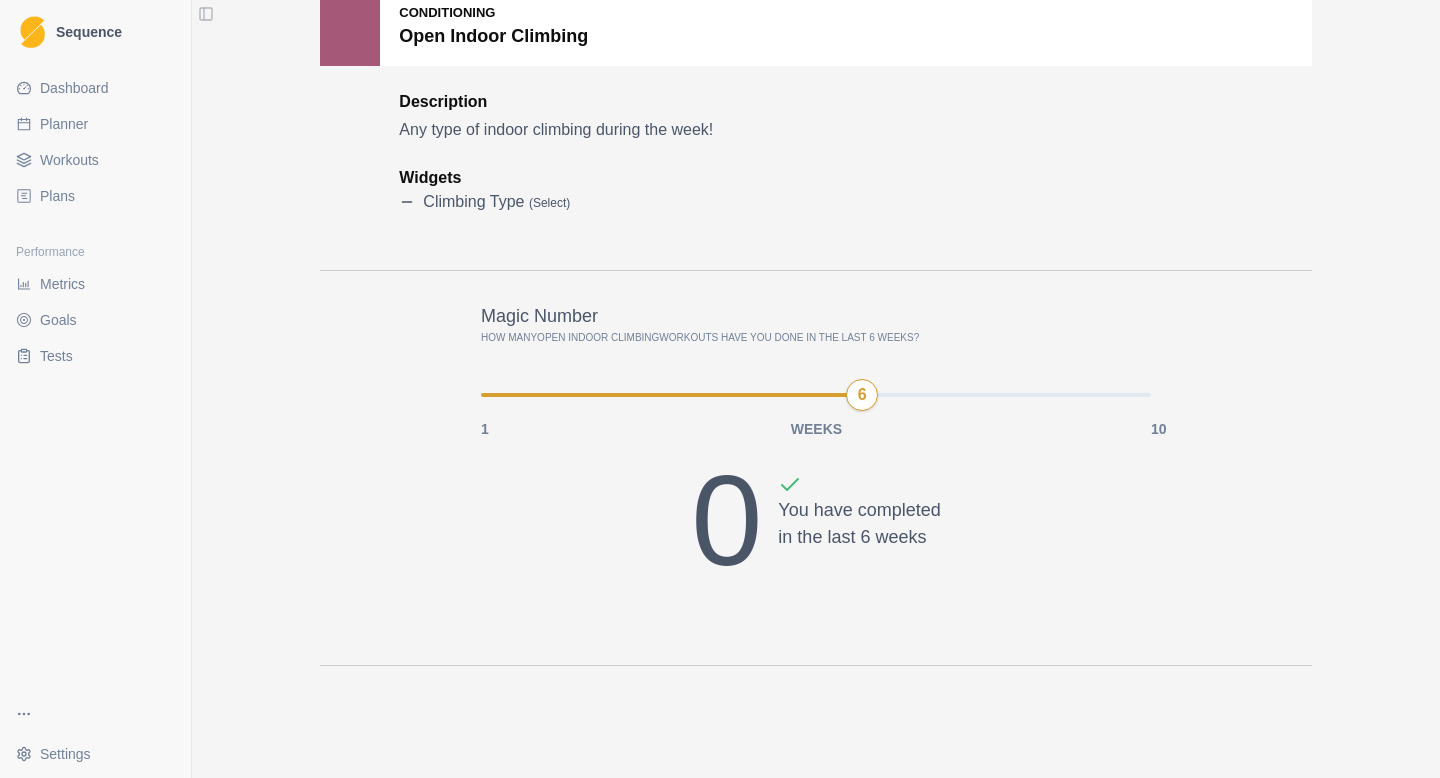 scroll, scrollTop: 0, scrollLeft: 0, axis: both 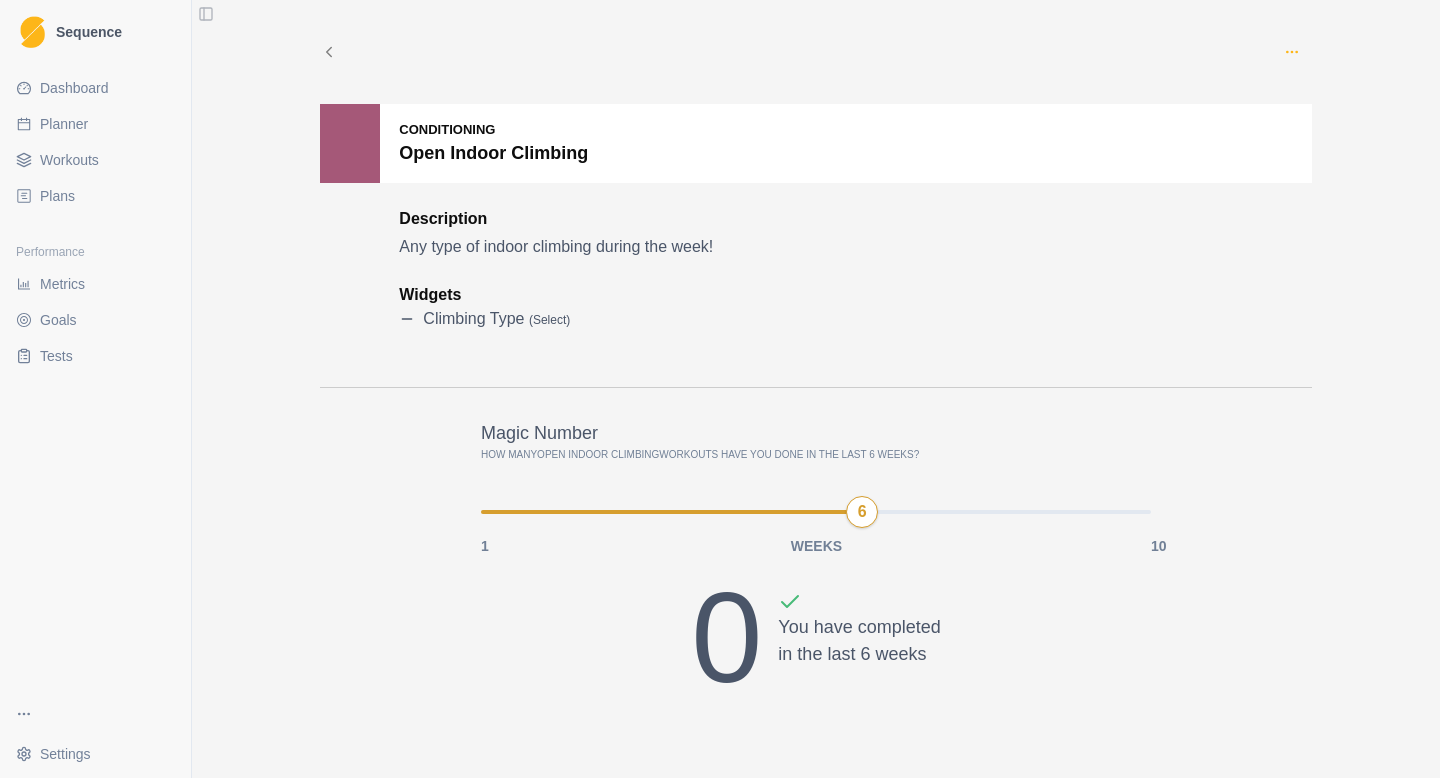 click 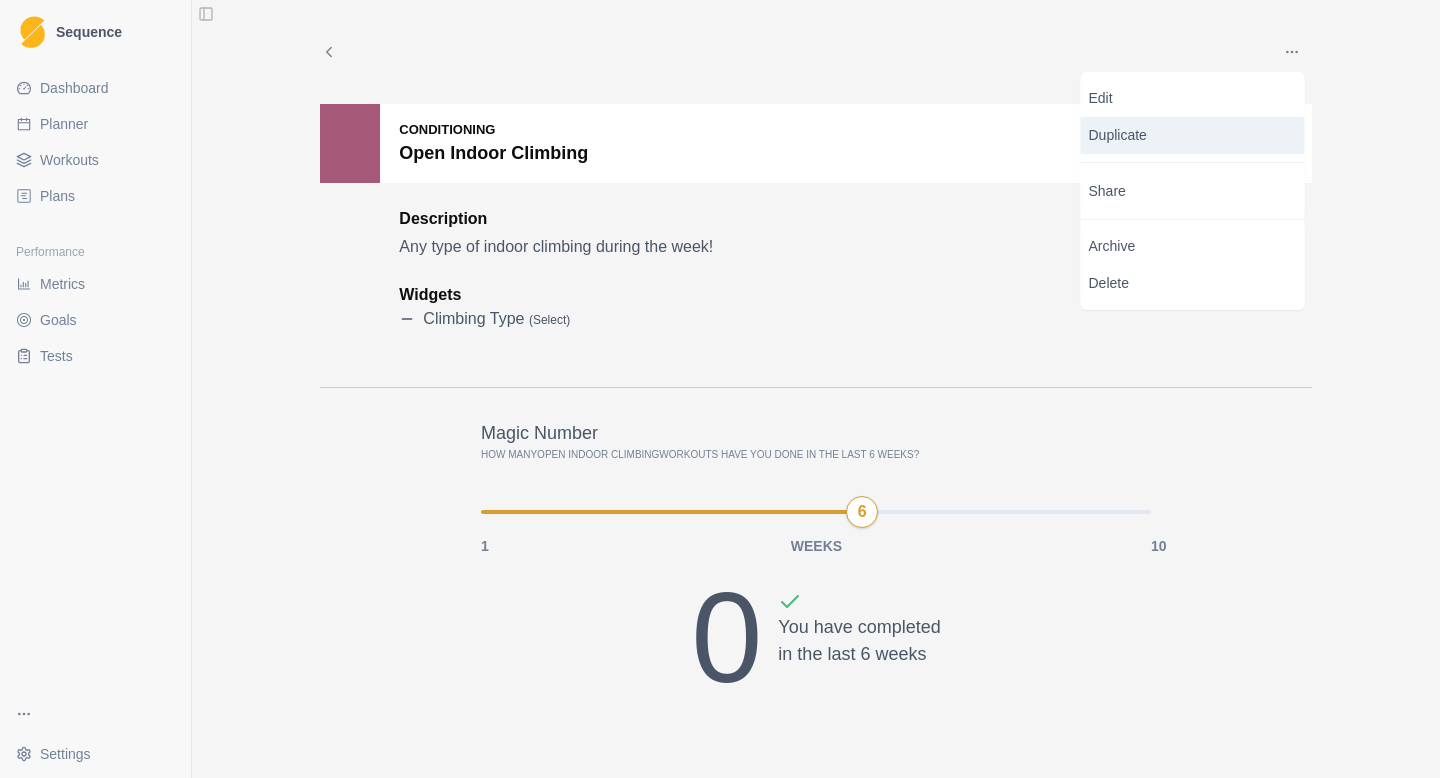 click on "Duplicate" at bounding box center (1193, 135) 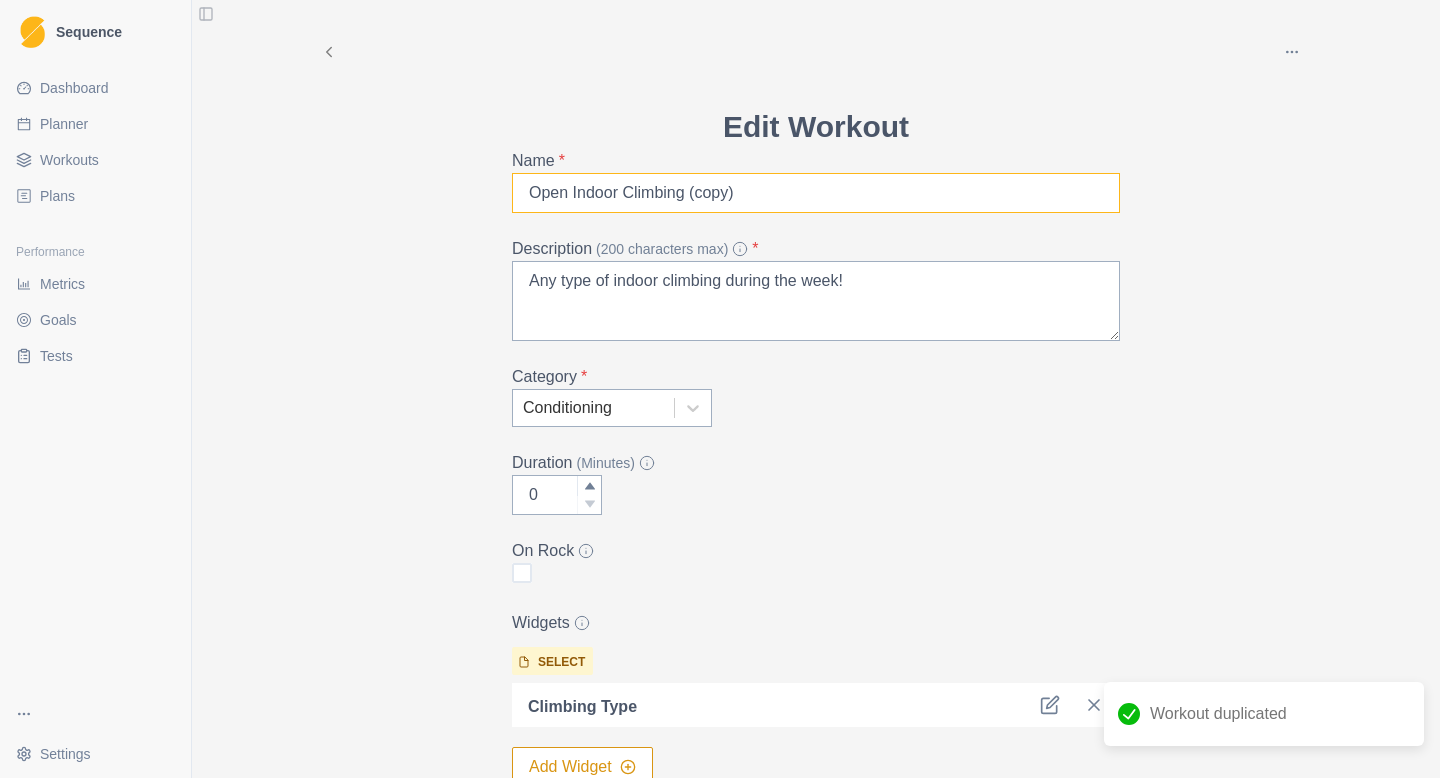 drag, startPoint x: 751, startPoint y: 198, endPoint x: 685, endPoint y: 196, distance: 66.0303 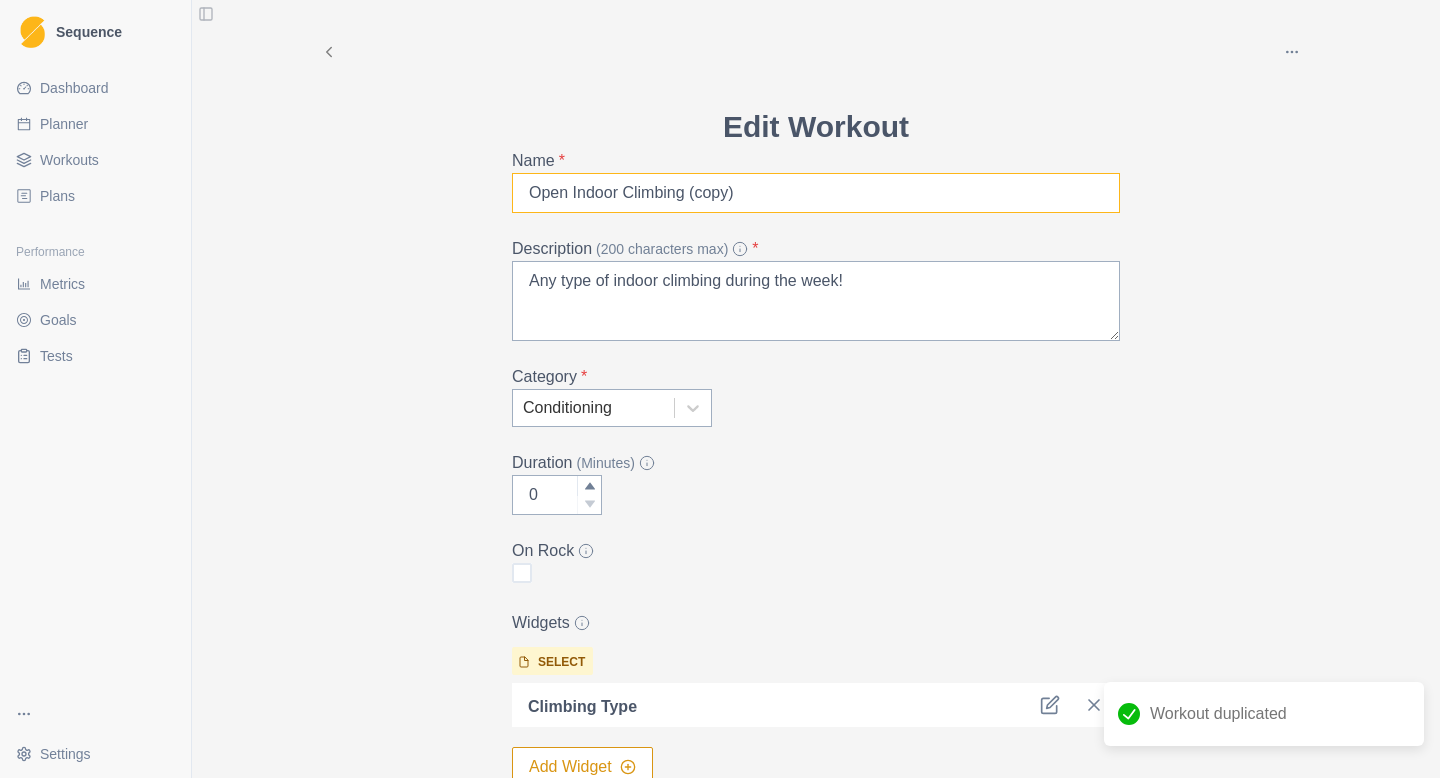 click on "Open Indoor Climbing (copy)" at bounding box center [816, 193] 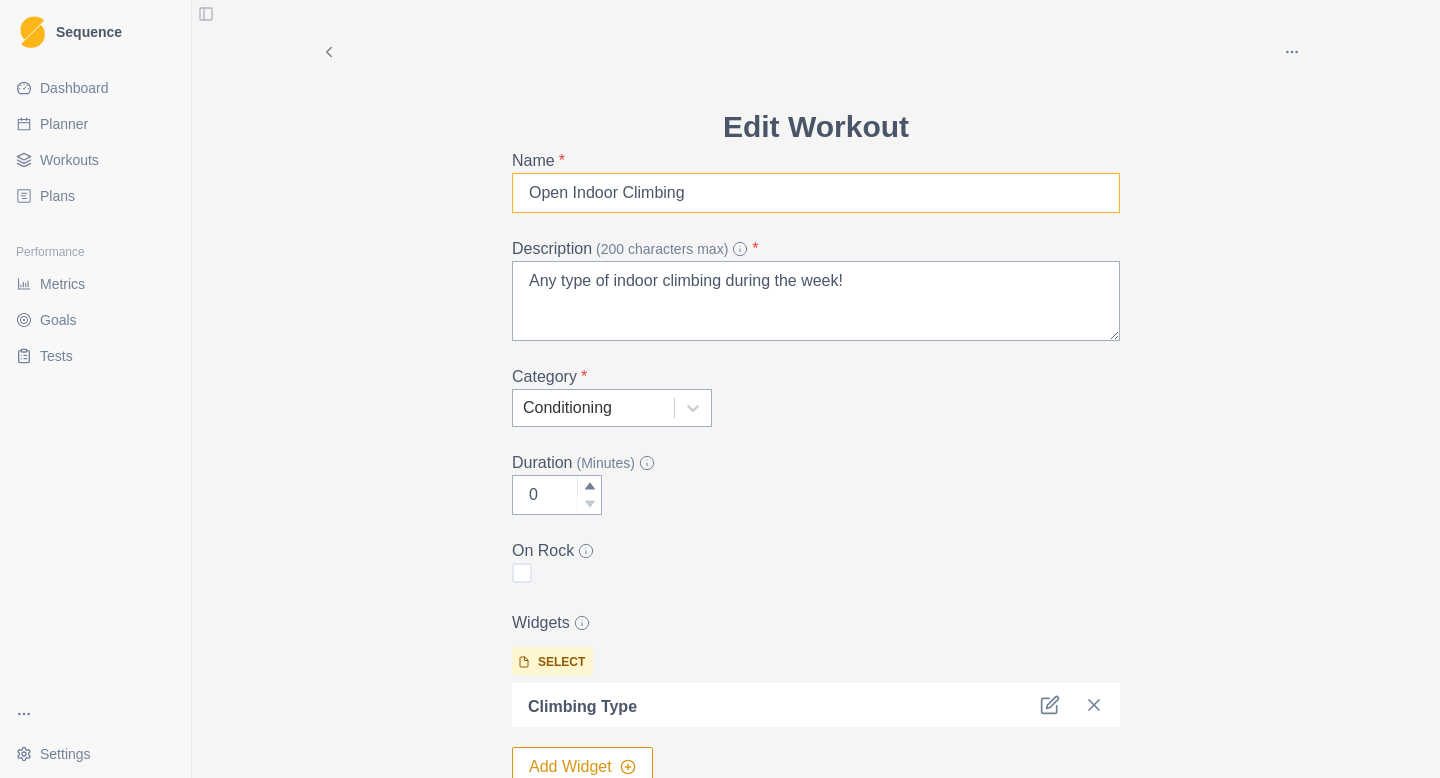 drag, startPoint x: 614, startPoint y: 195, endPoint x: 563, endPoint y: 194, distance: 51.009804 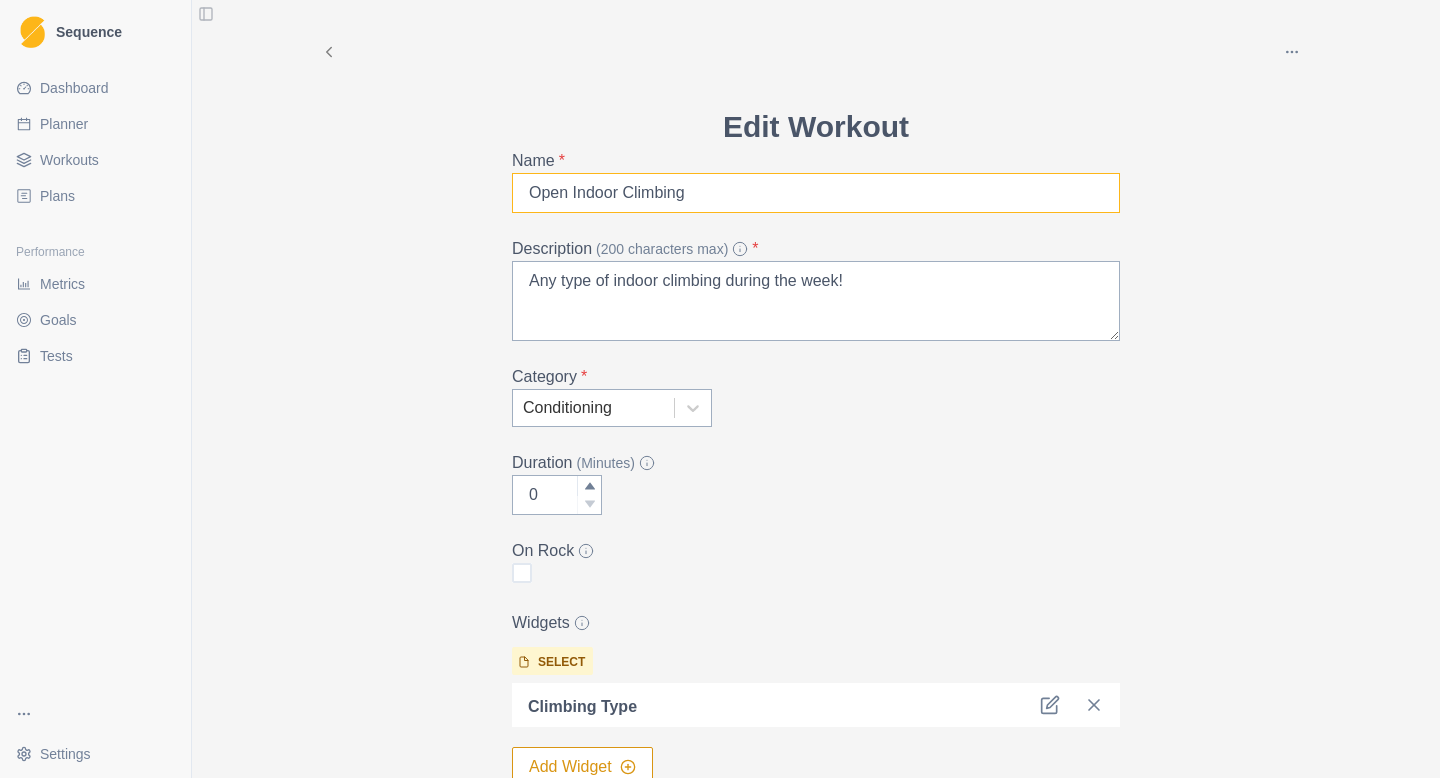 click on "Open Indoor Climbing" at bounding box center (816, 193) 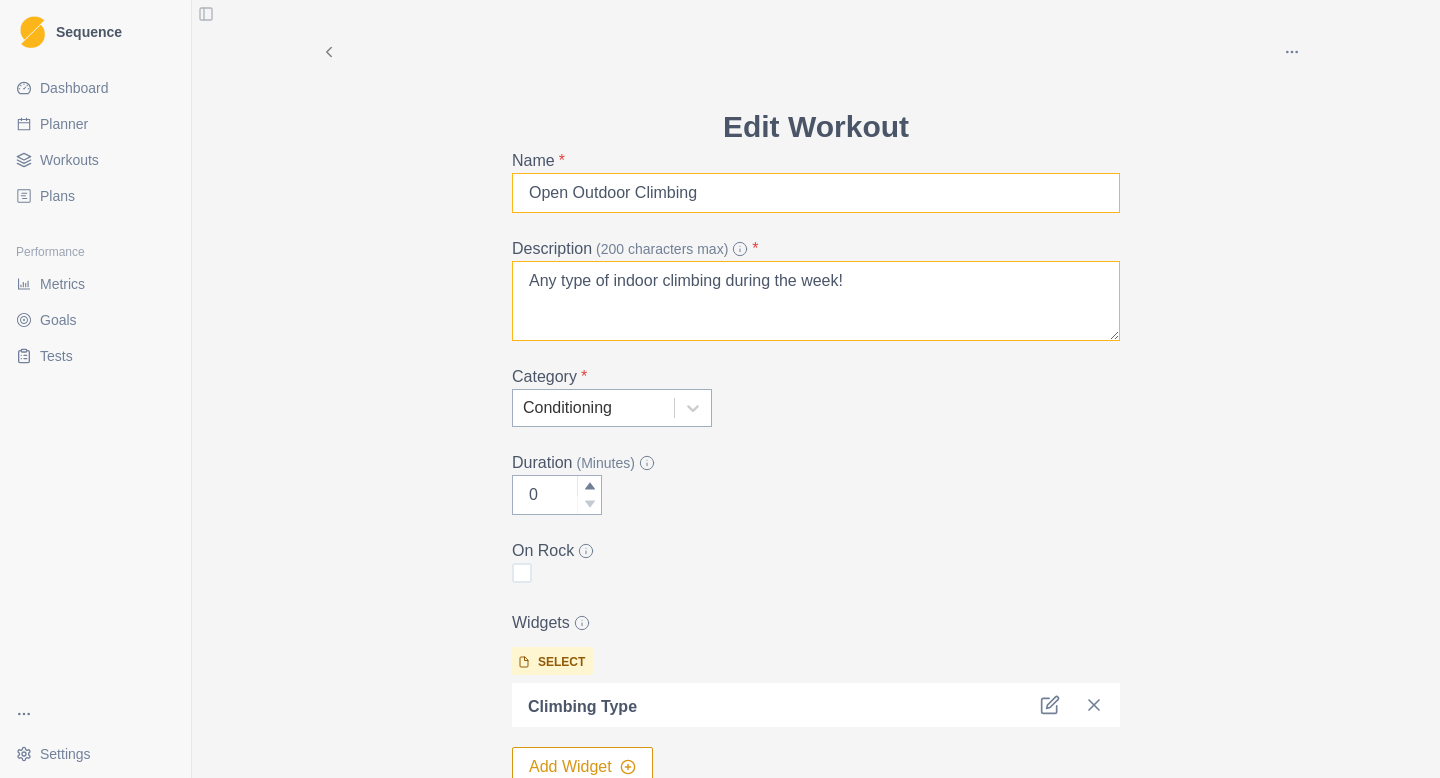 type on "Open Outdoor Climbing" 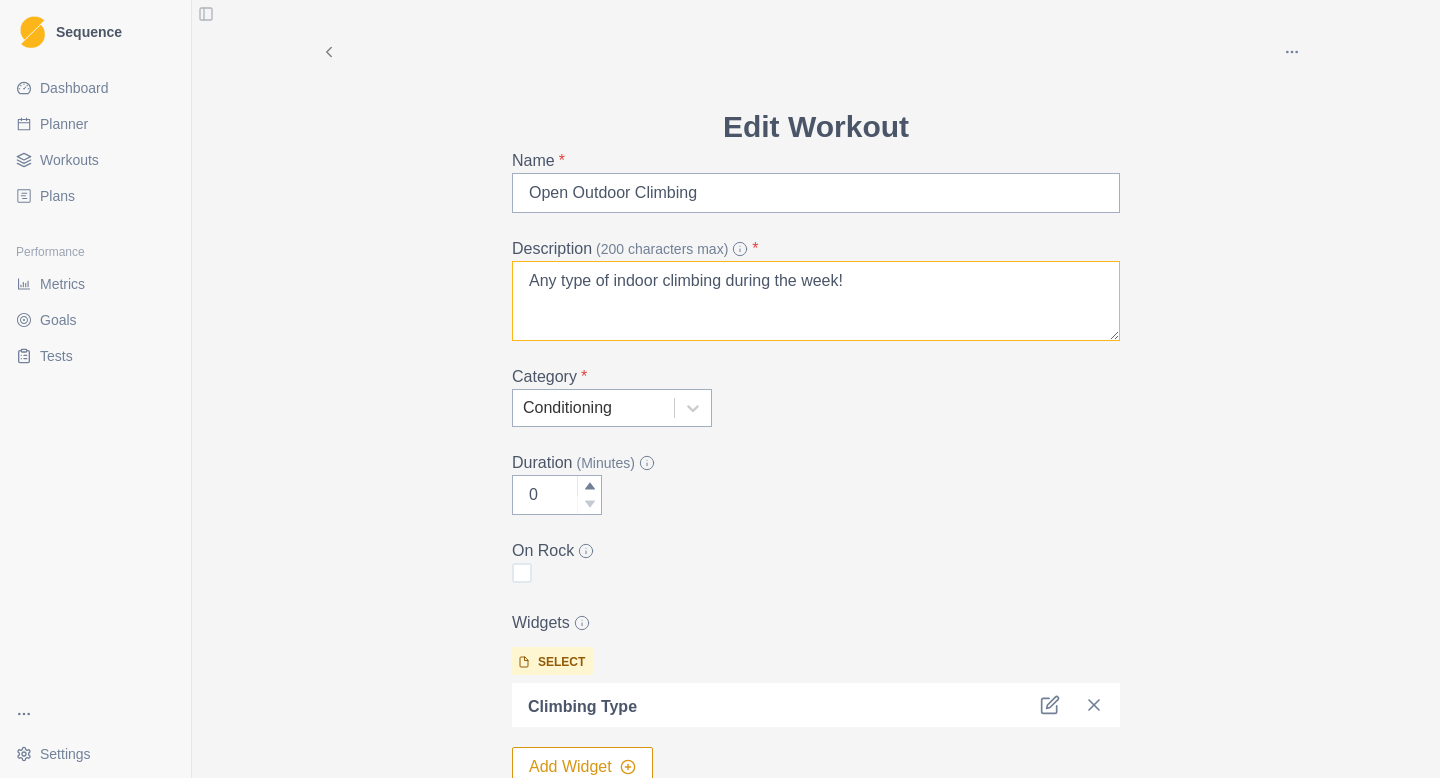 click on "Any type of indoor climbing during the week!" at bounding box center [816, 301] 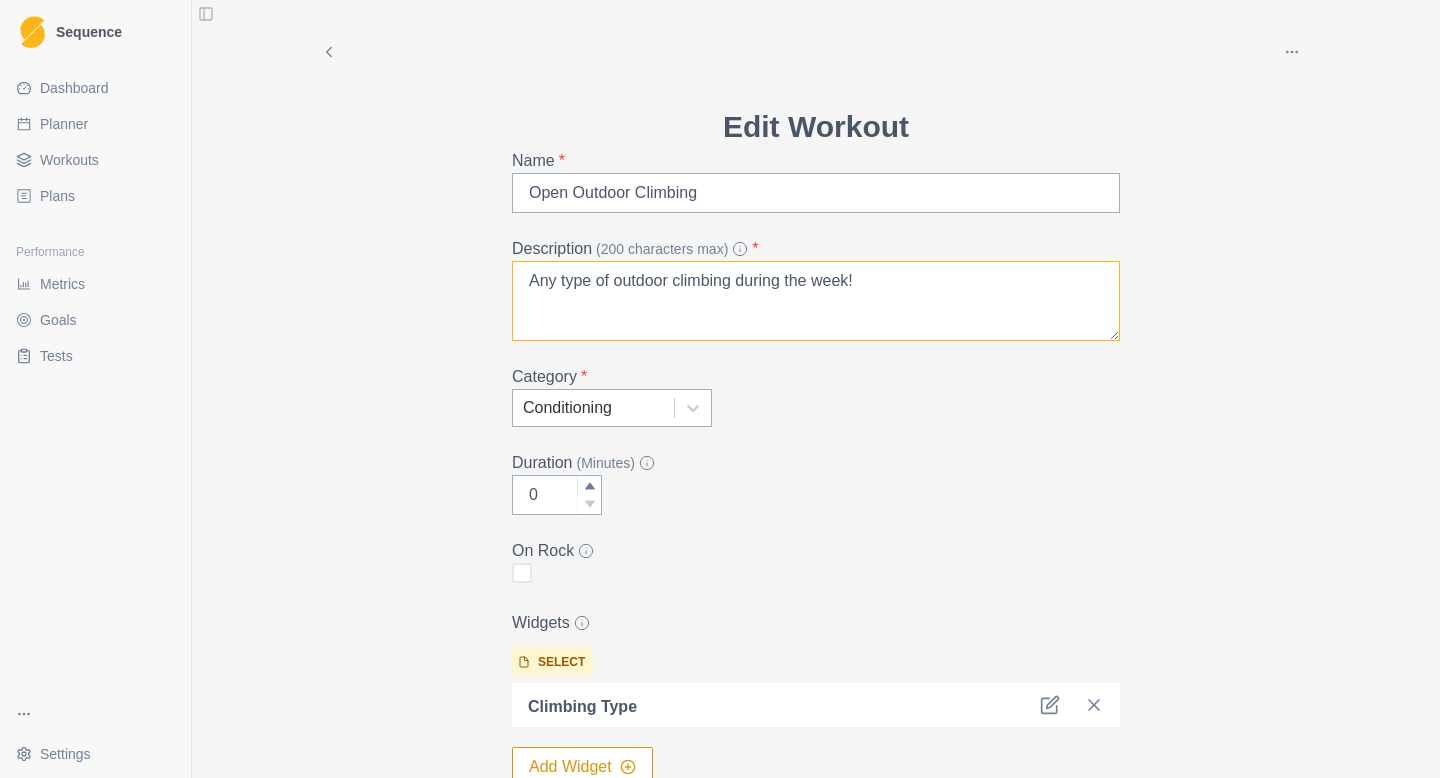 drag, startPoint x: 897, startPoint y: 275, endPoint x: 729, endPoint y: 284, distance: 168.2409 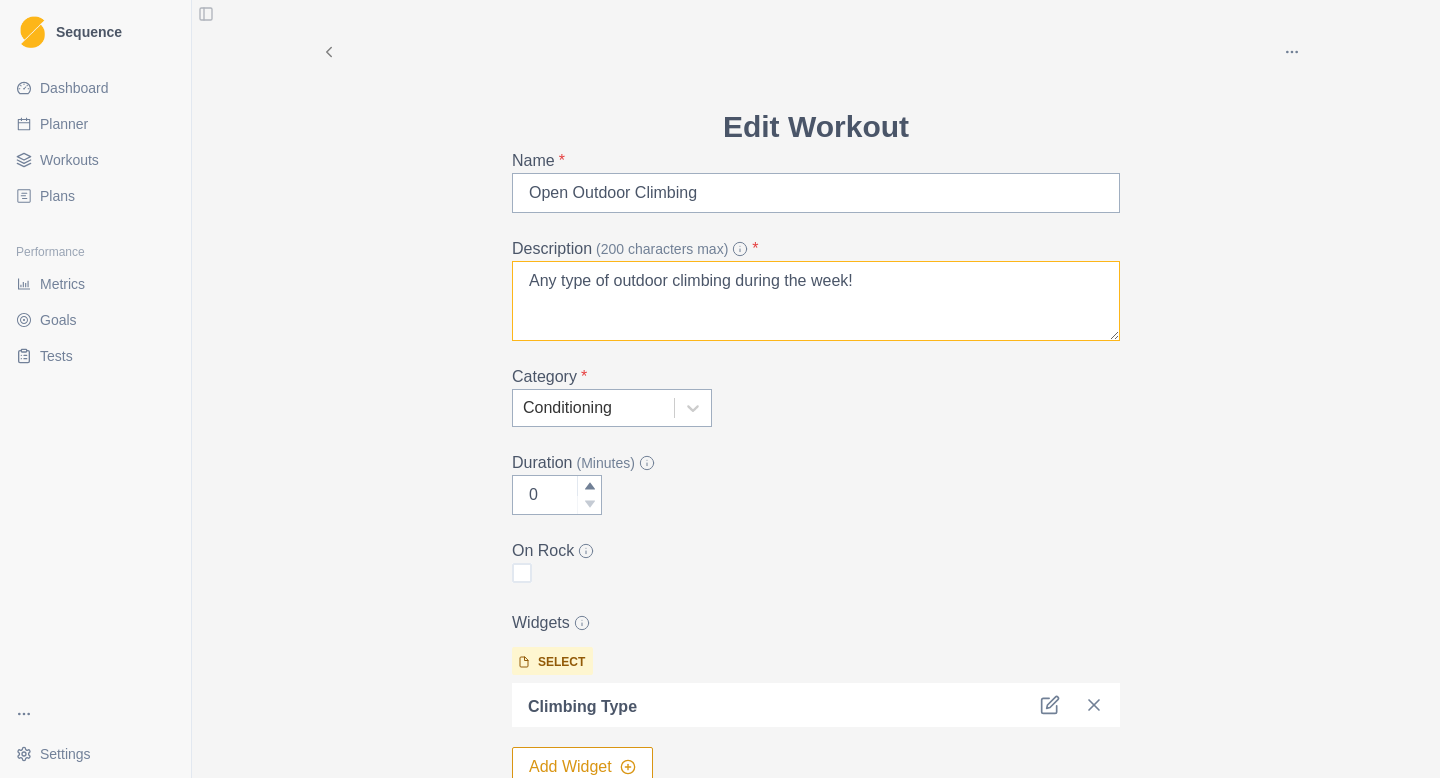 click on "Any type of outdoor climbing during the week!" at bounding box center (816, 301) 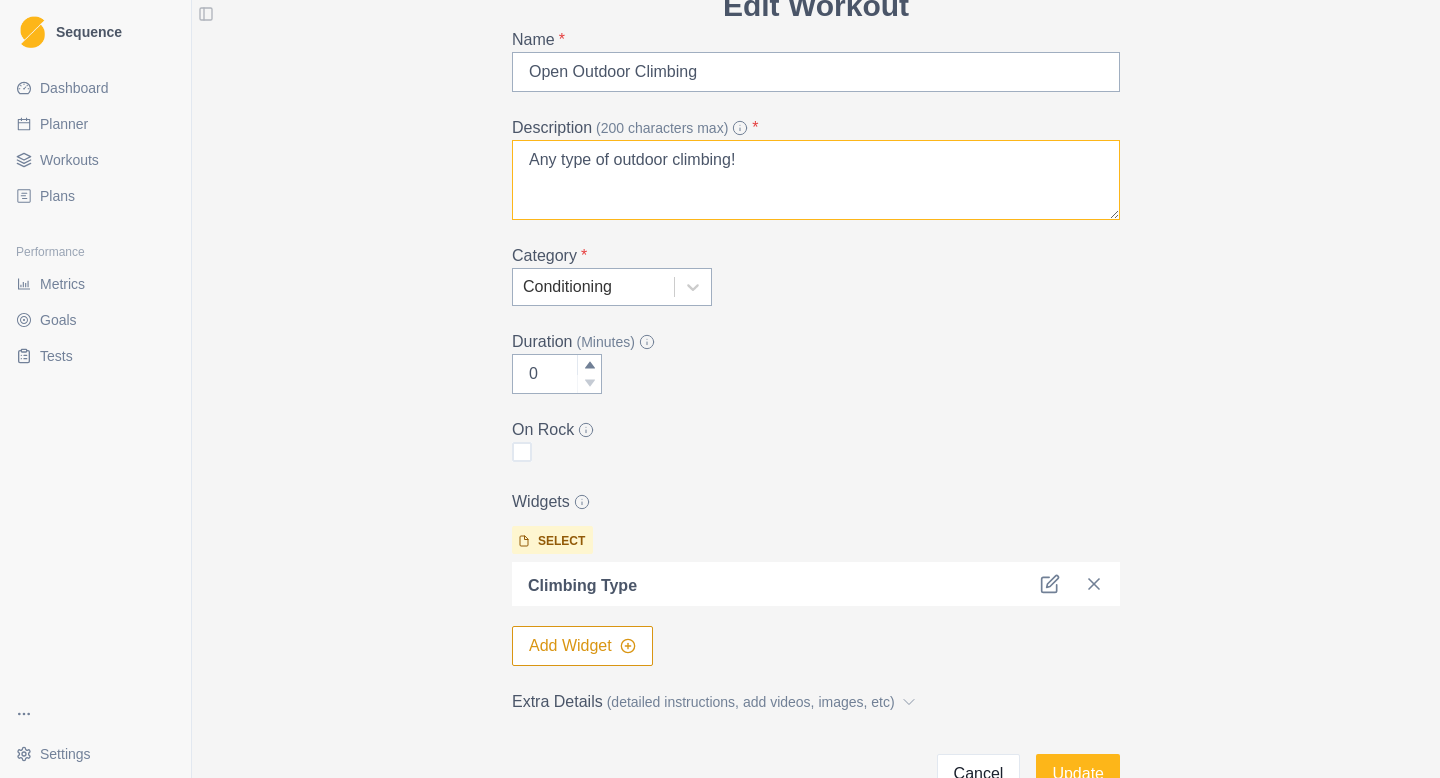 scroll, scrollTop: 130, scrollLeft: 0, axis: vertical 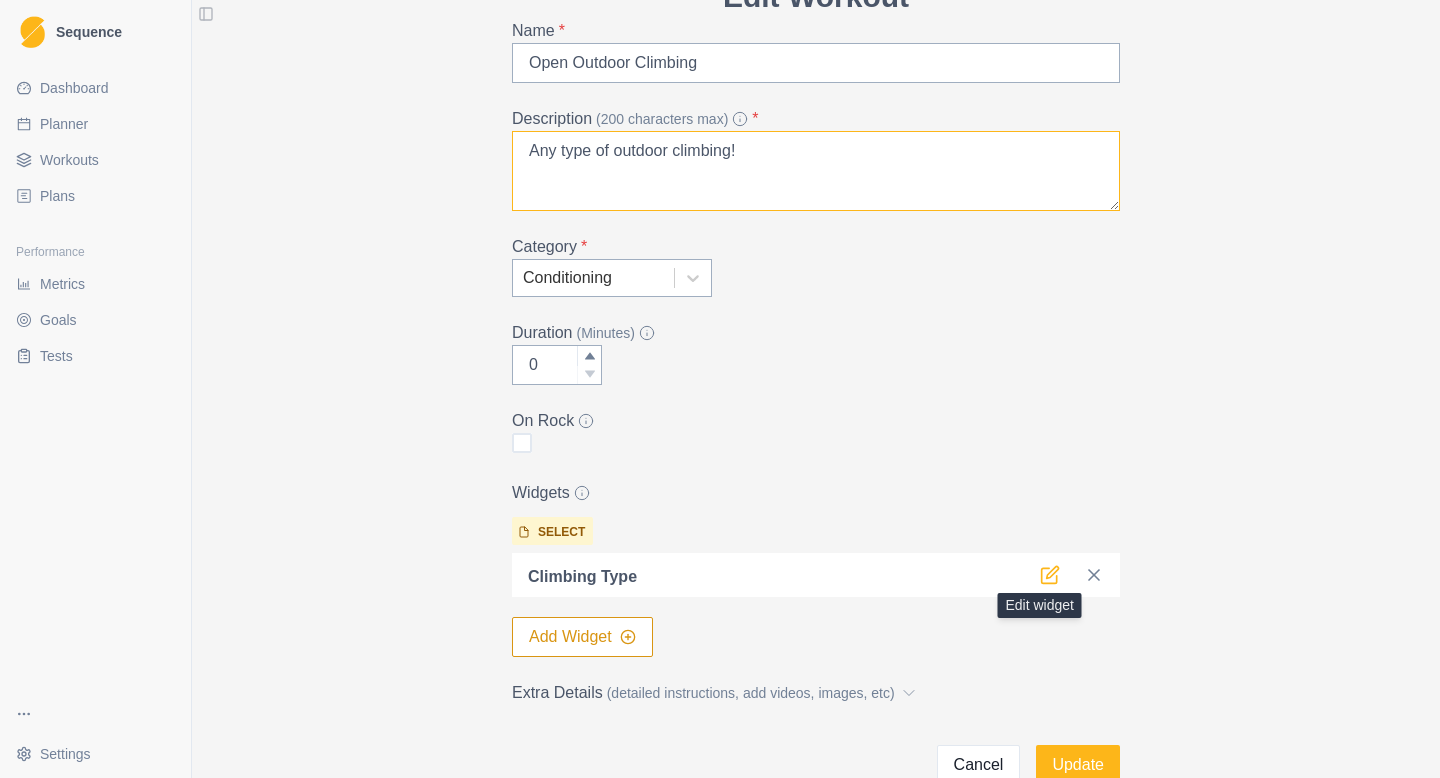 type on "Any type of outdoor climbing!" 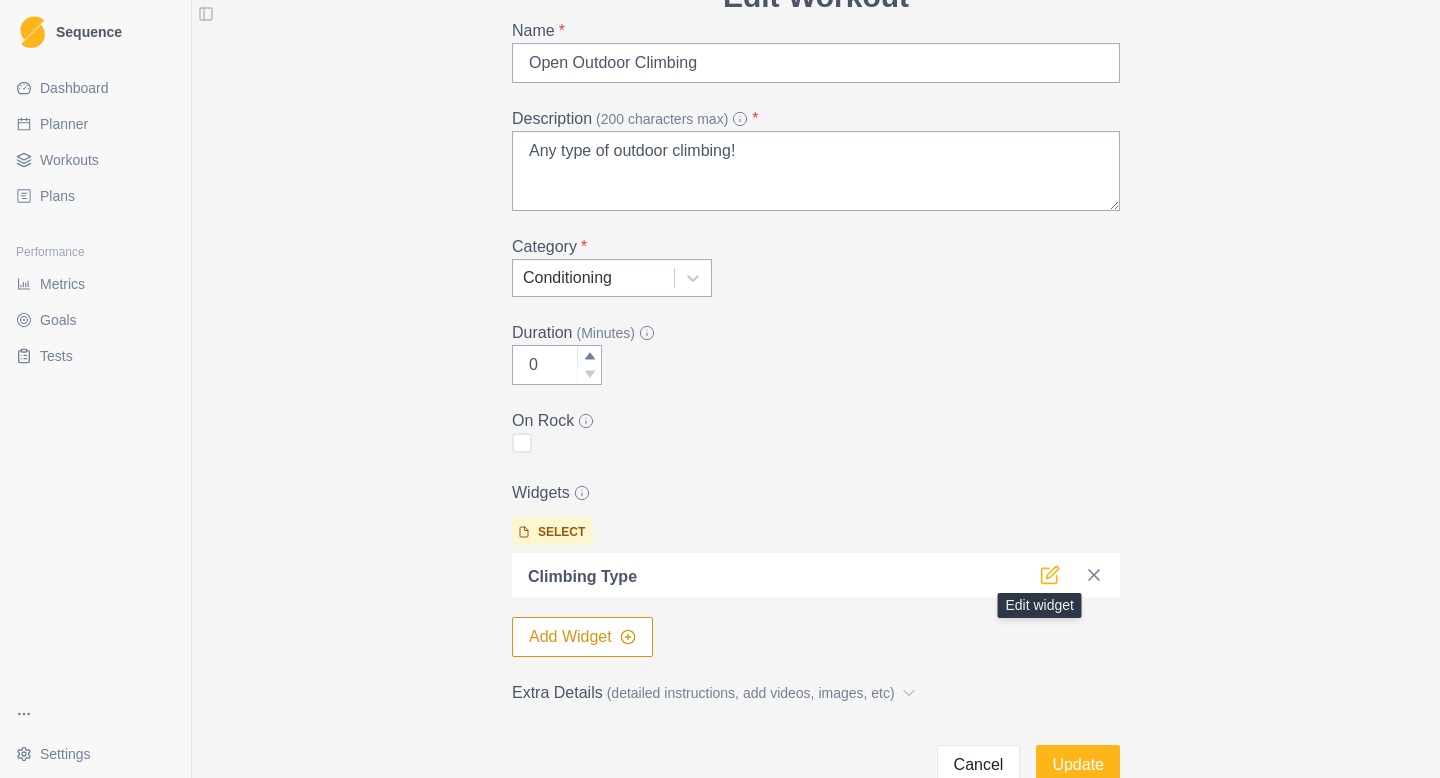 click 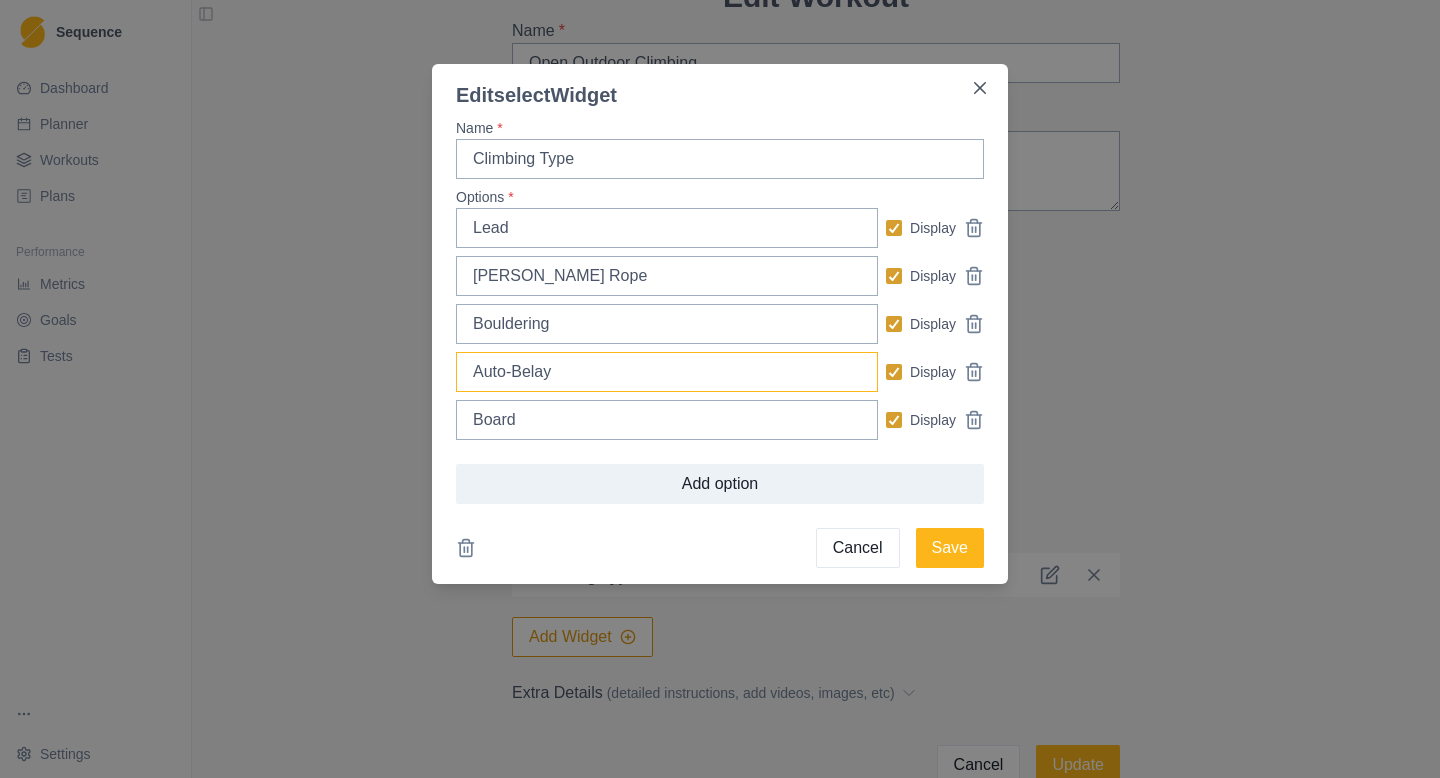 click on "Auto-Belay" at bounding box center (667, 372) 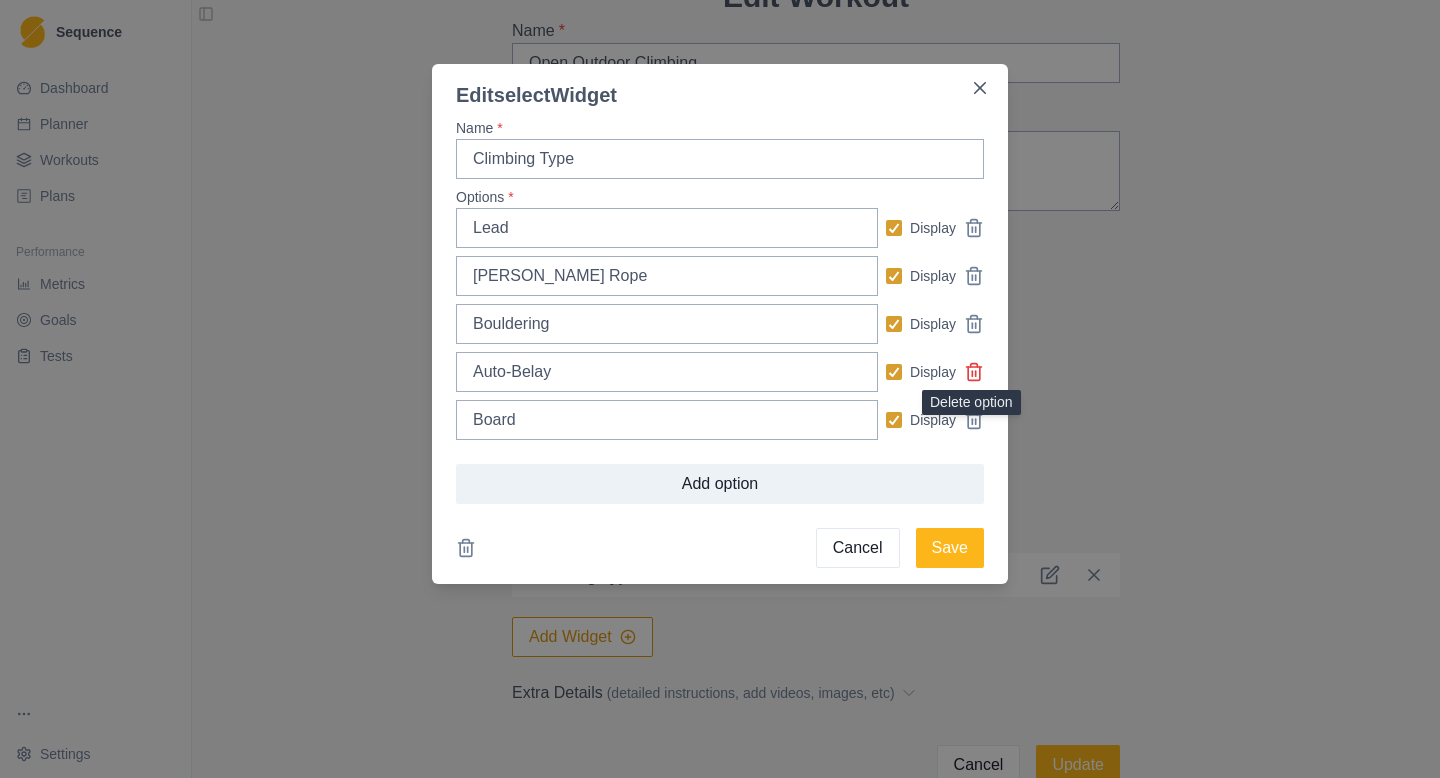 click 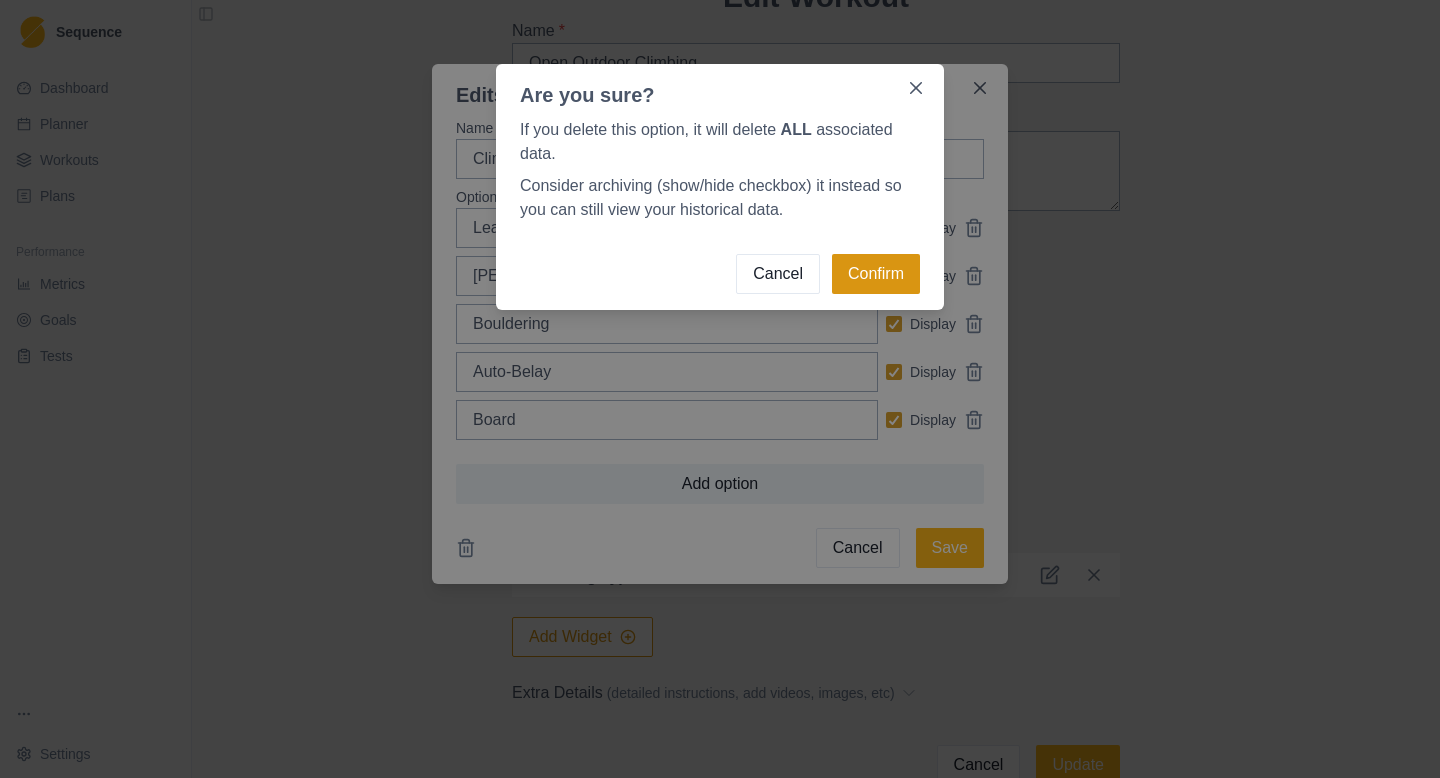 click on "Confirm" at bounding box center (876, 274) 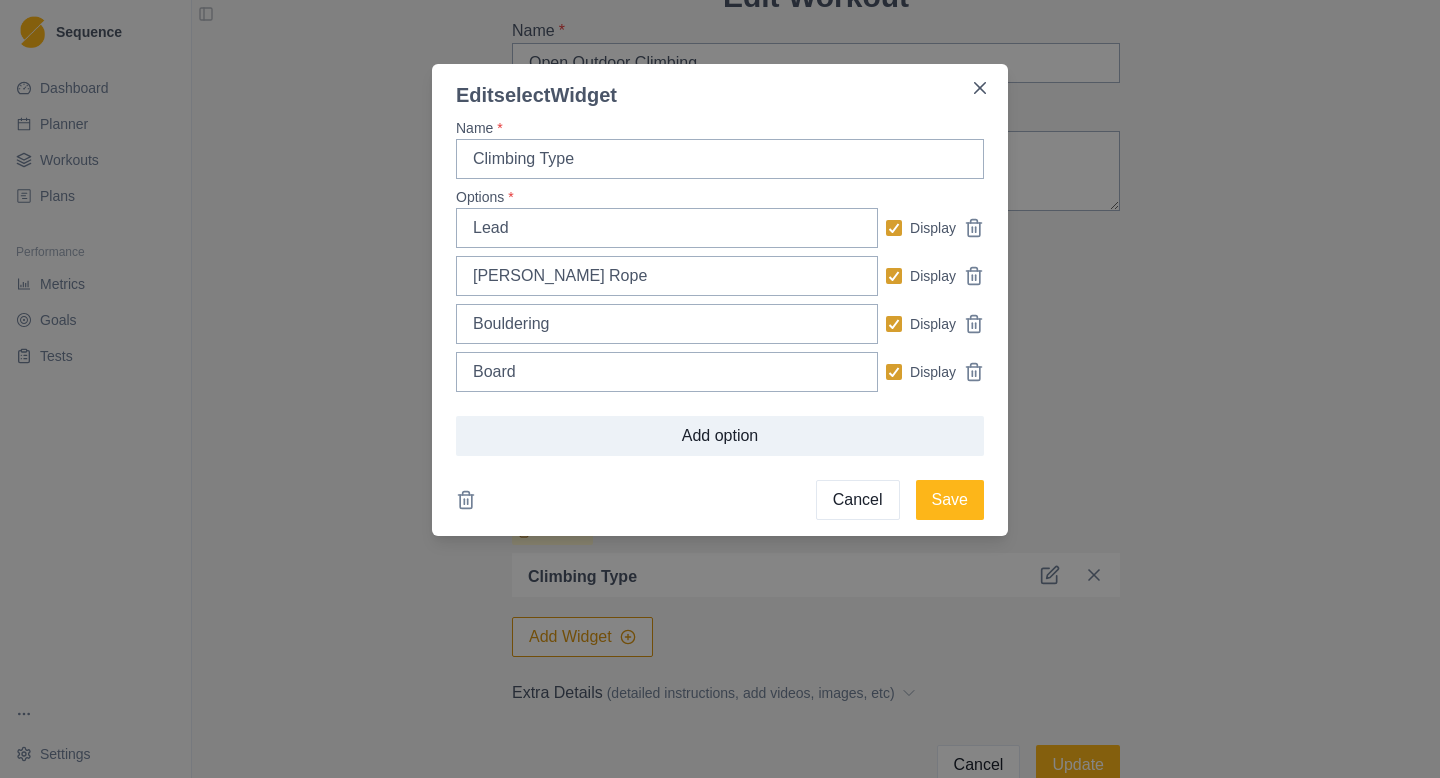 click on "Cancel" at bounding box center (858, 500) 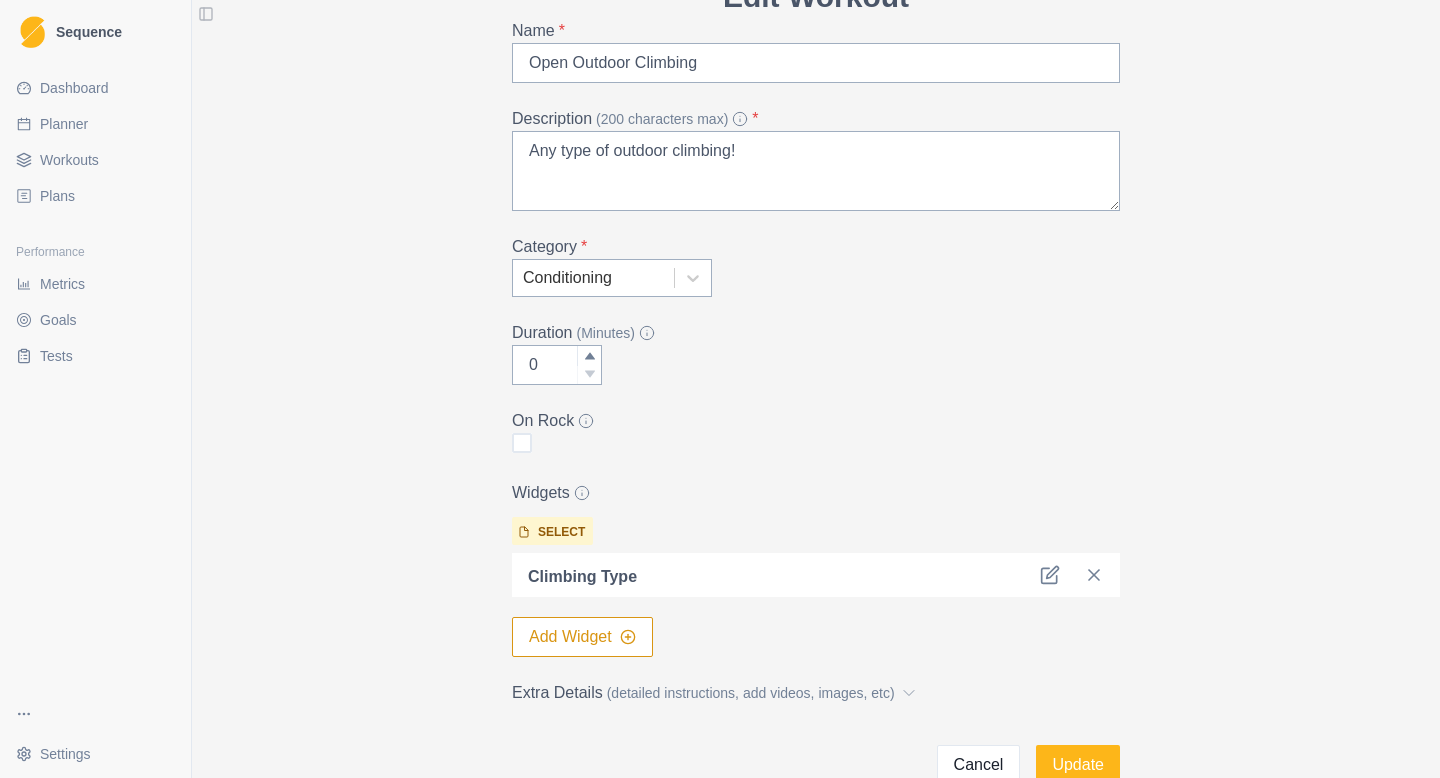 click on "Cancel" at bounding box center (979, 765) 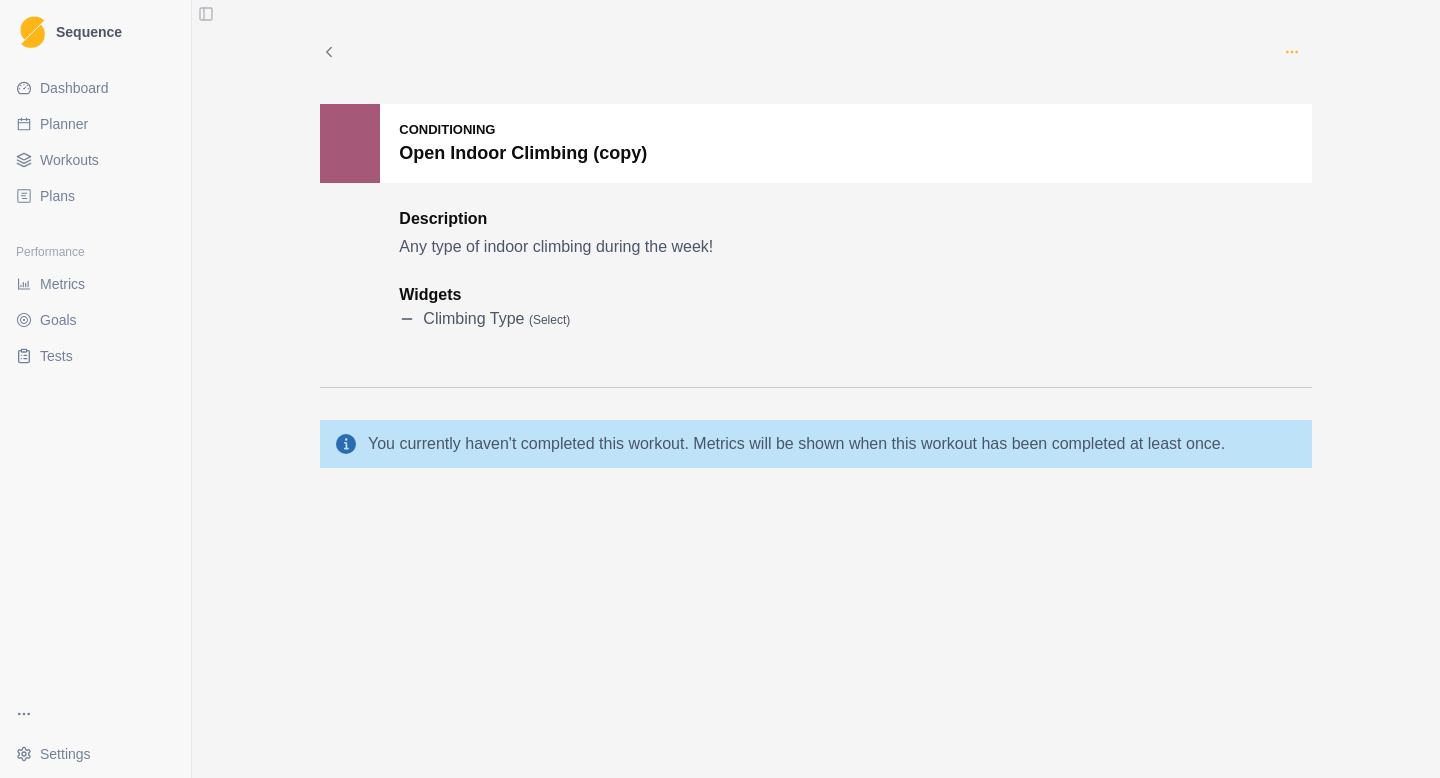 click 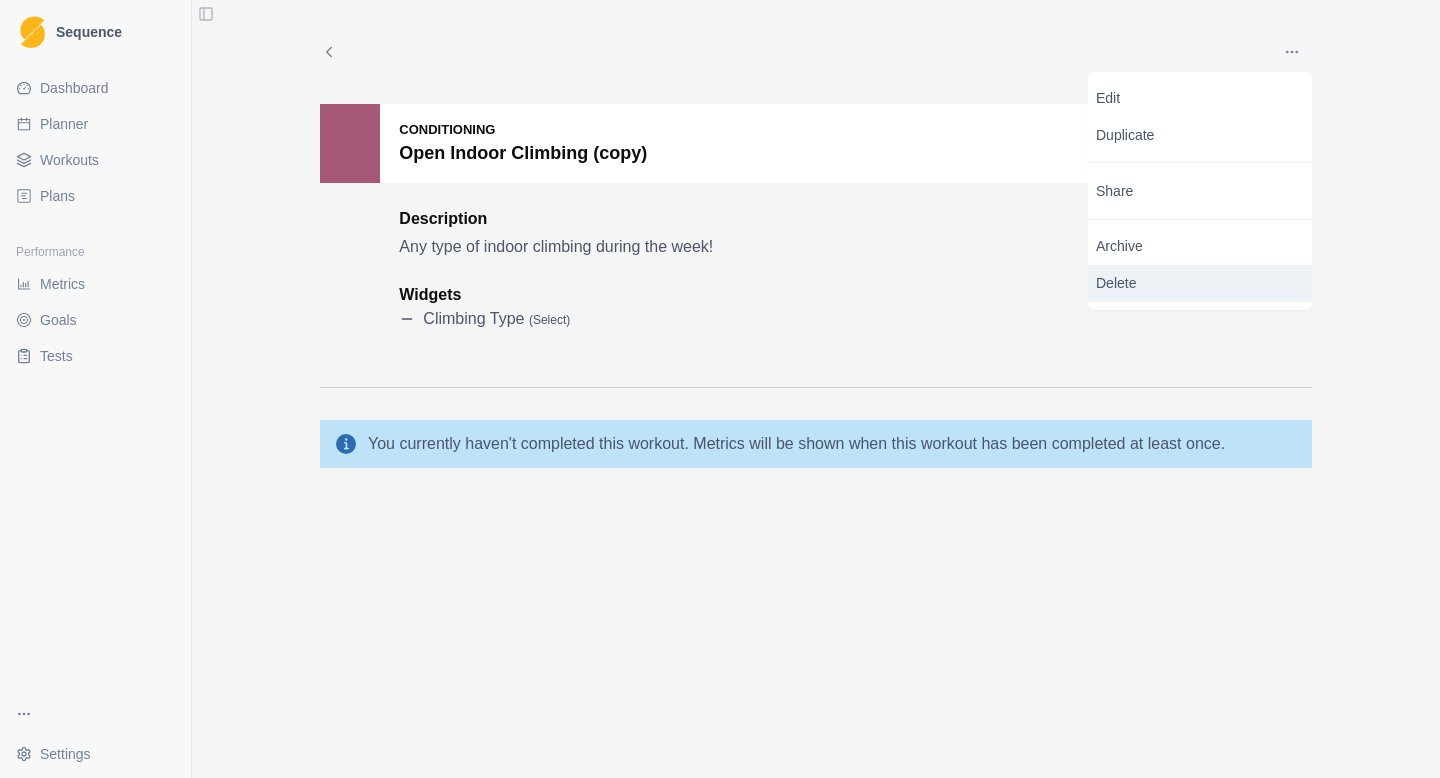 click on "Delete" at bounding box center (1200, 283) 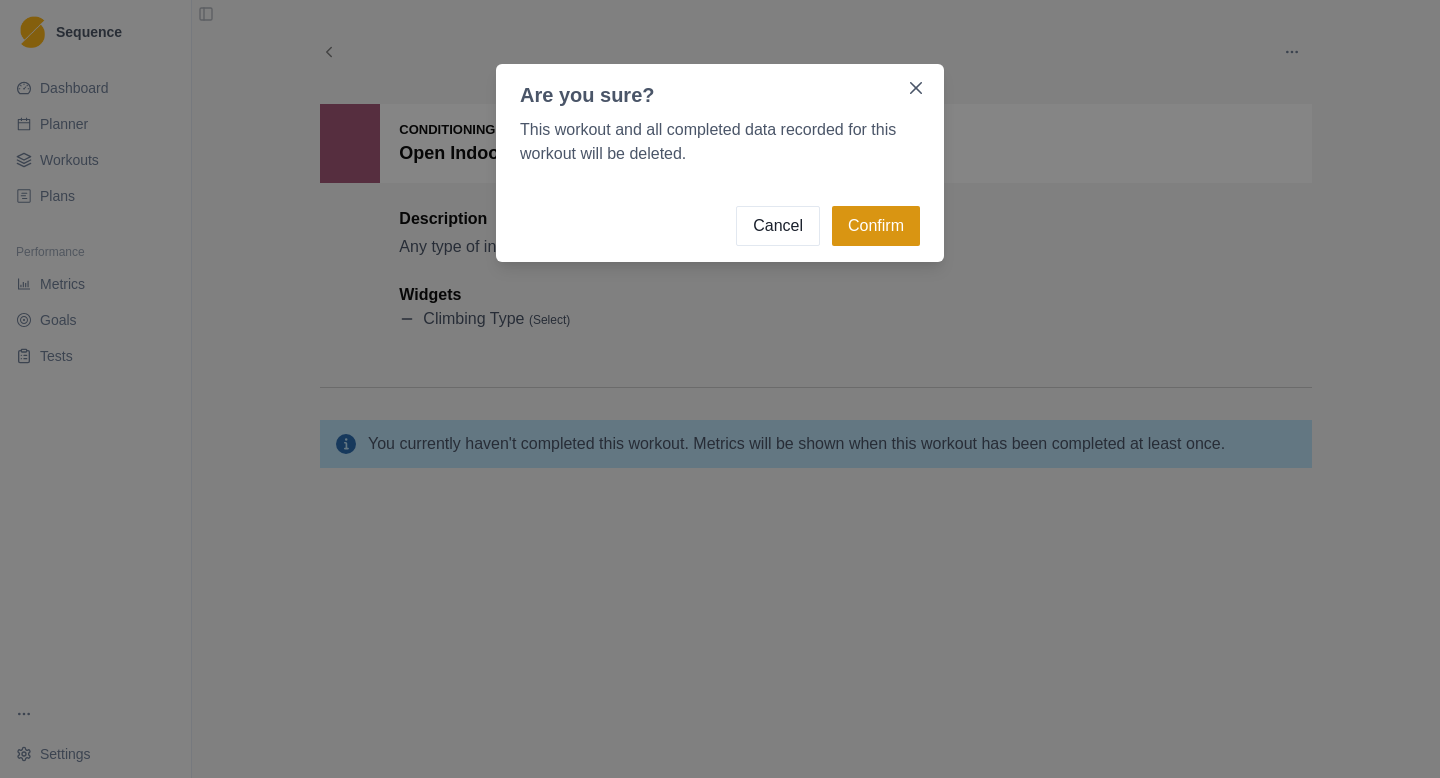 click on "Confirm" at bounding box center (876, 226) 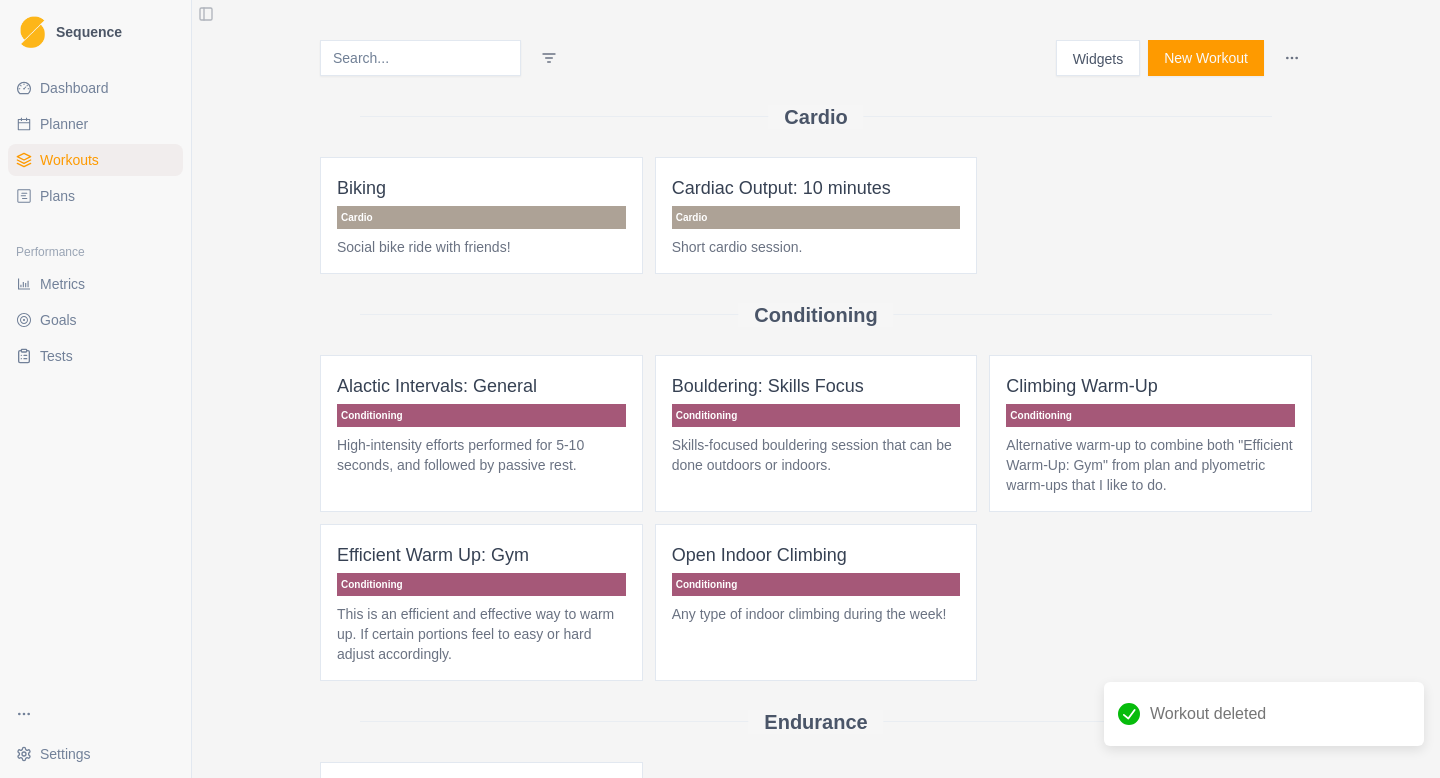 click on "Workouts" at bounding box center (69, 160) 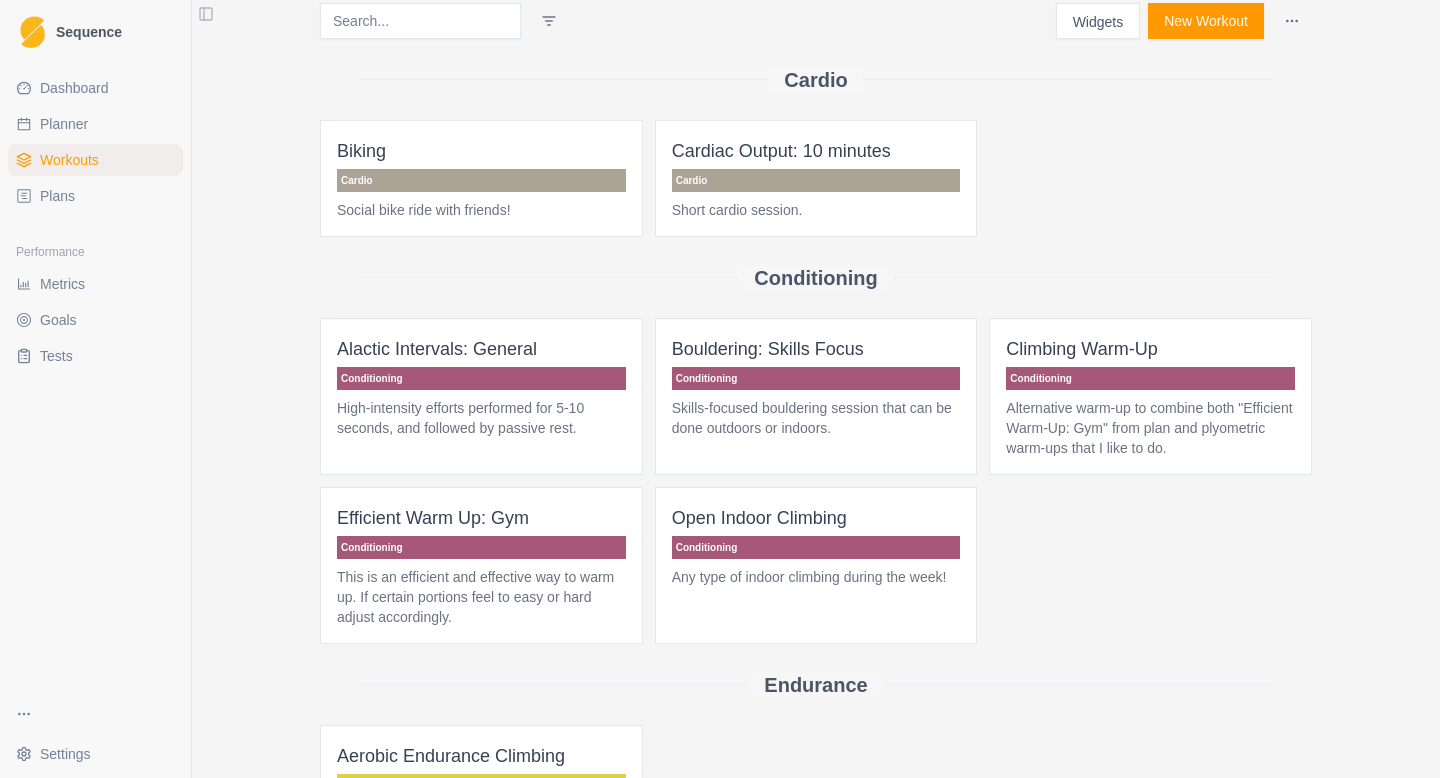 scroll, scrollTop: 38, scrollLeft: 0, axis: vertical 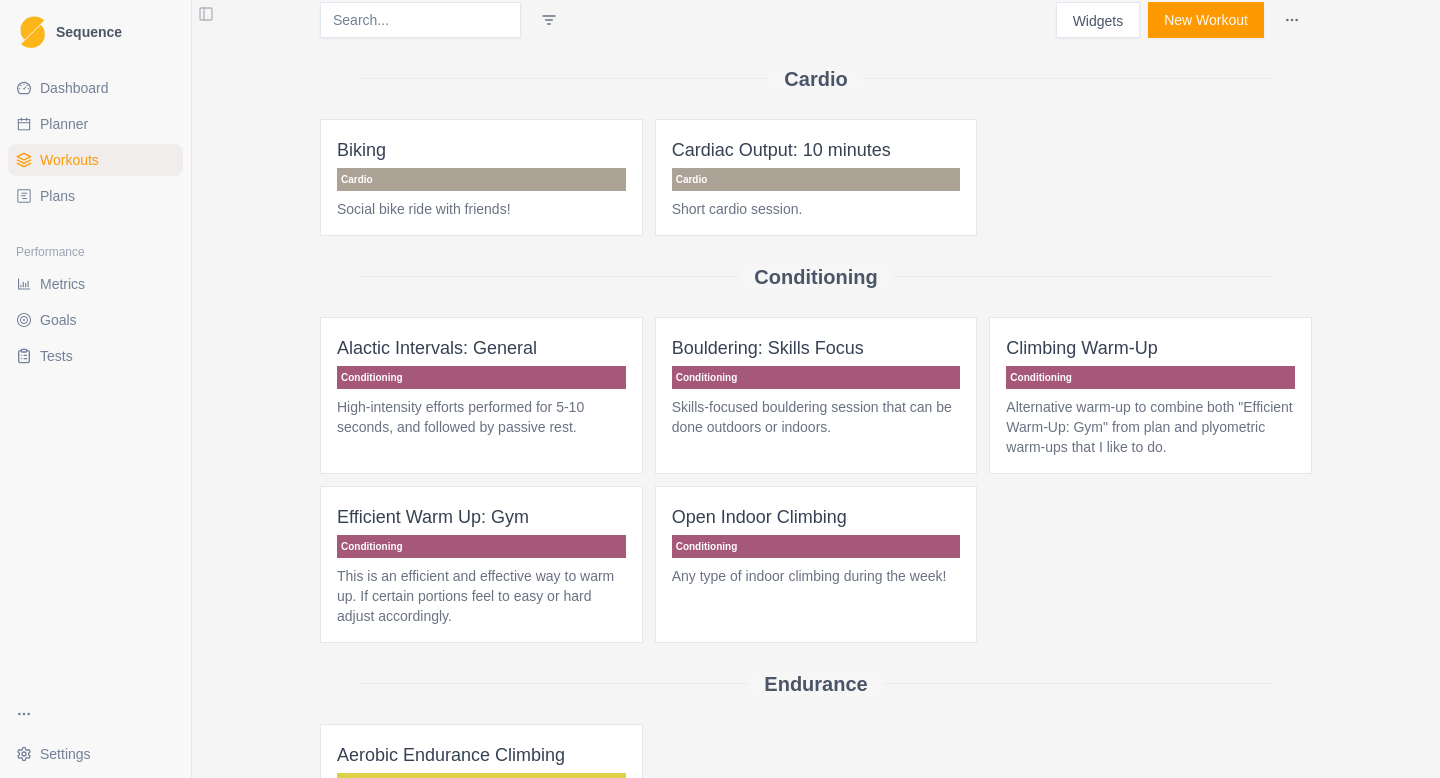 click on "New Workout" at bounding box center [1206, 20] 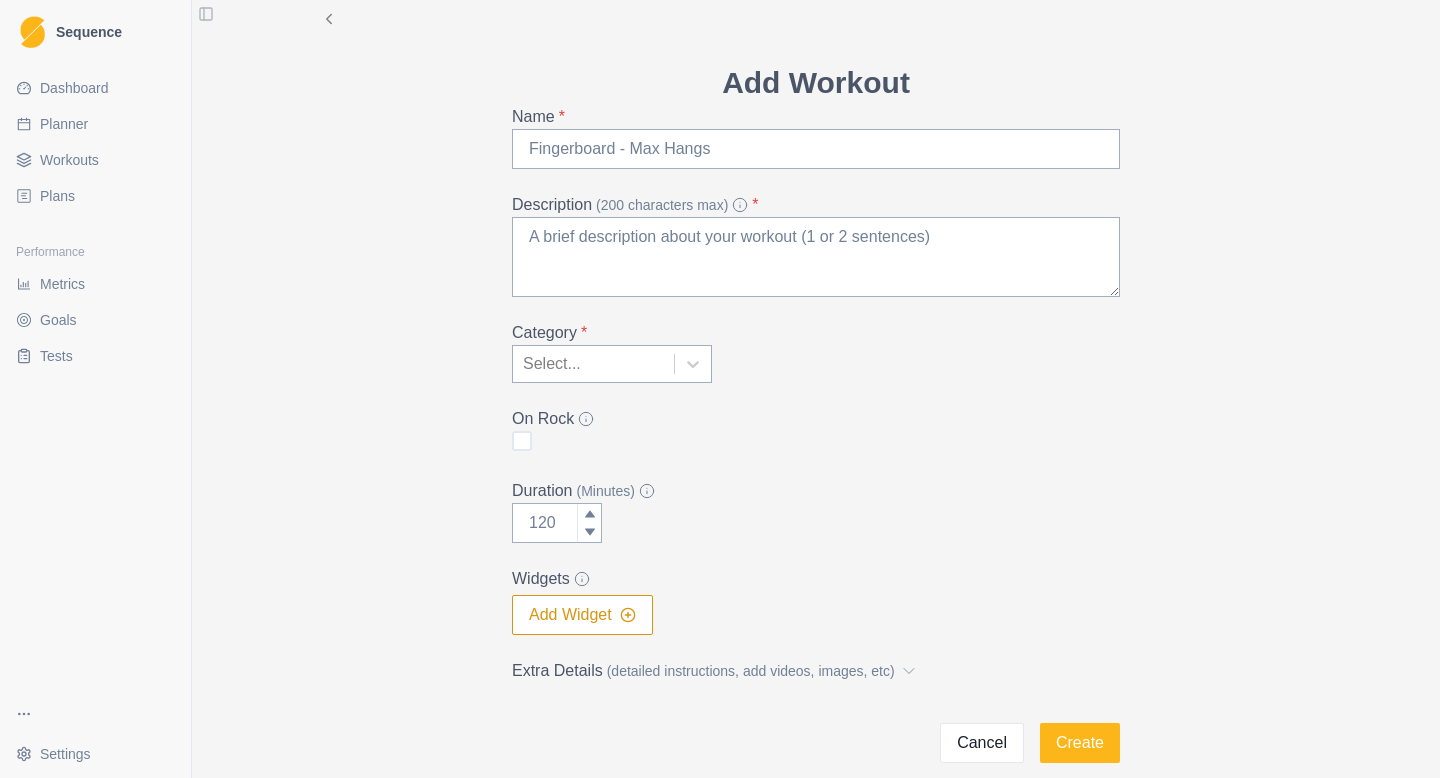 scroll, scrollTop: 0, scrollLeft: 0, axis: both 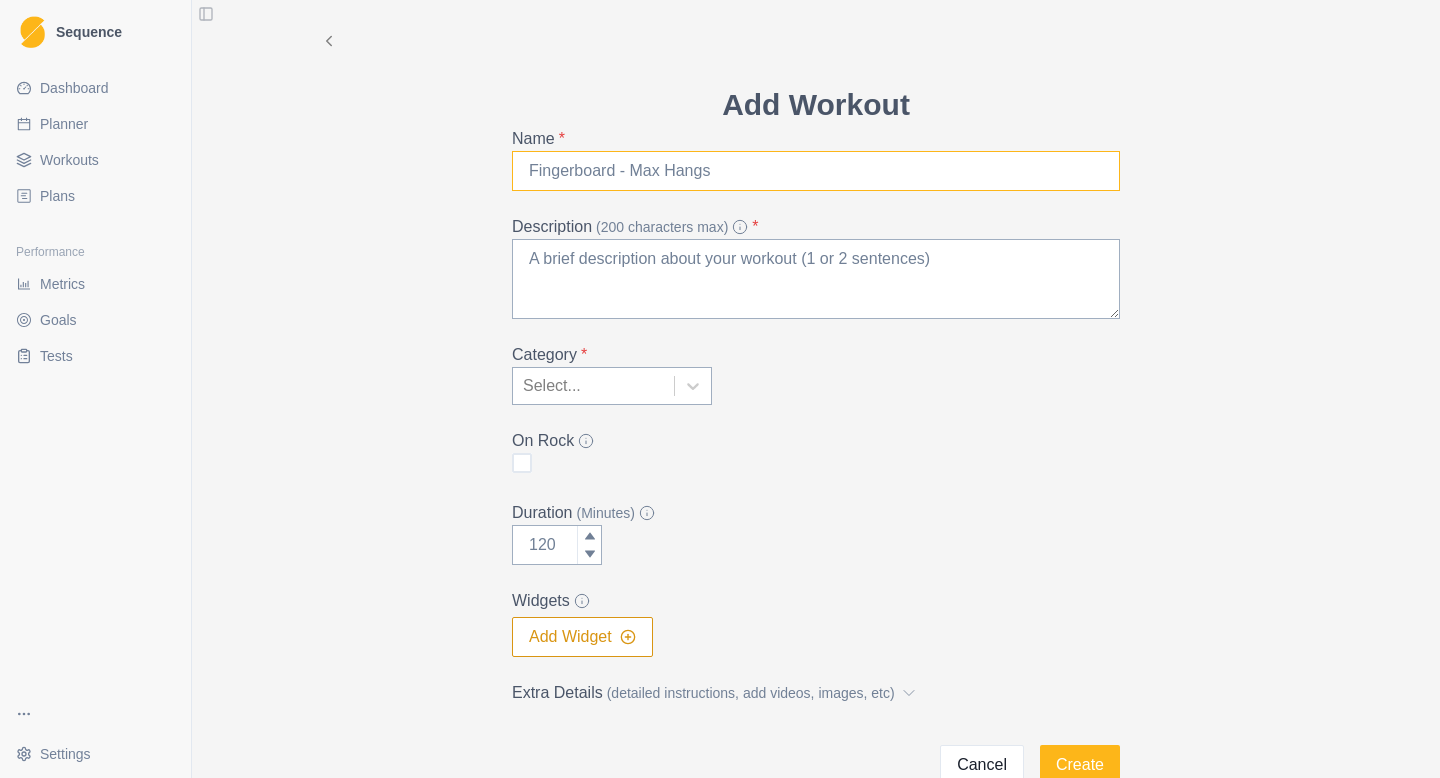 click on "Name *" at bounding box center [816, 171] 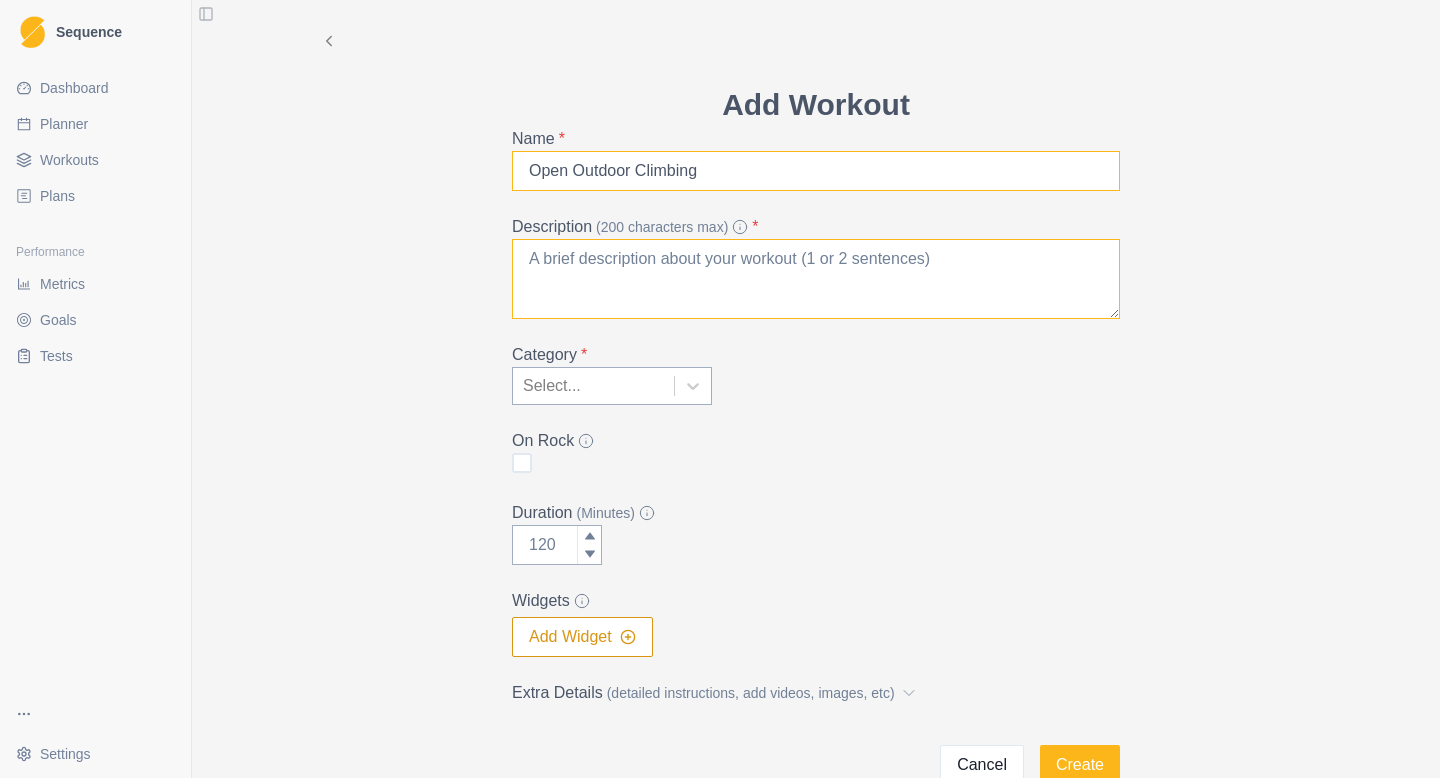 type on "Open Outdoor Climbing" 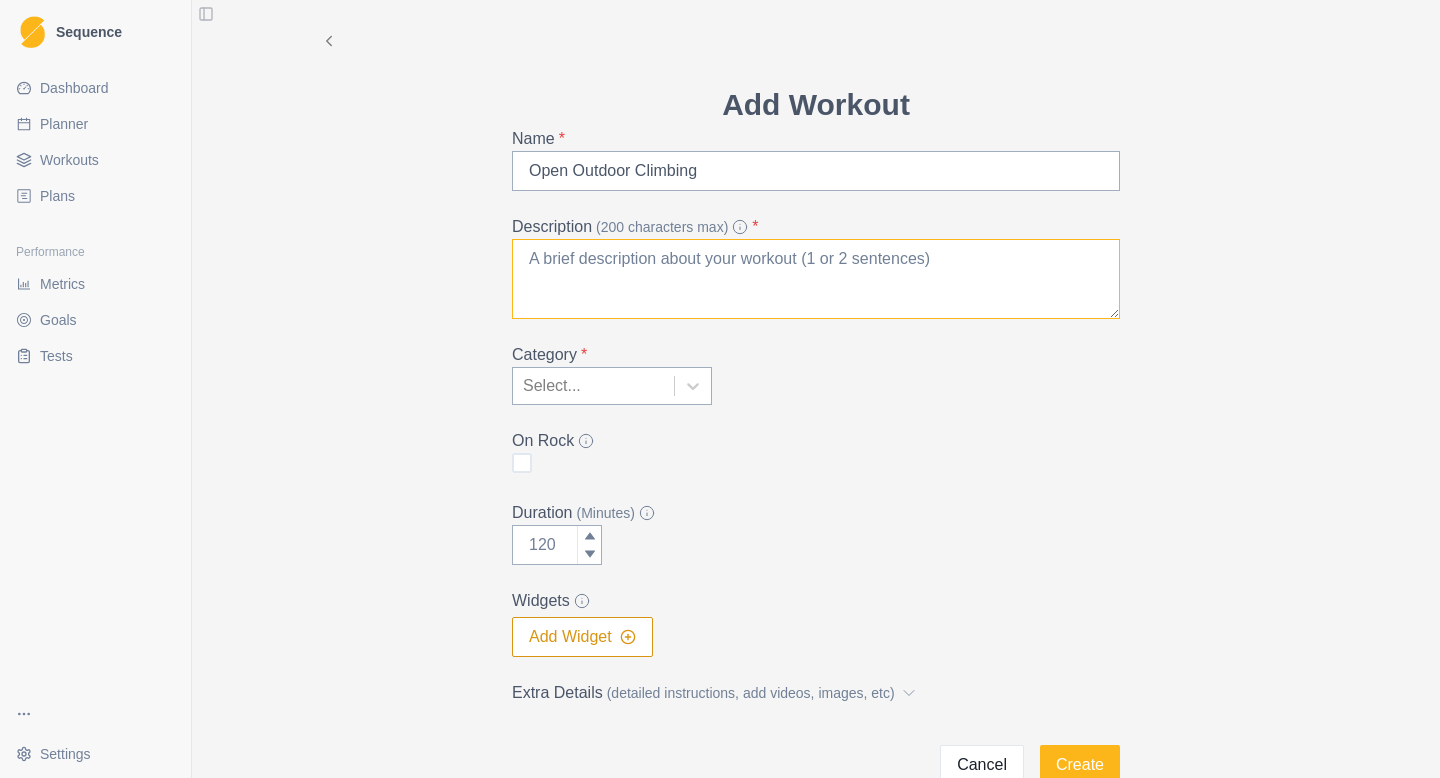 click on "Description   (200 characters max) *" at bounding box center [816, 279] 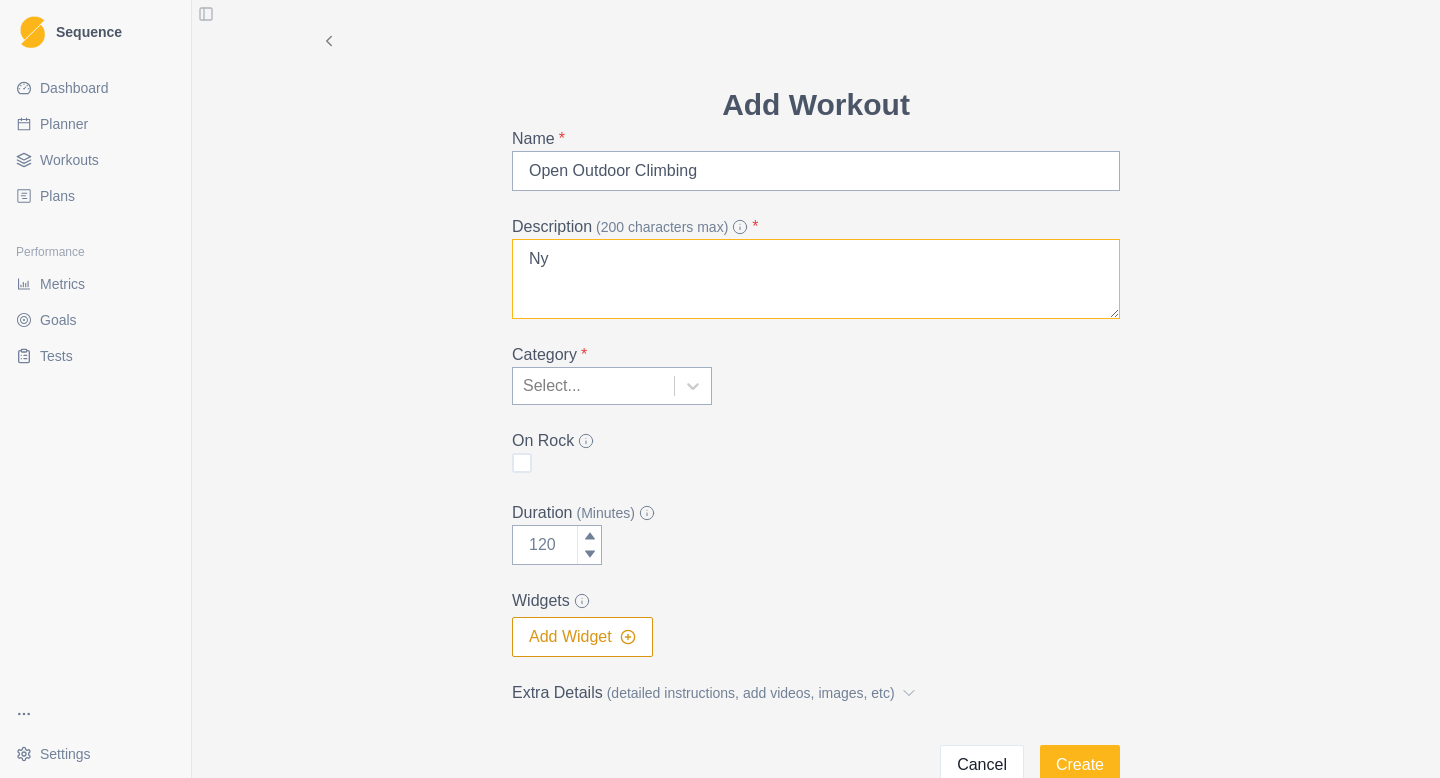 type on "N" 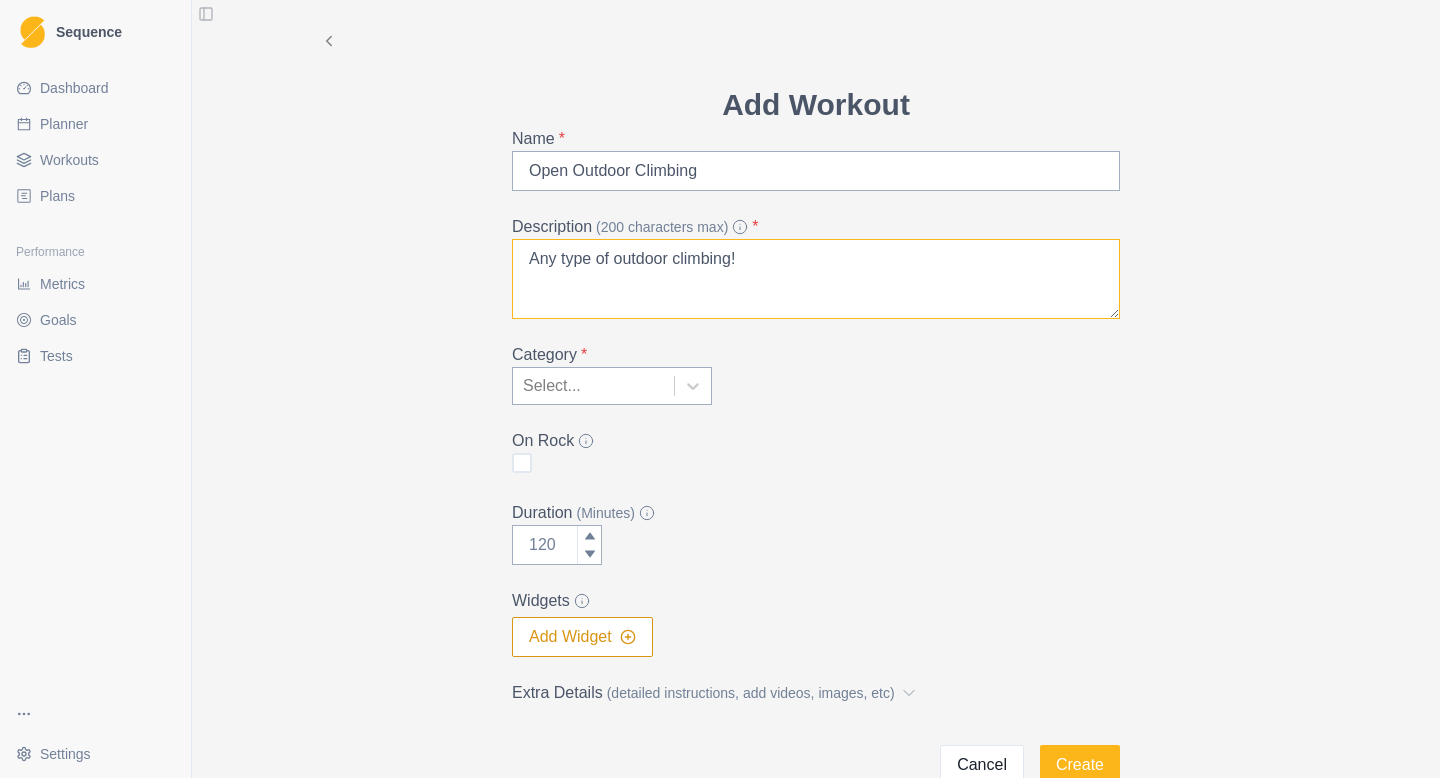 type on "Any type of outdoor climbing!" 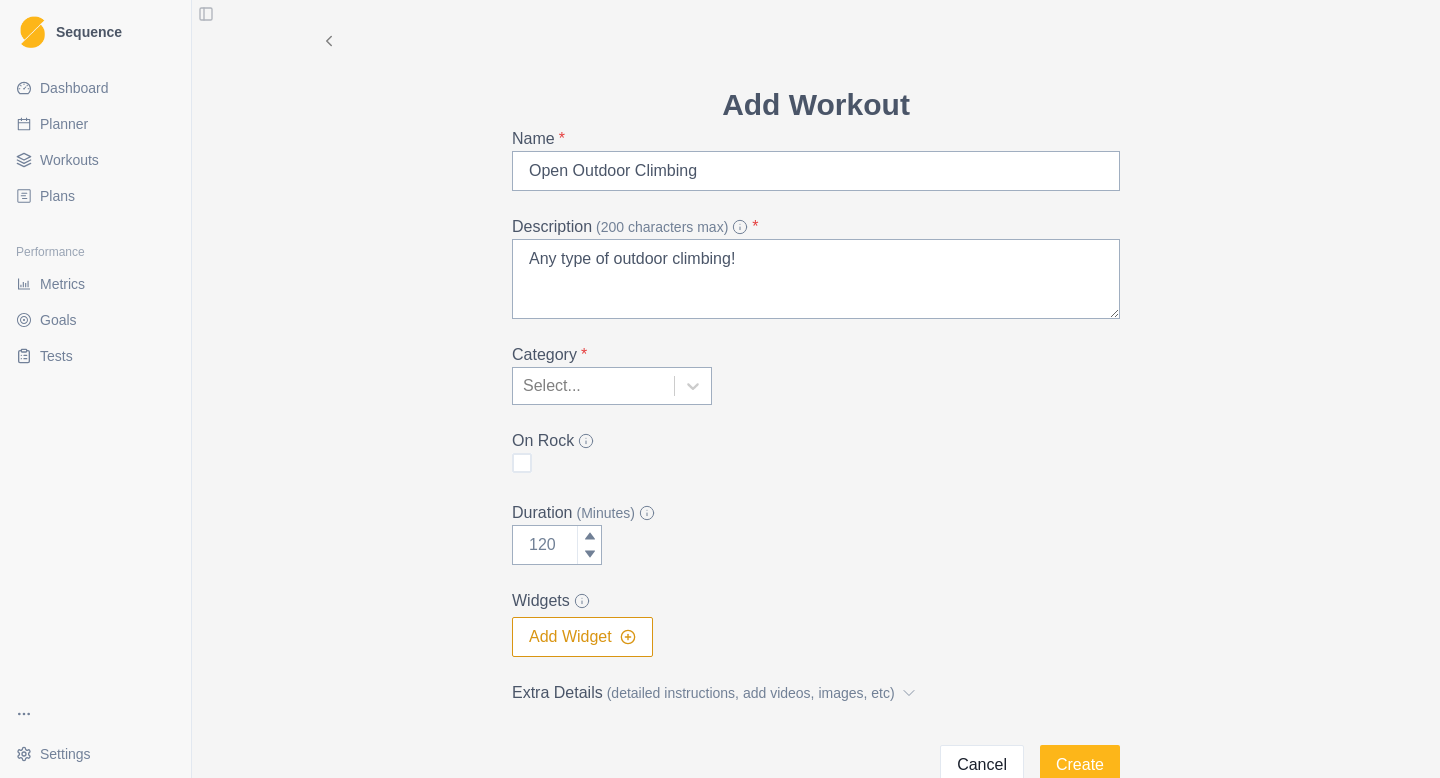 click on "Select..." at bounding box center (593, 386) 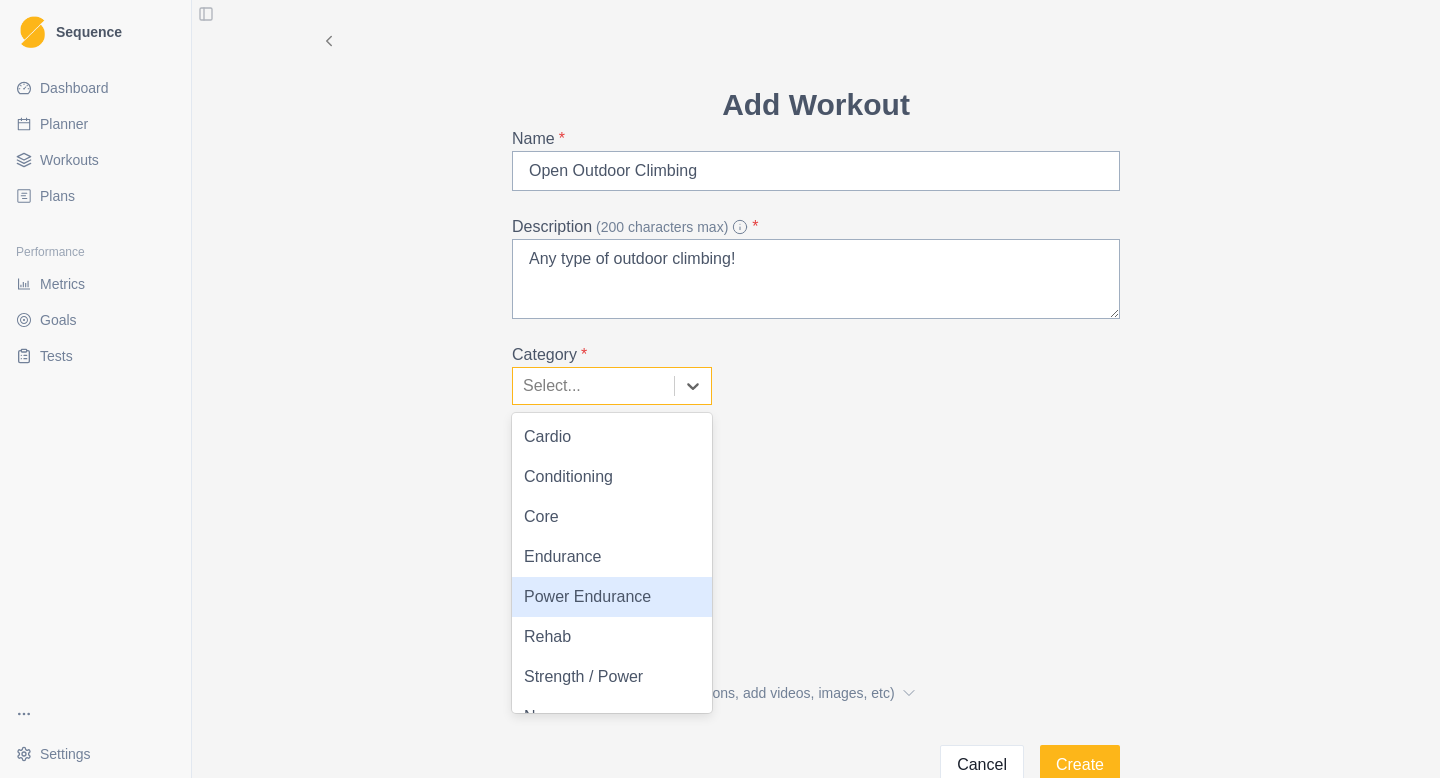 scroll, scrollTop: 28, scrollLeft: 0, axis: vertical 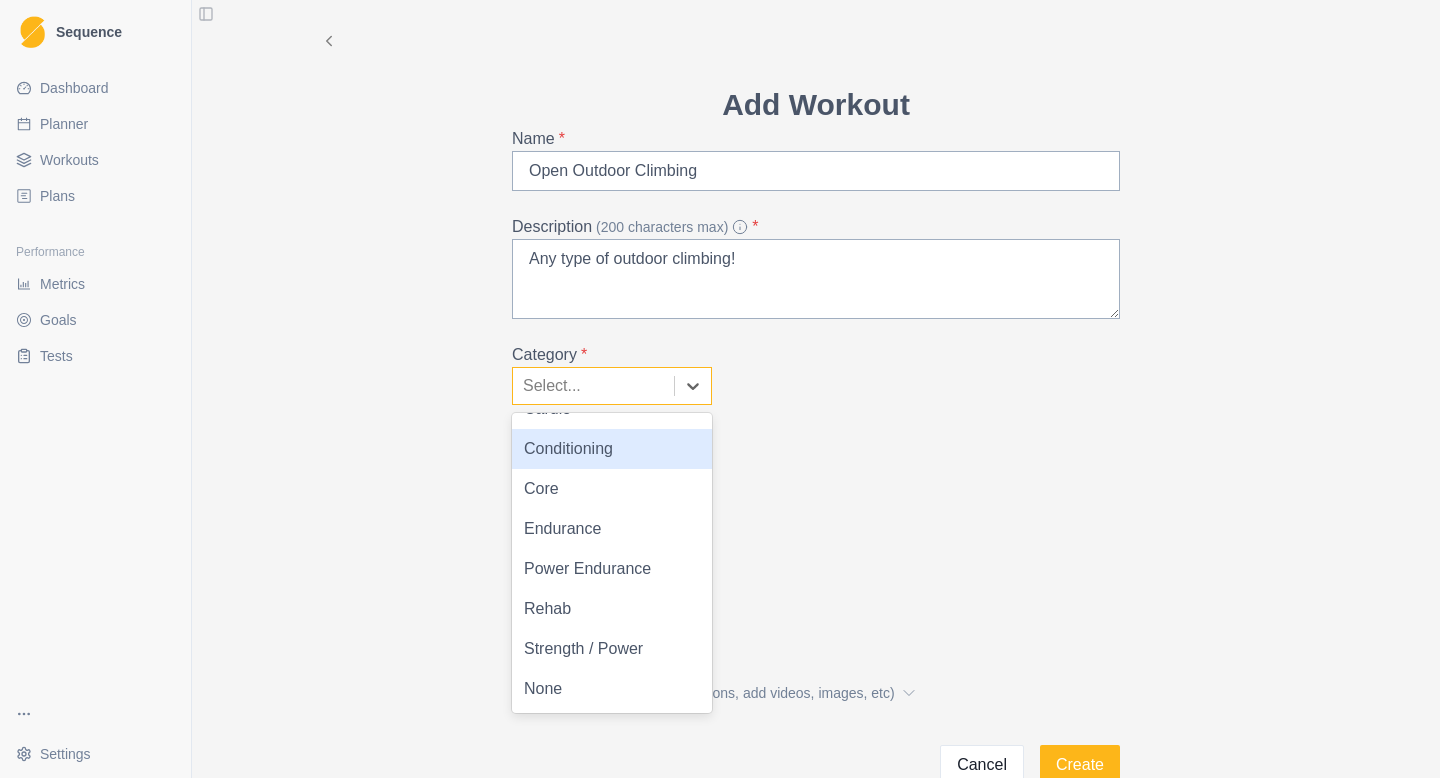 click on "Conditioning" at bounding box center [612, 449] 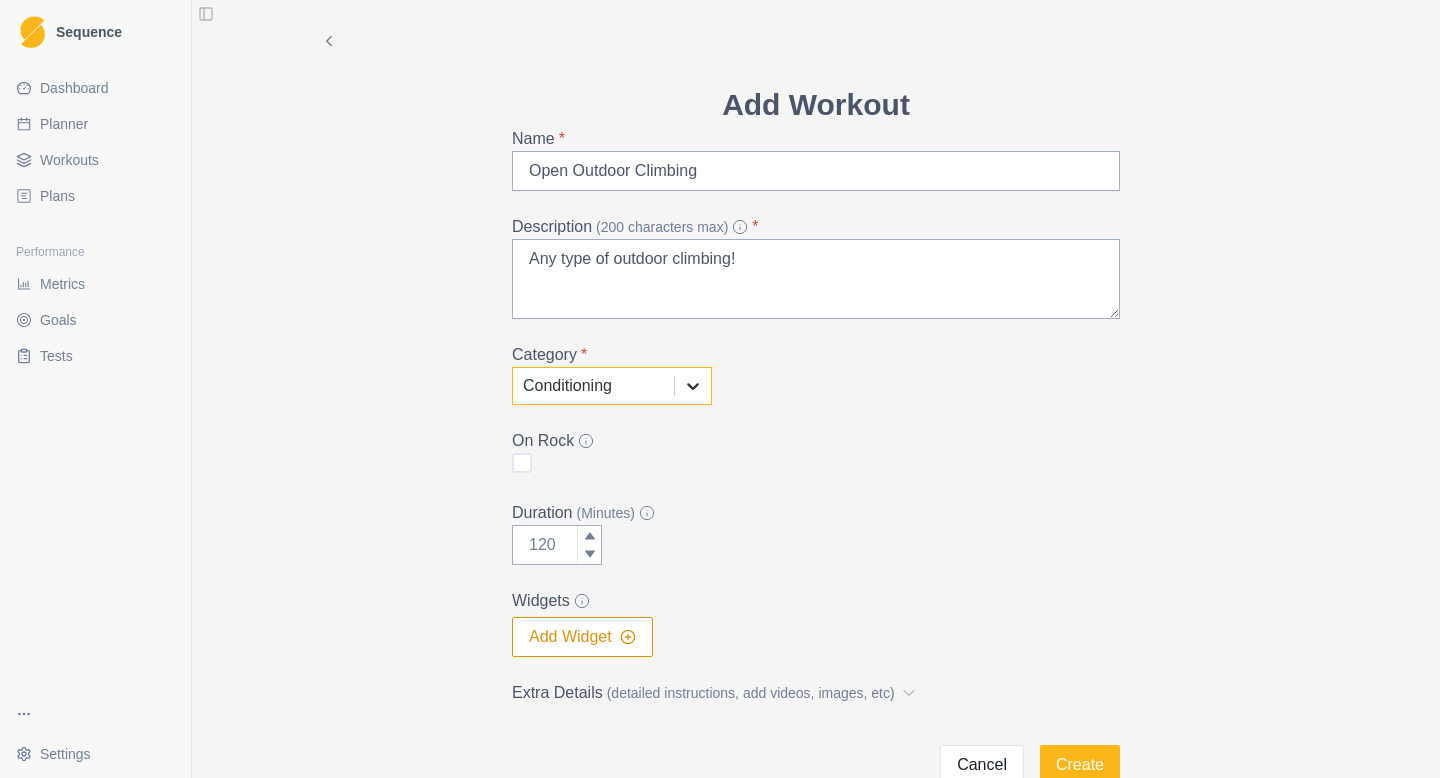 click at bounding box center (693, 386) 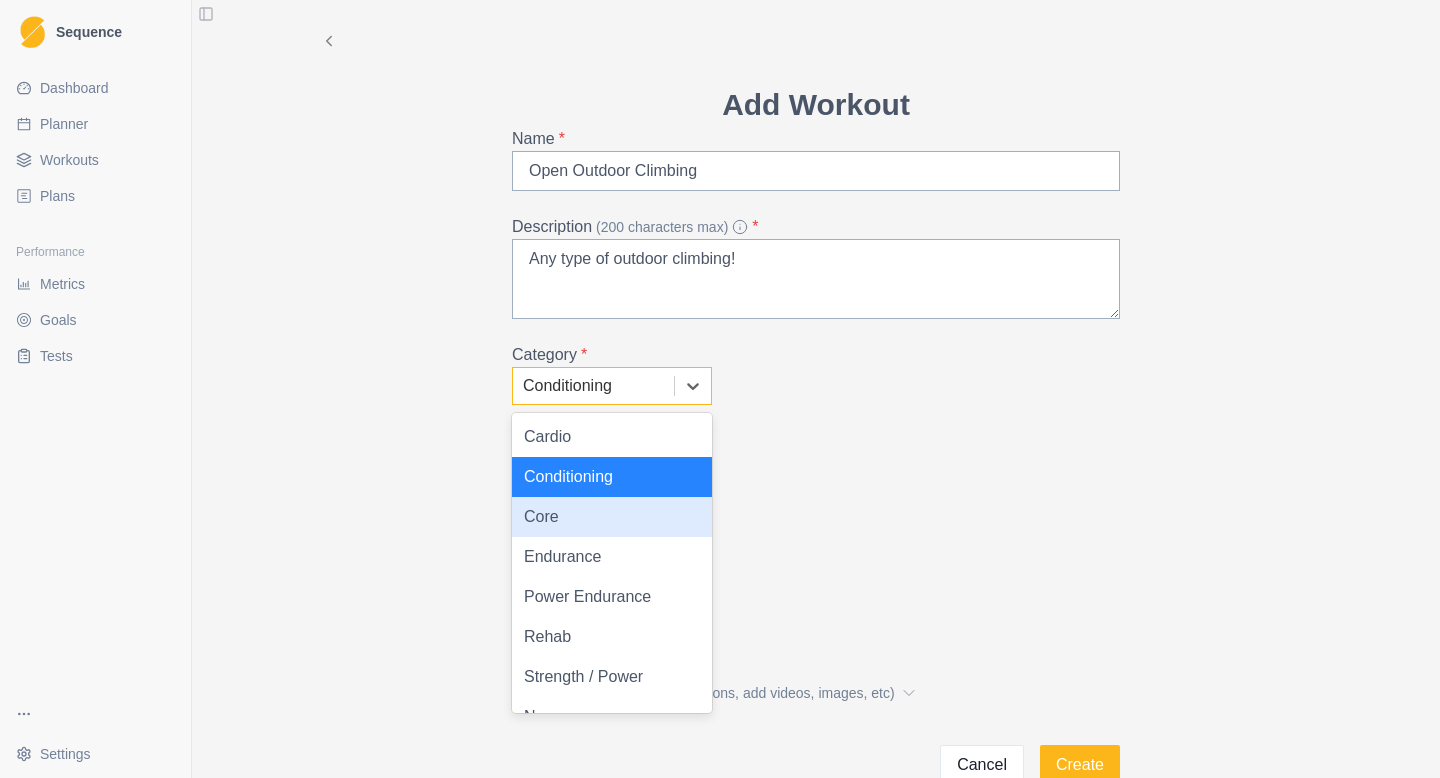 scroll, scrollTop: 28, scrollLeft: 0, axis: vertical 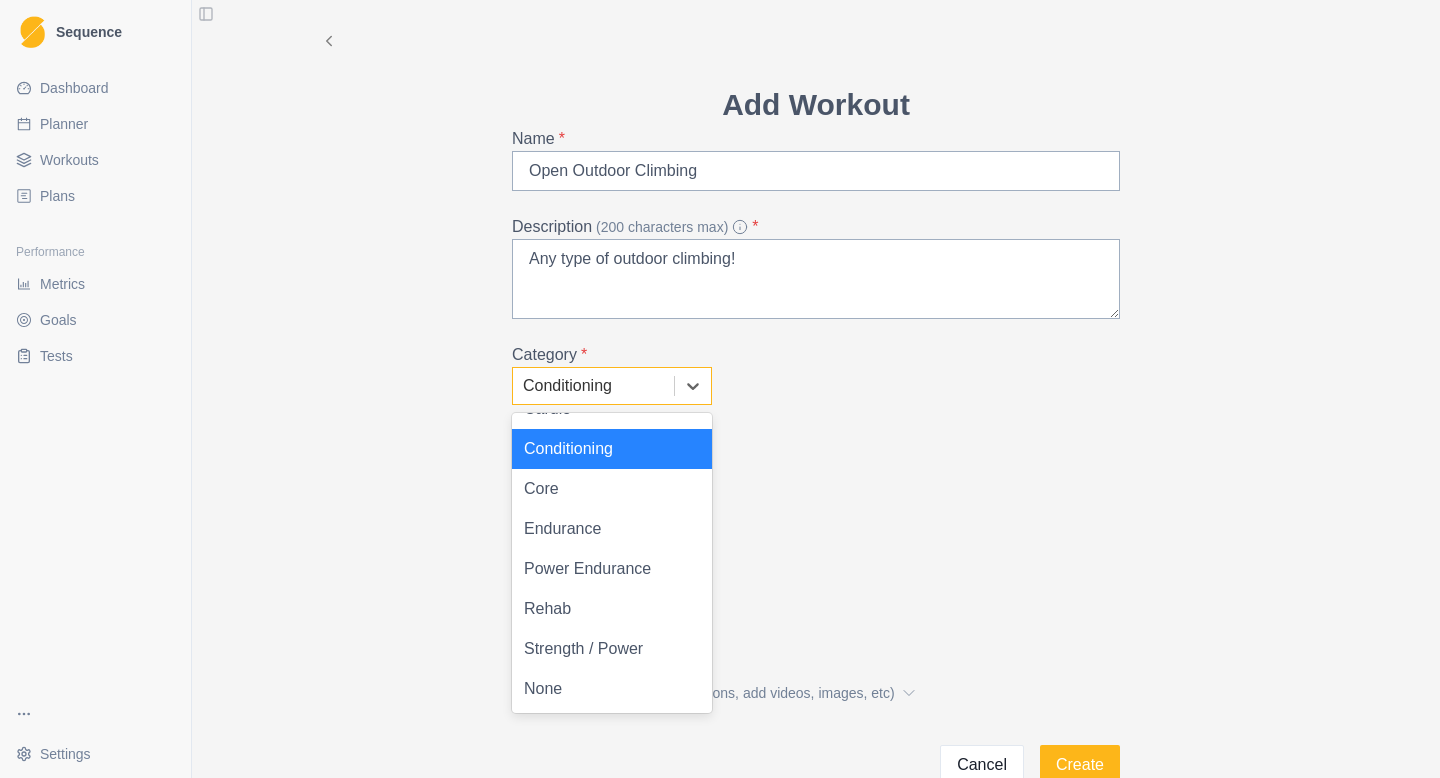 click on "Conditioning" at bounding box center (612, 449) 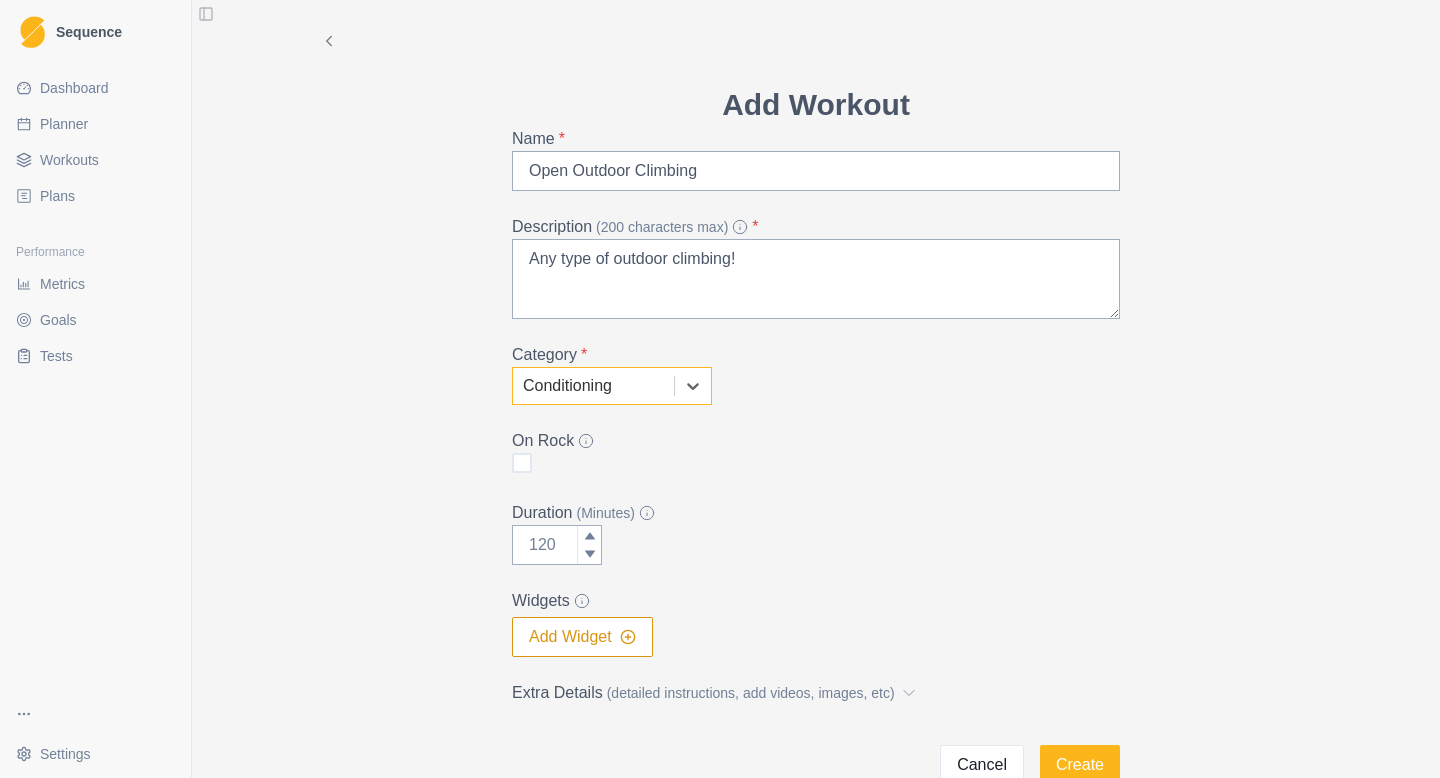 scroll, scrollTop: 84, scrollLeft: 0, axis: vertical 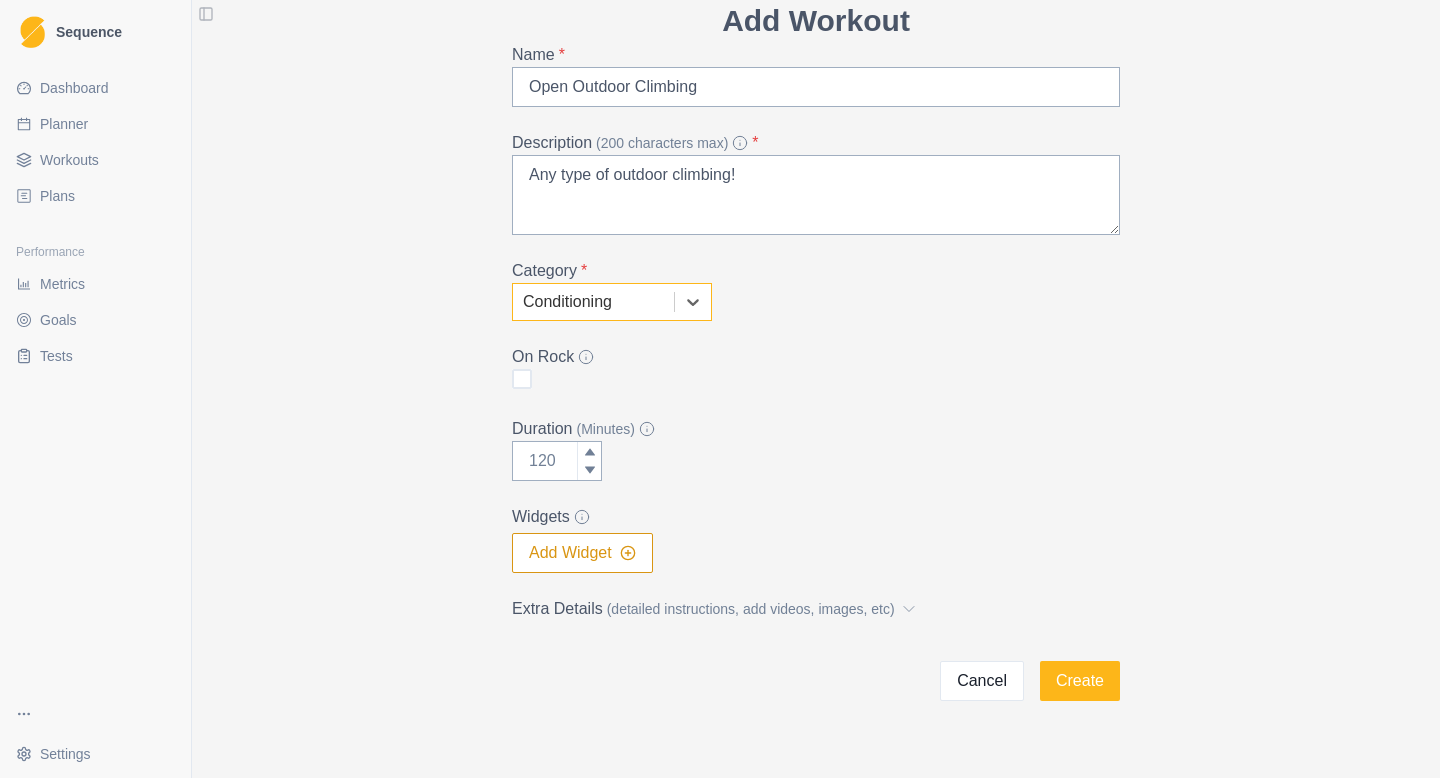 click at bounding box center [522, 379] 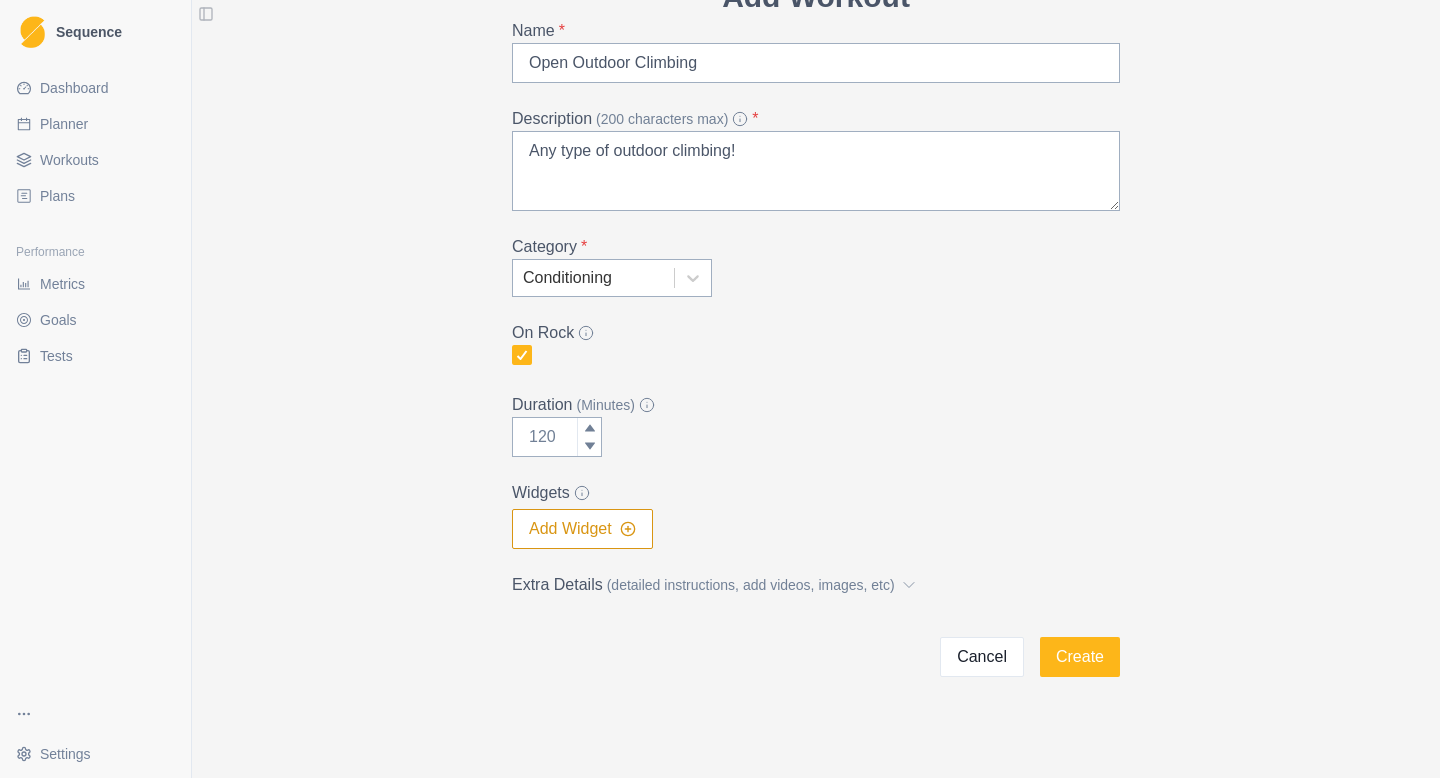 scroll, scrollTop: 119, scrollLeft: 0, axis: vertical 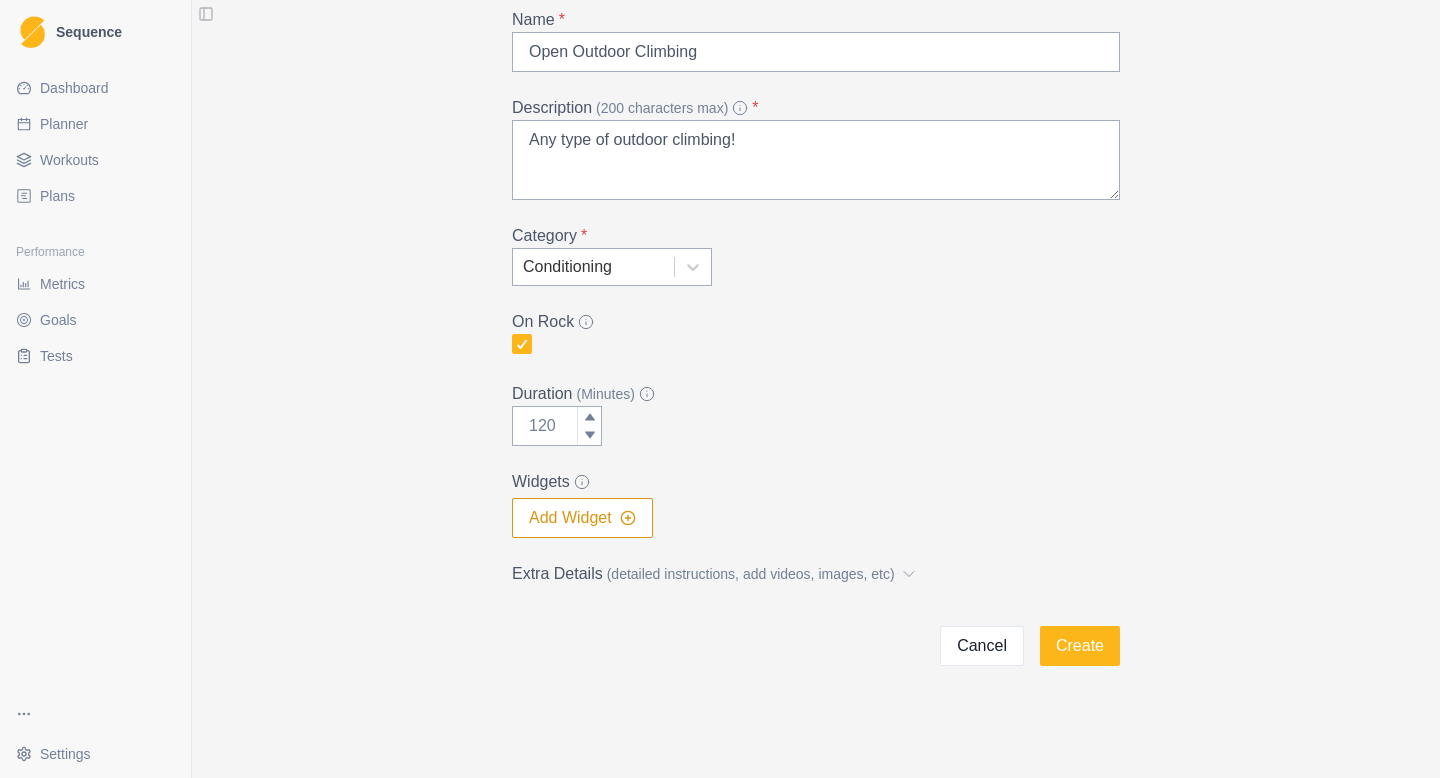 click on "Add Widget" at bounding box center (582, 518) 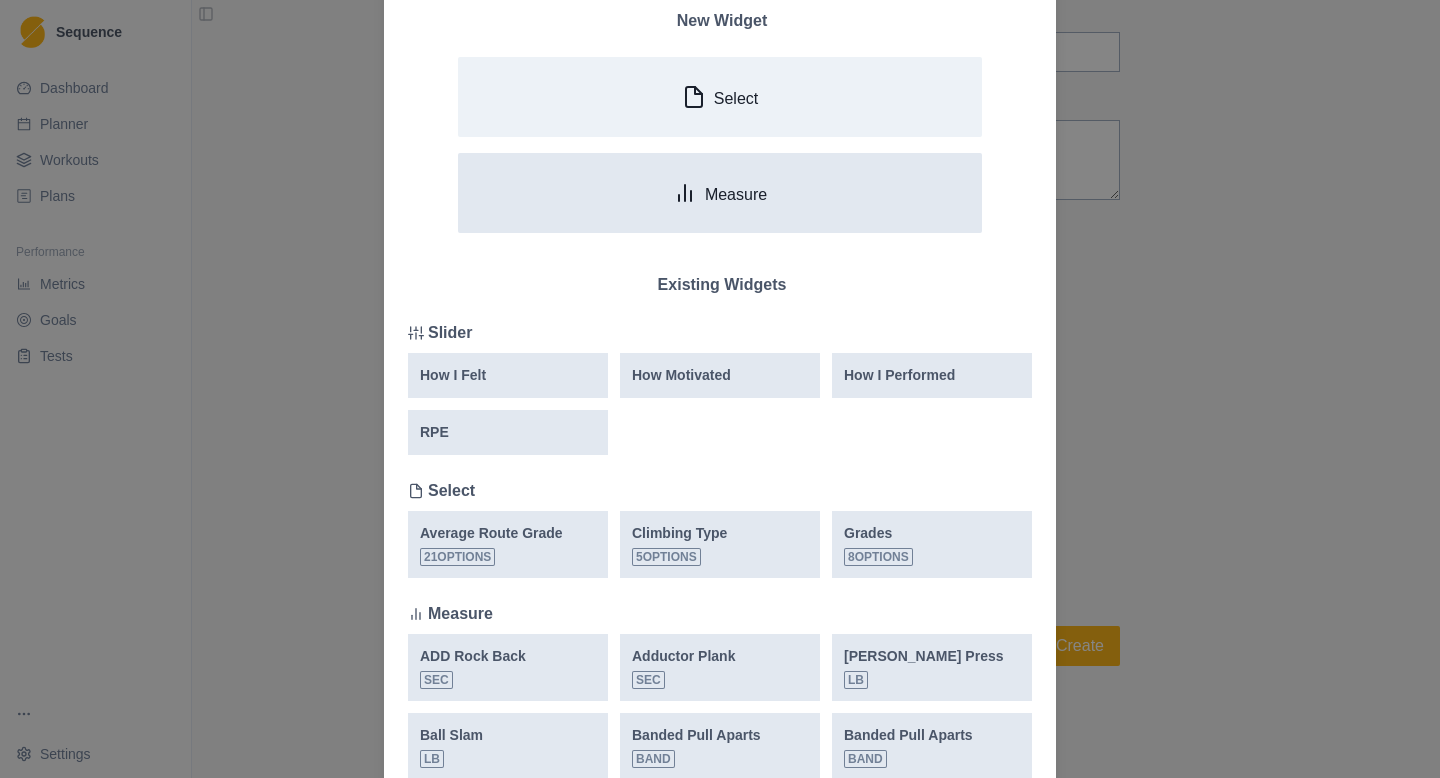 scroll, scrollTop: 110, scrollLeft: 0, axis: vertical 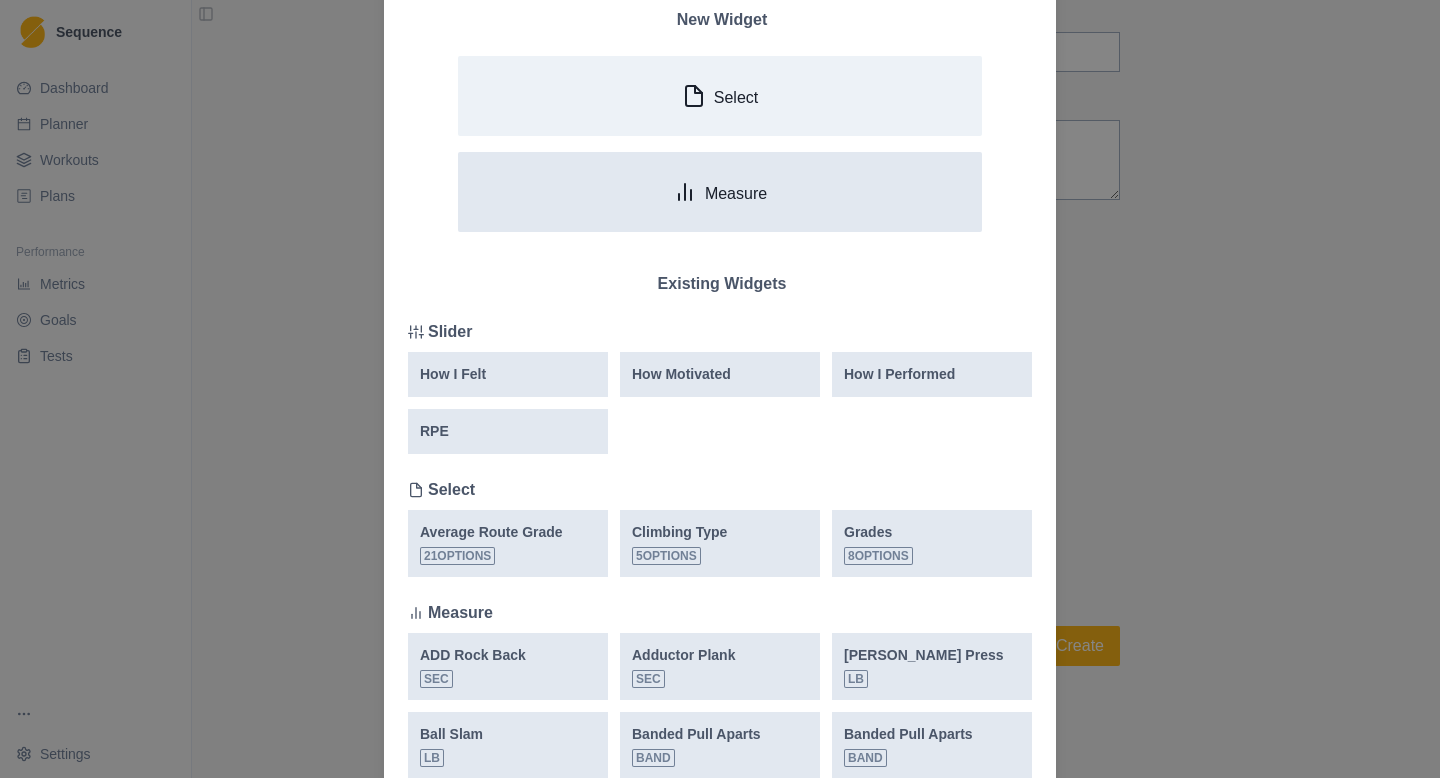 click on "Measure" at bounding box center (720, 192) 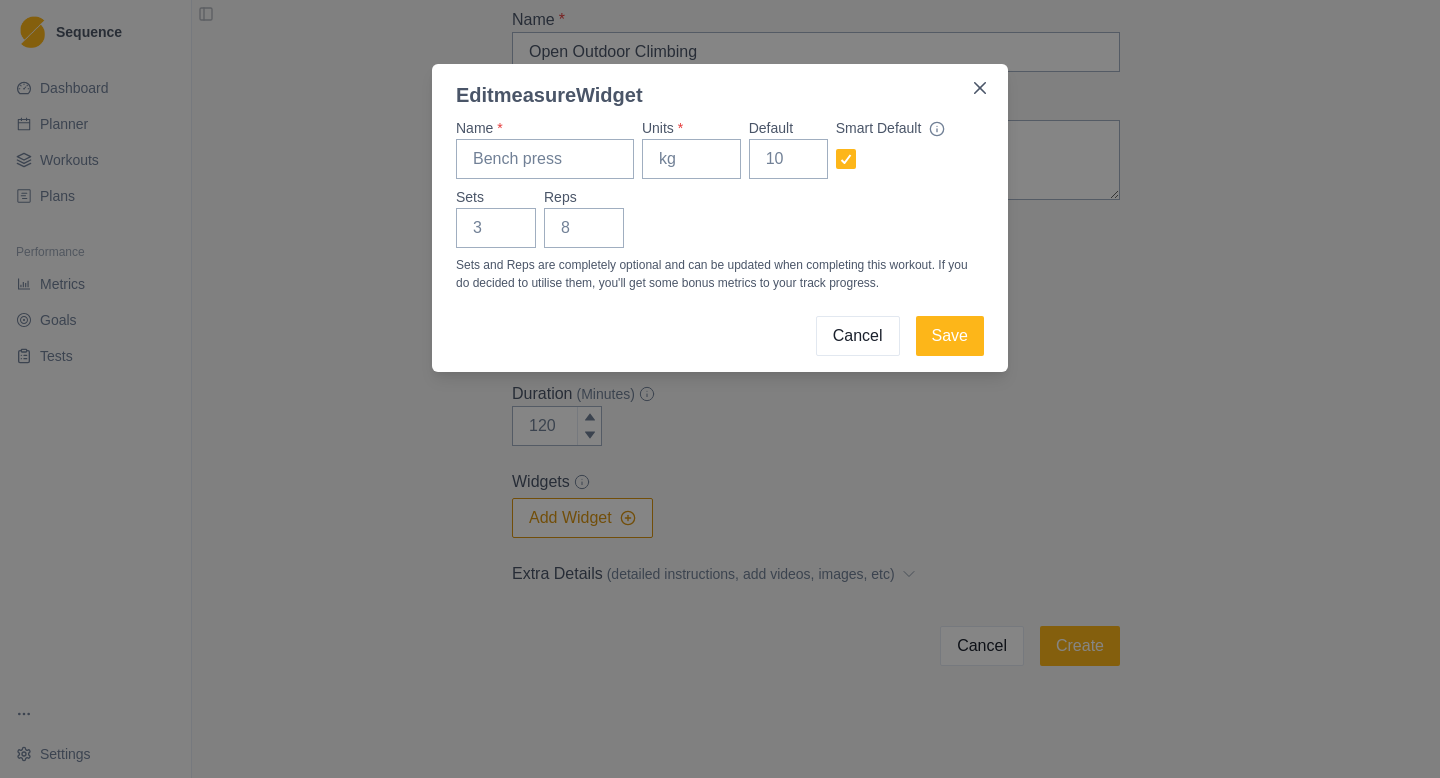 click on "Cancel" at bounding box center [858, 336] 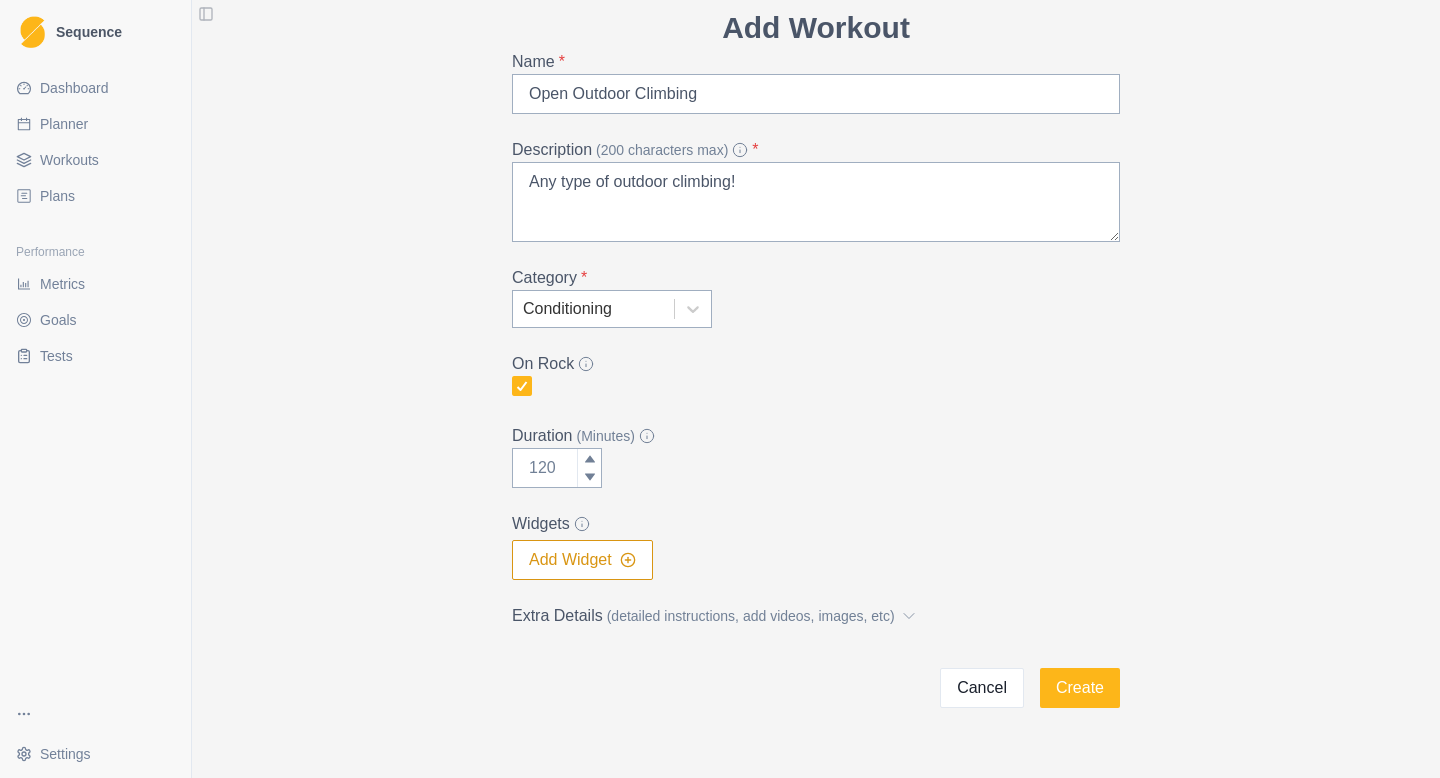 scroll, scrollTop: 78, scrollLeft: 0, axis: vertical 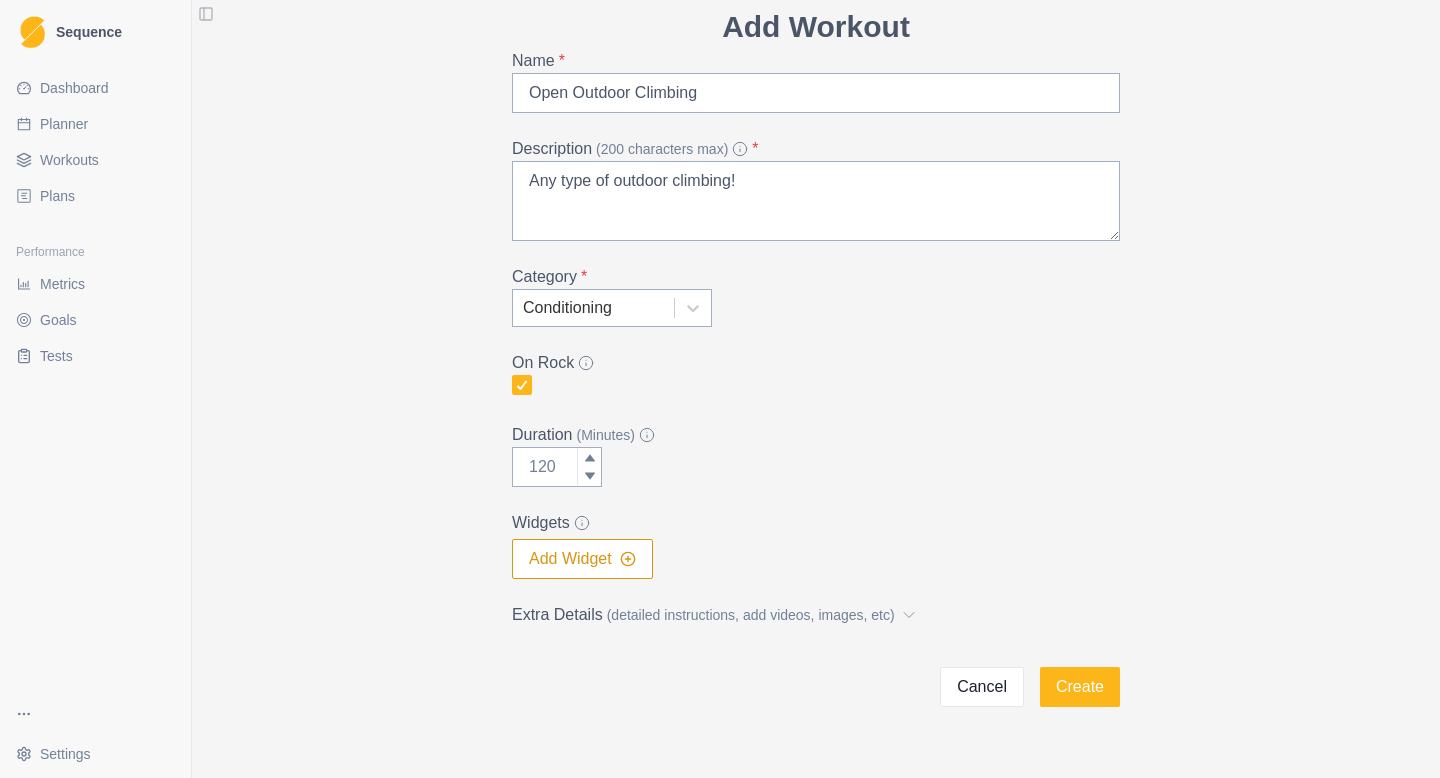 click on "Add Widget" at bounding box center [582, 559] 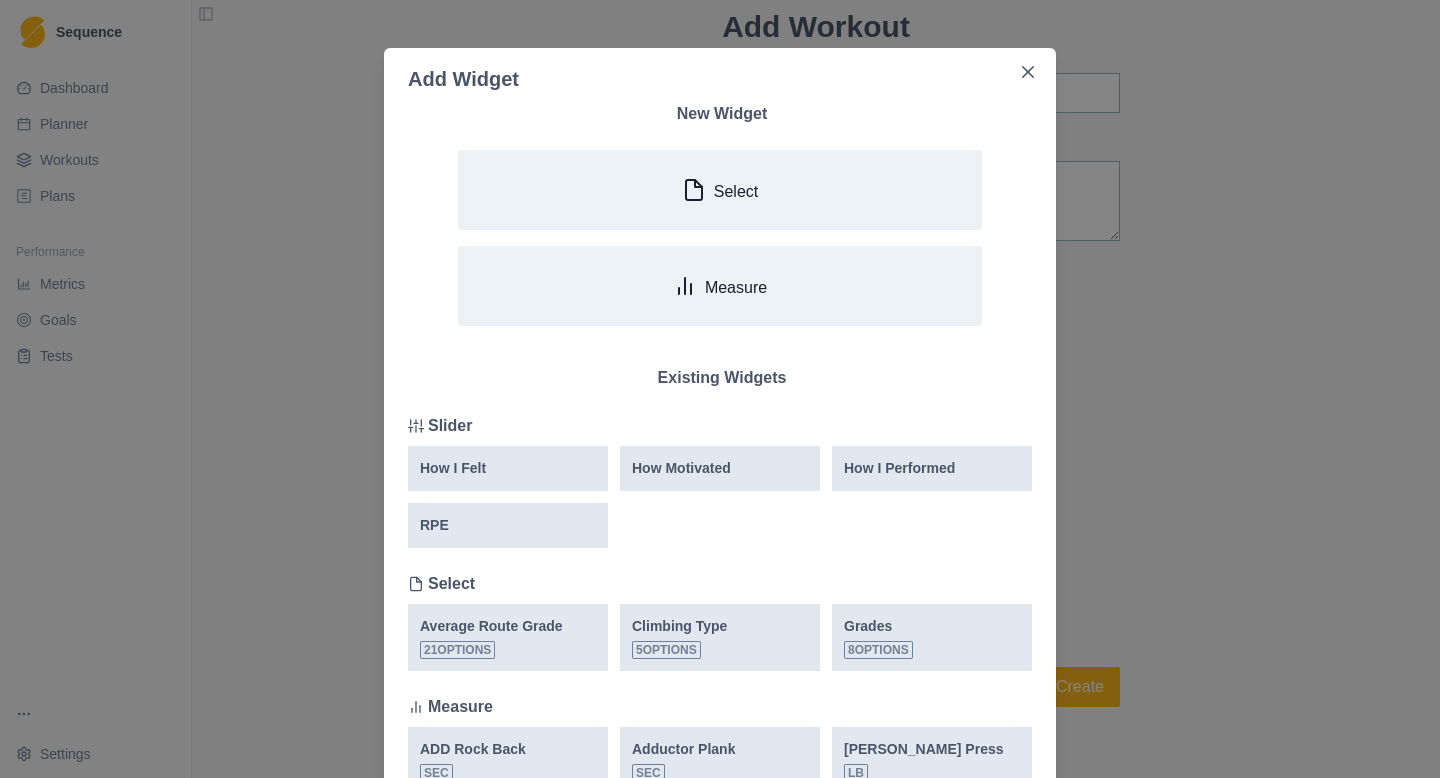 scroll, scrollTop: 17, scrollLeft: 0, axis: vertical 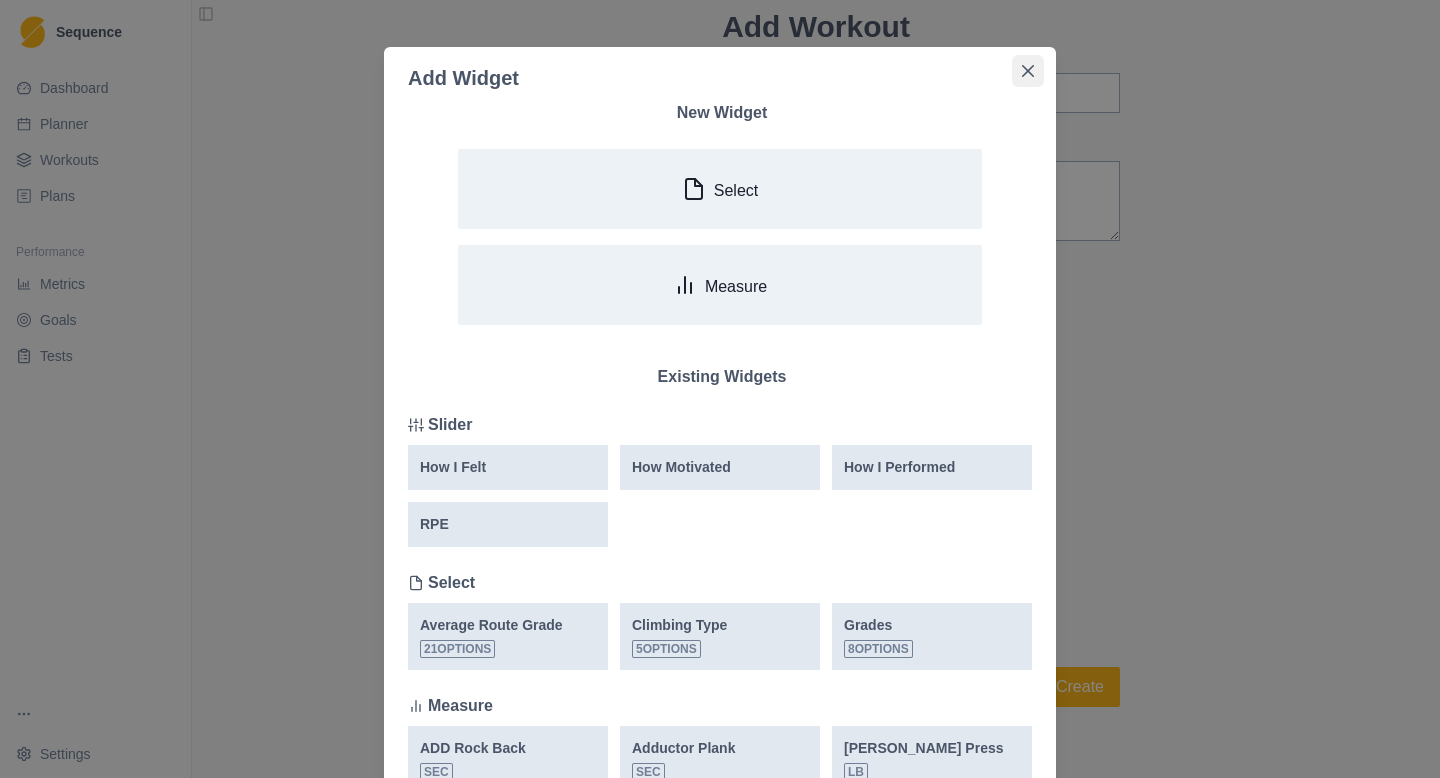 click at bounding box center [1028, 71] 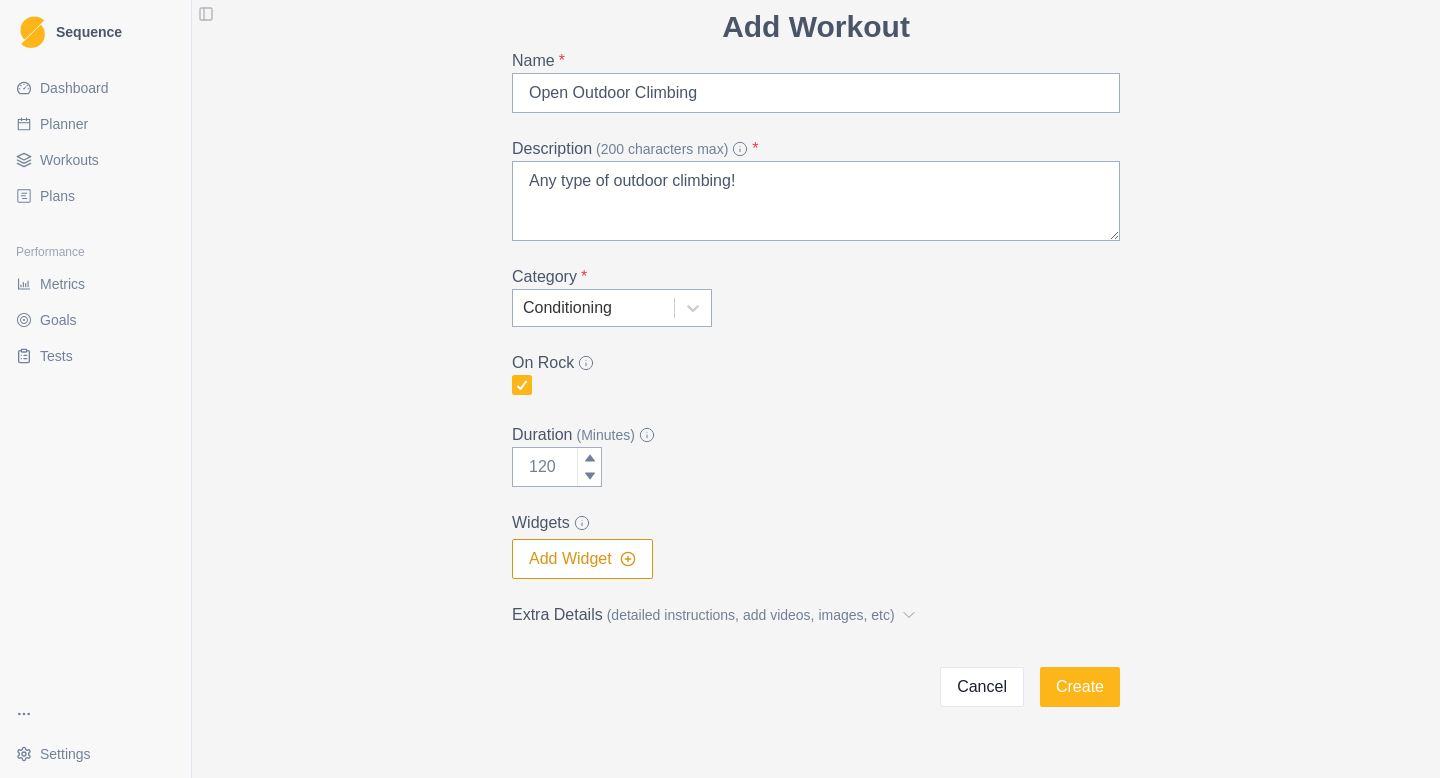 click on "(detailed instructions, add videos, images, etc)" at bounding box center (751, 615) 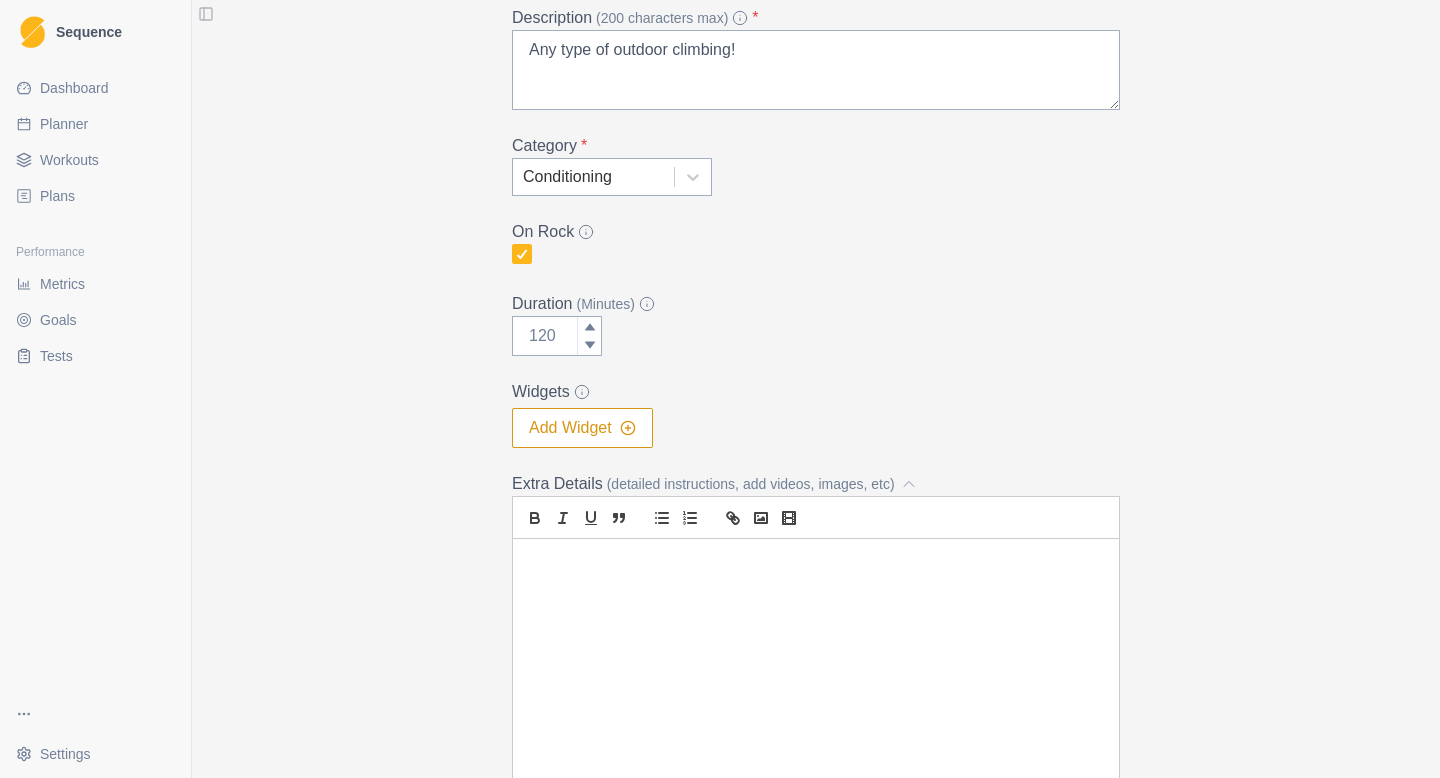 scroll, scrollTop: 210, scrollLeft: 0, axis: vertical 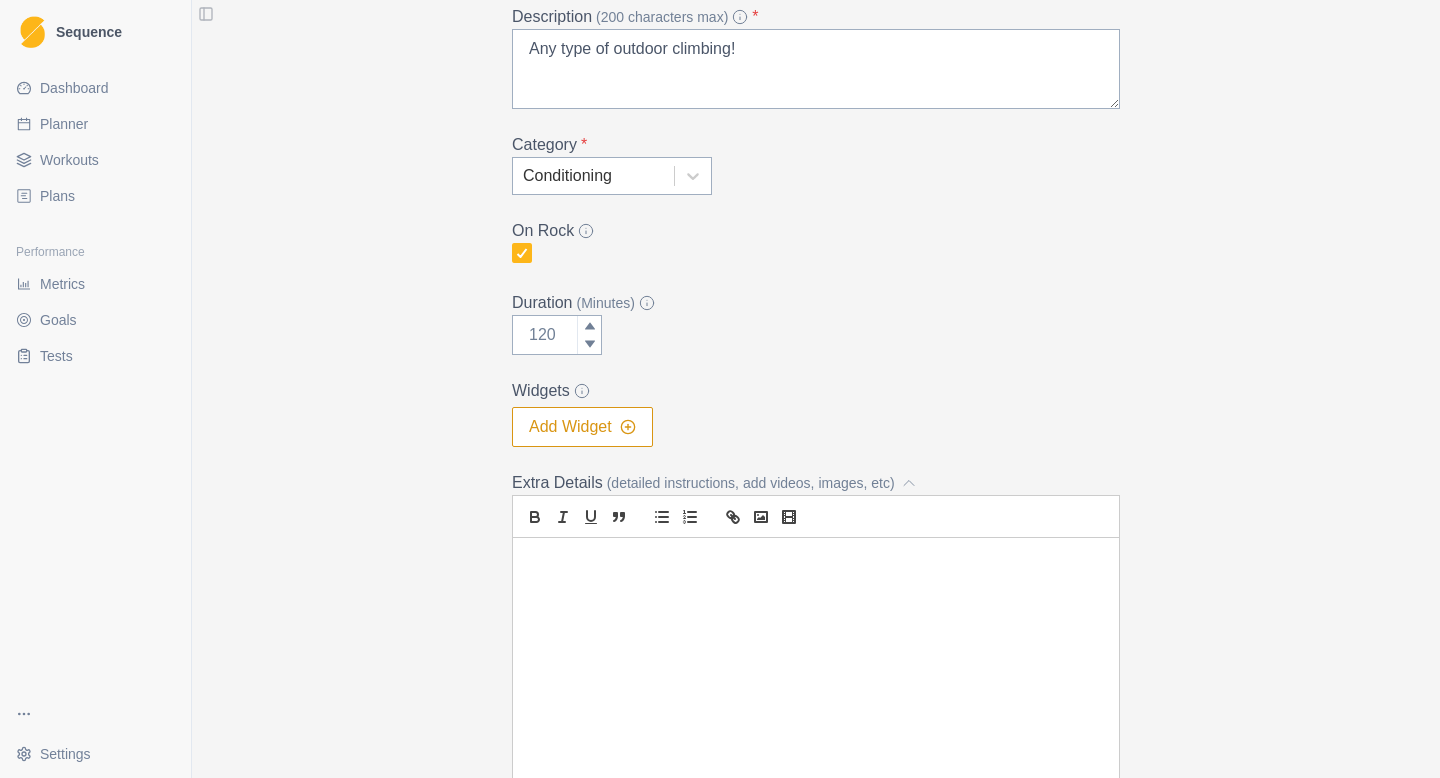 click at bounding box center [816, 663] 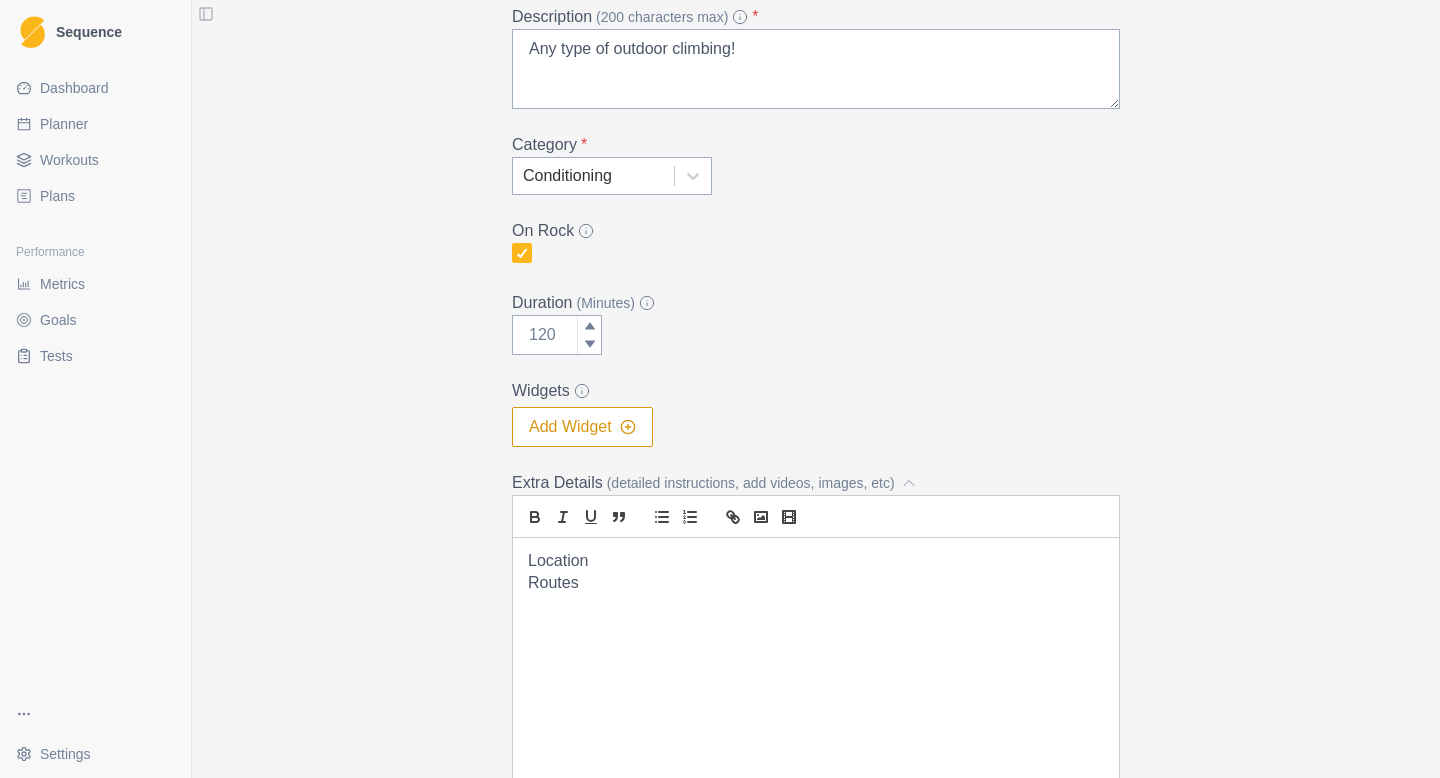 click on "Location Routes" at bounding box center (816, 663) 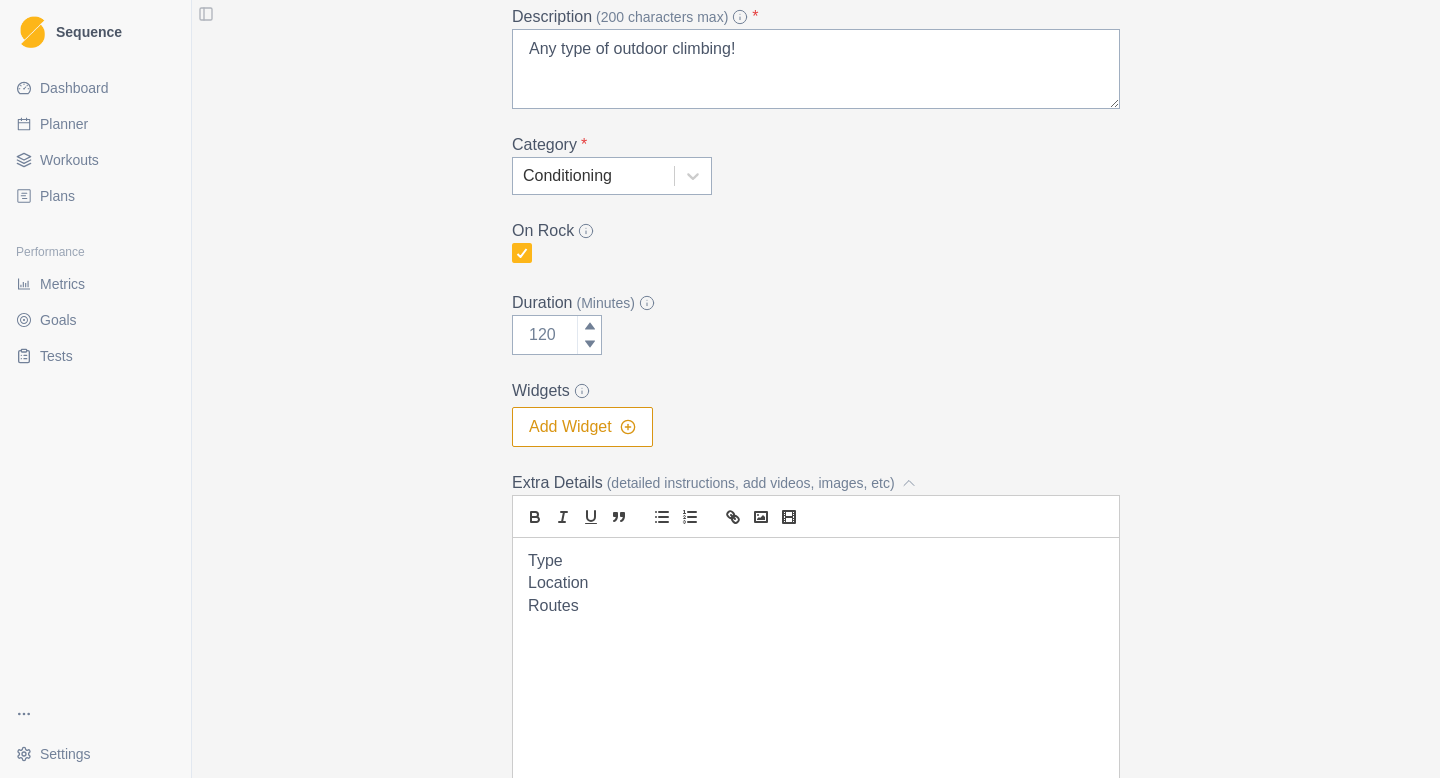 click on "Type Location Routes" at bounding box center [816, 663] 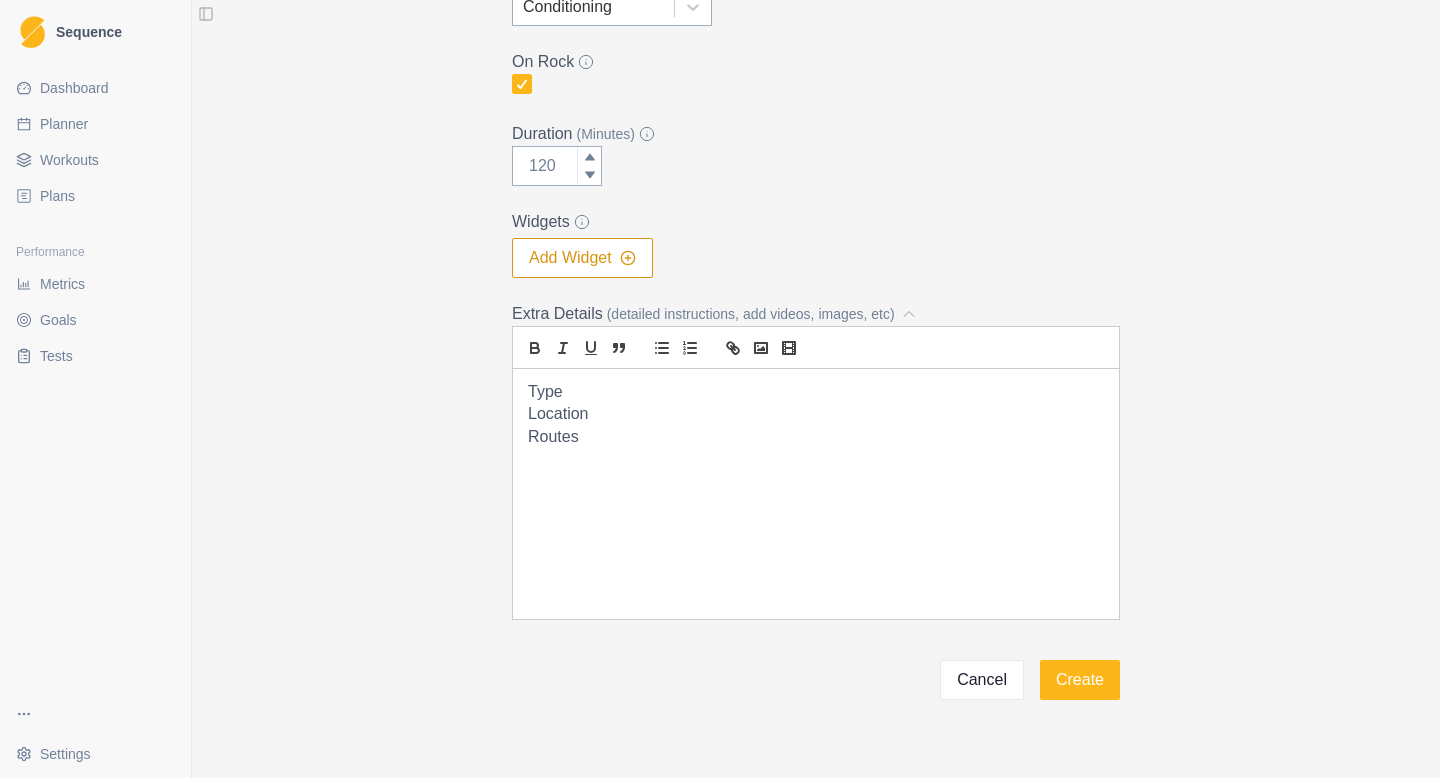 scroll, scrollTop: 413, scrollLeft: 0, axis: vertical 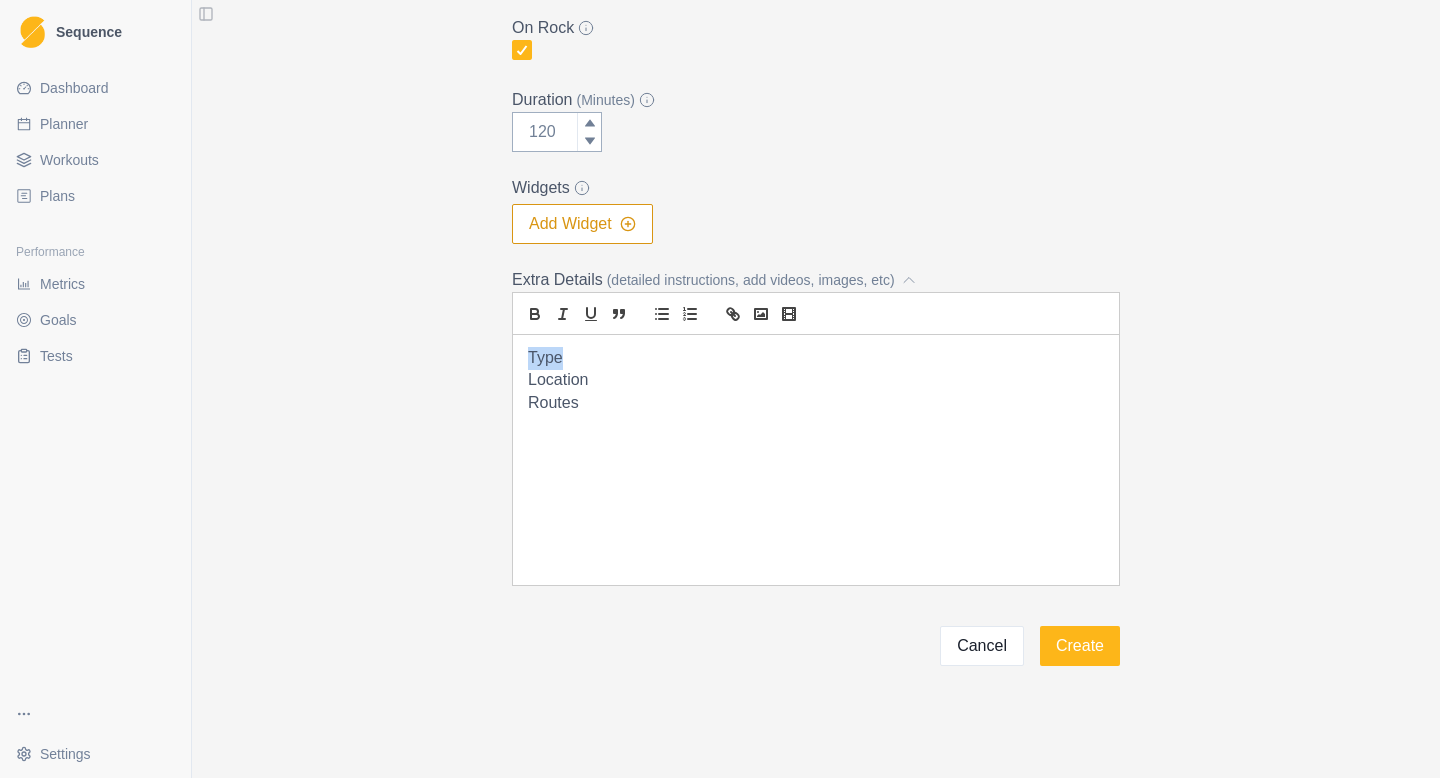 drag, startPoint x: 597, startPoint y: 358, endPoint x: 466, endPoint y: 357, distance: 131.00381 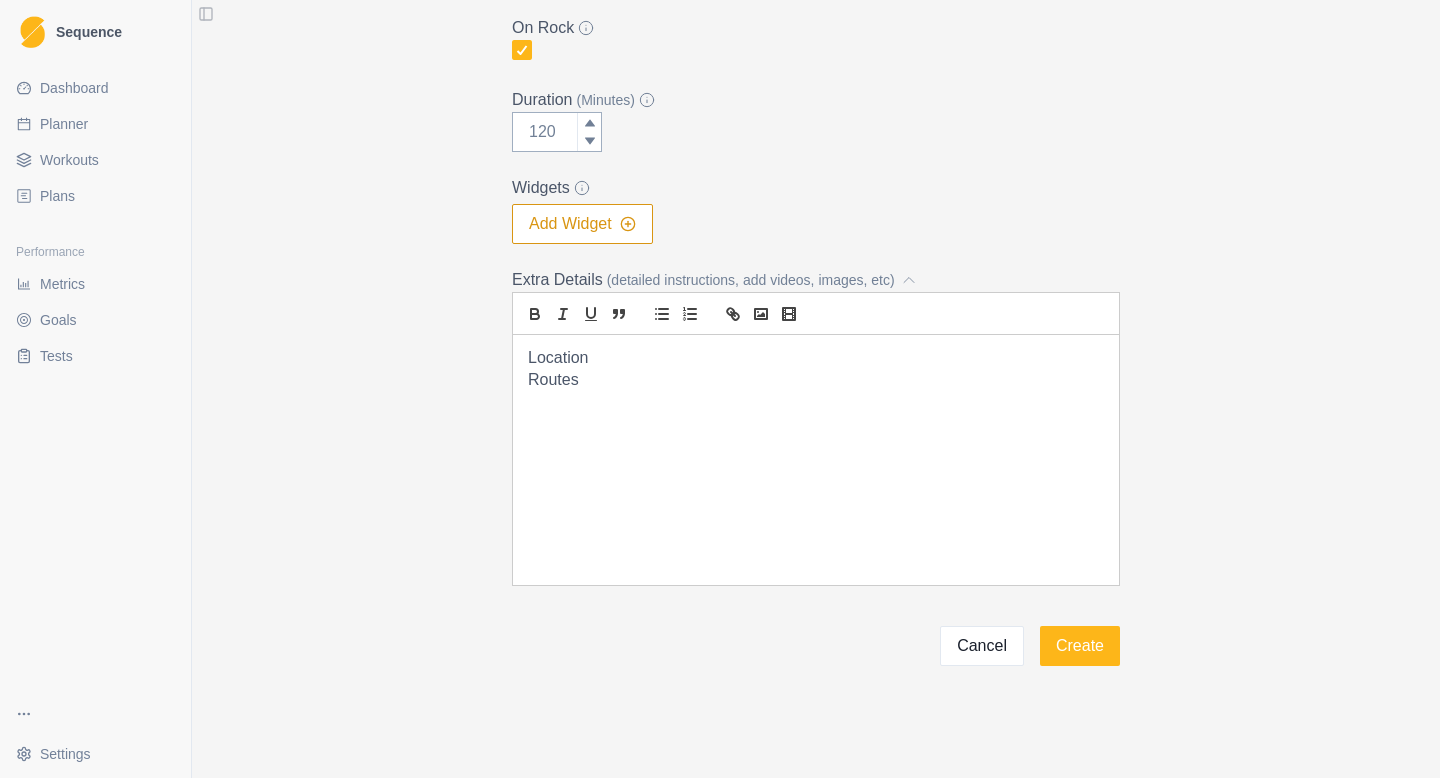click on "Location" at bounding box center (816, 358) 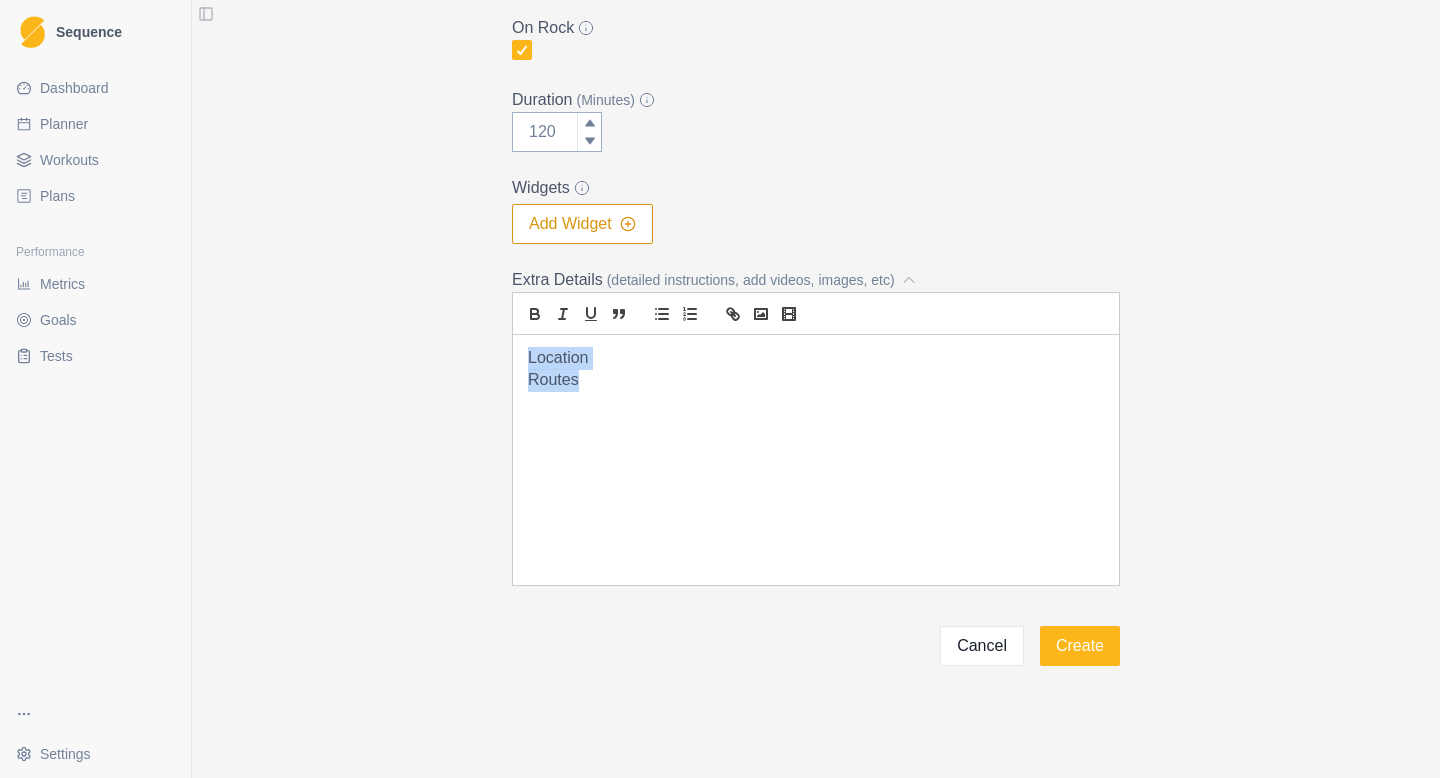 drag, startPoint x: 622, startPoint y: 387, endPoint x: 461, endPoint y: 332, distance: 170.13524 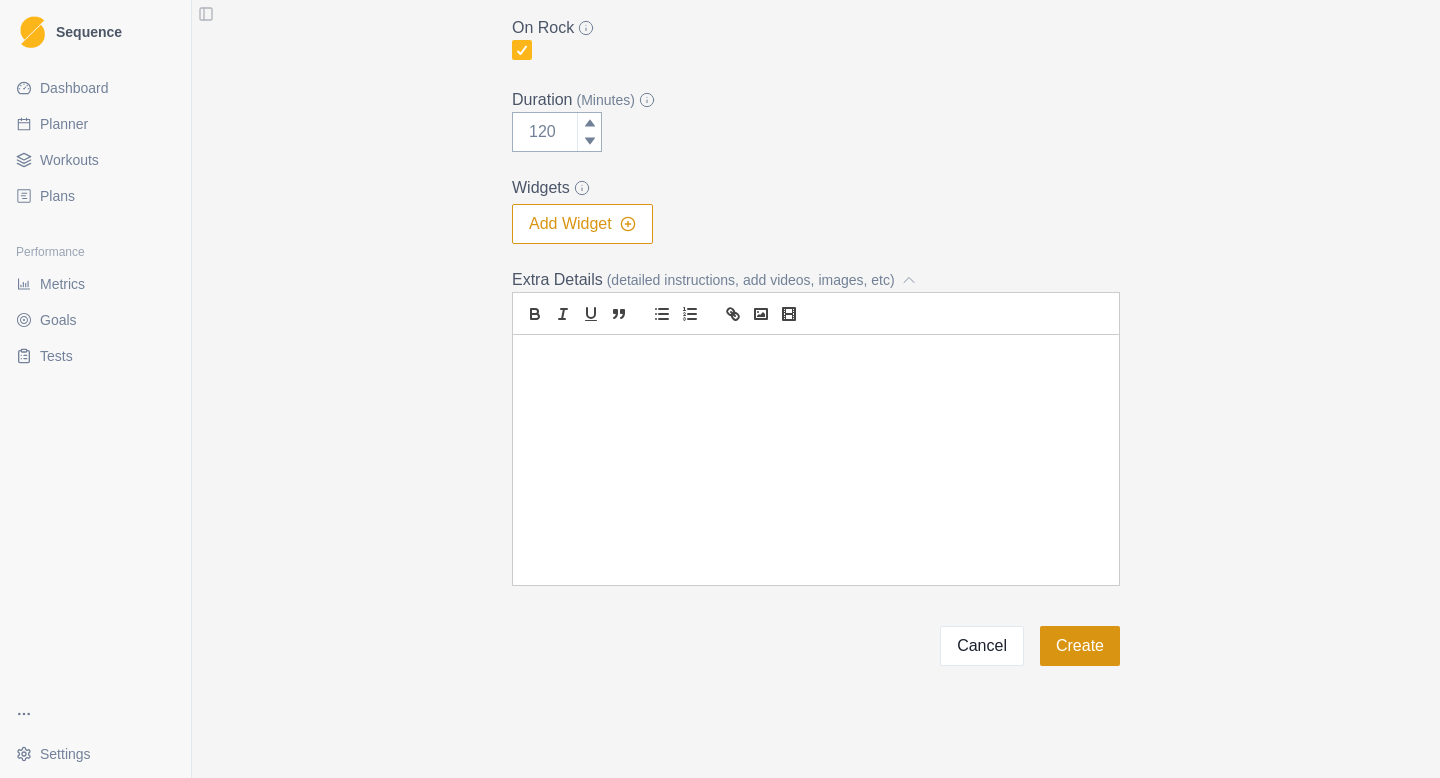 click on "Create" at bounding box center (1080, 646) 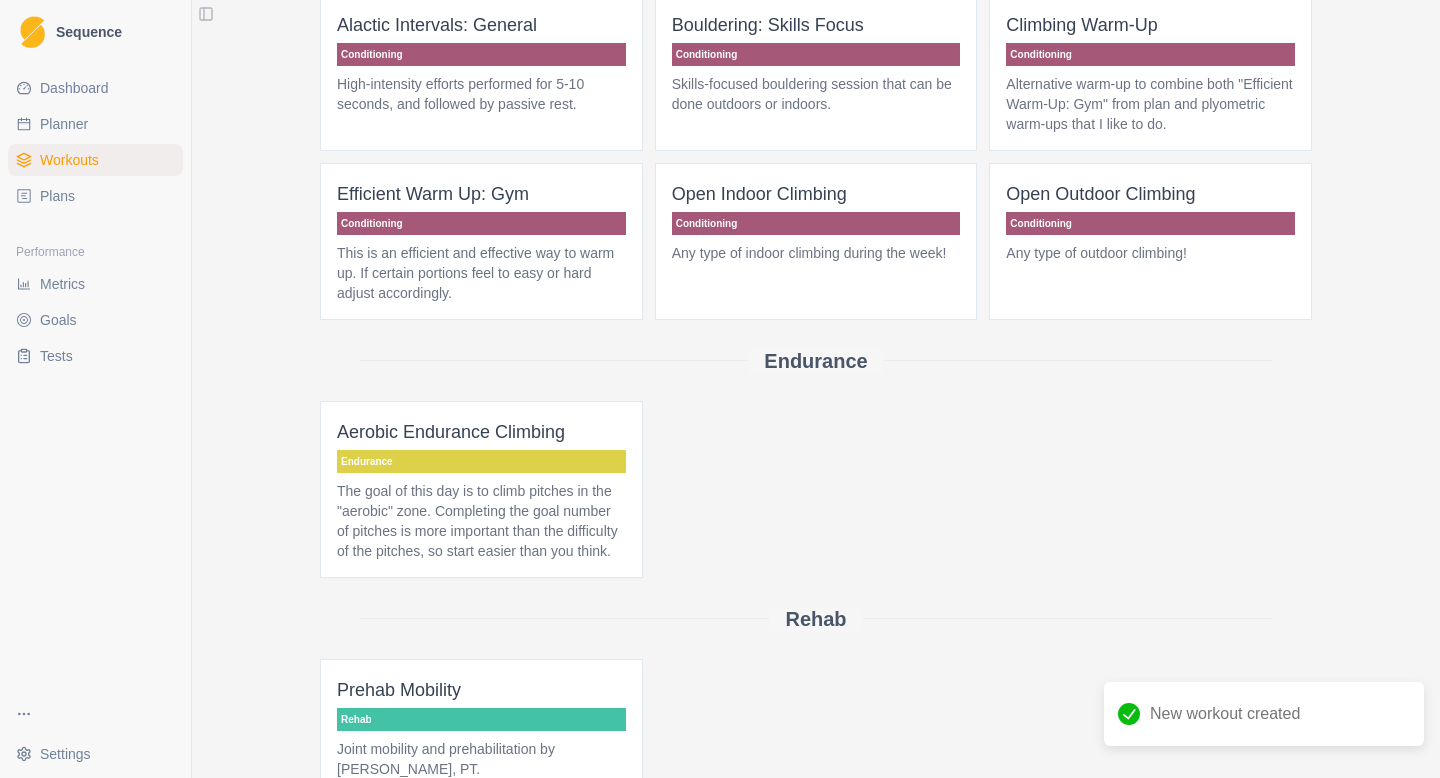 scroll, scrollTop: 0, scrollLeft: 0, axis: both 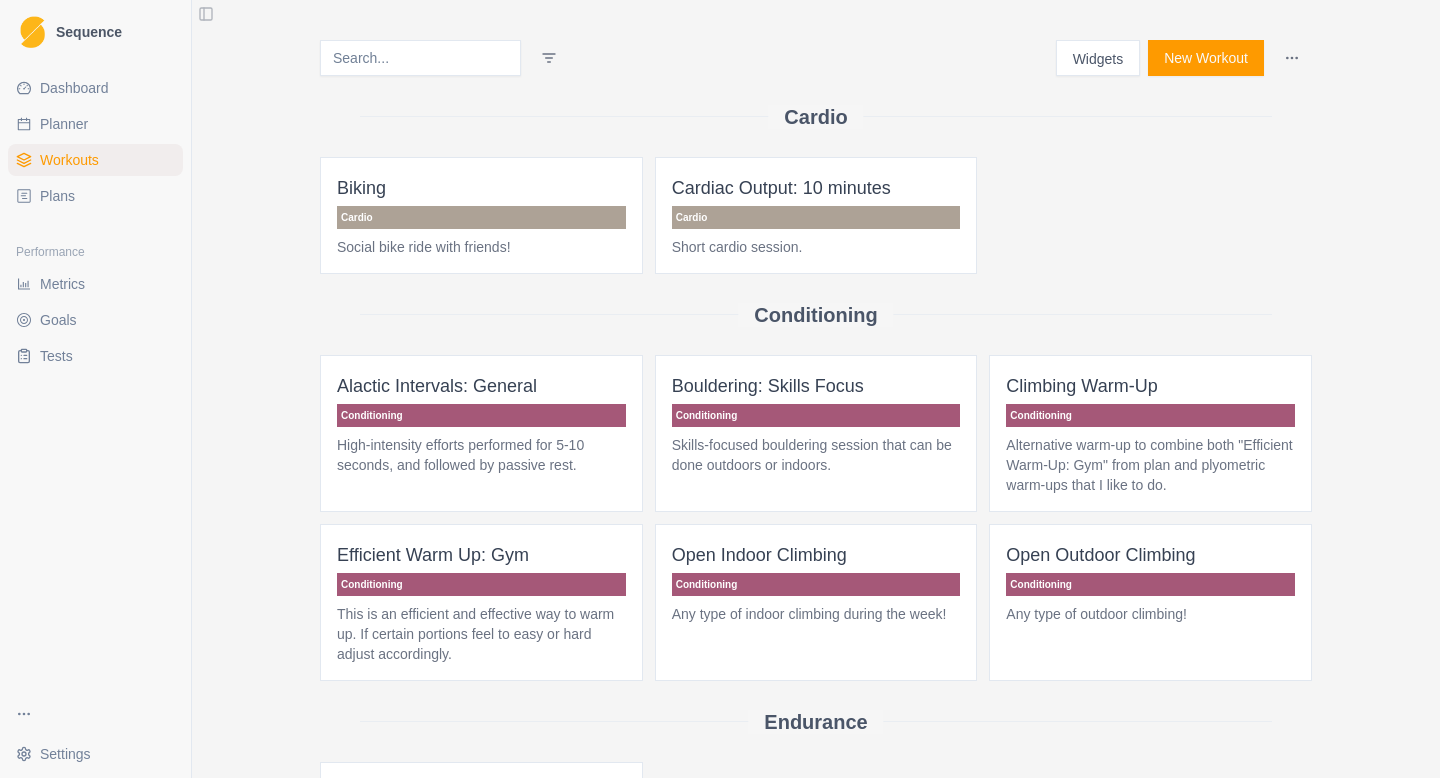 click on "Dashboard" at bounding box center (74, 88) 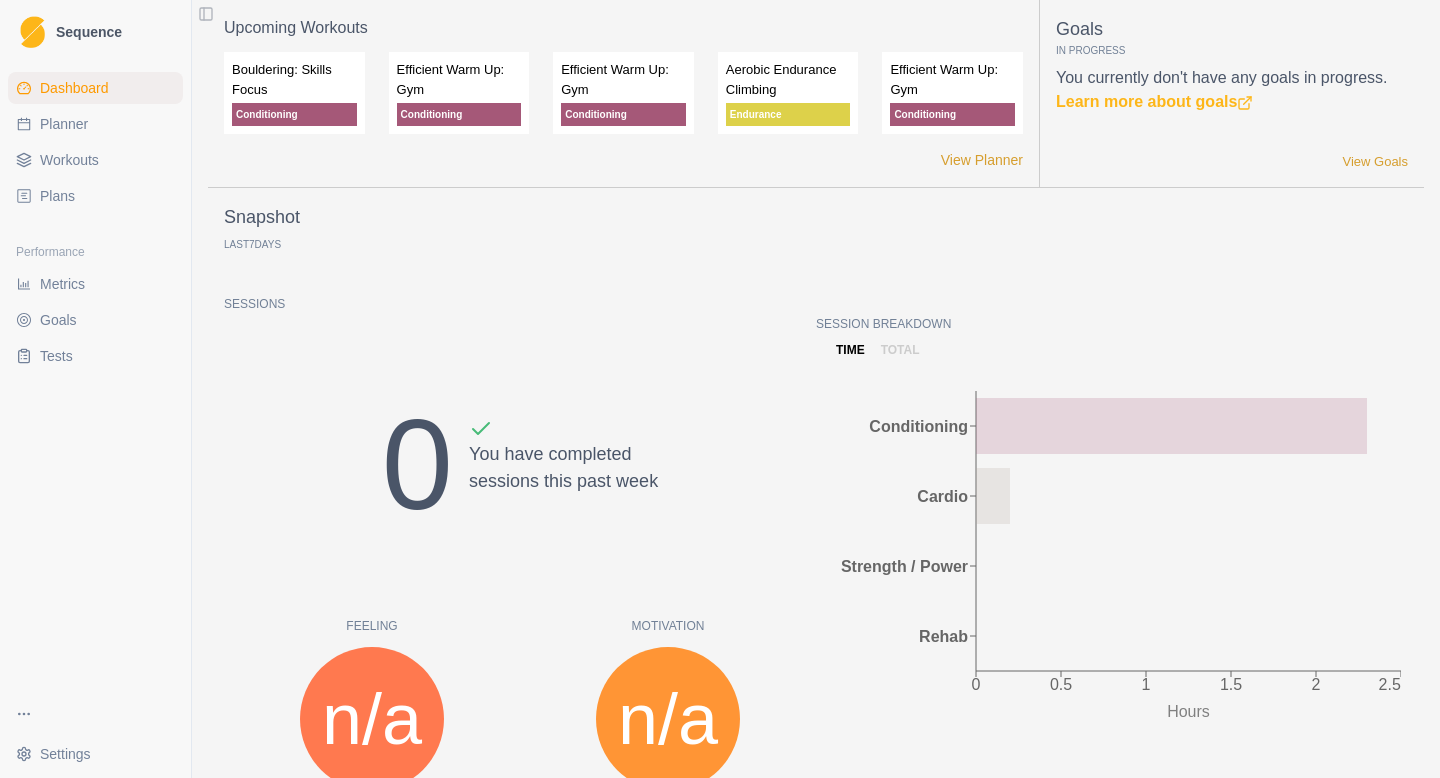 click on "Planner" at bounding box center [95, 124] 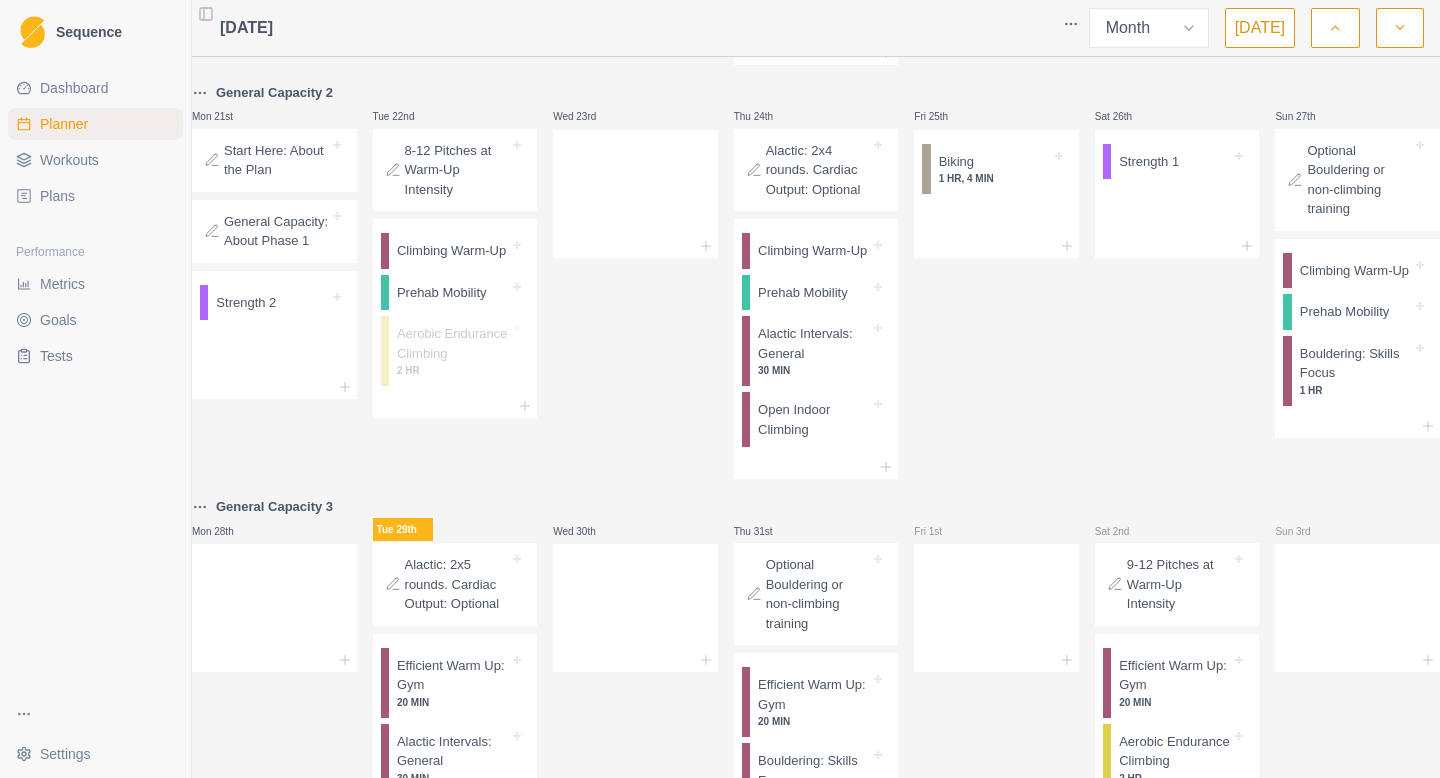 scroll, scrollTop: 789, scrollLeft: 0, axis: vertical 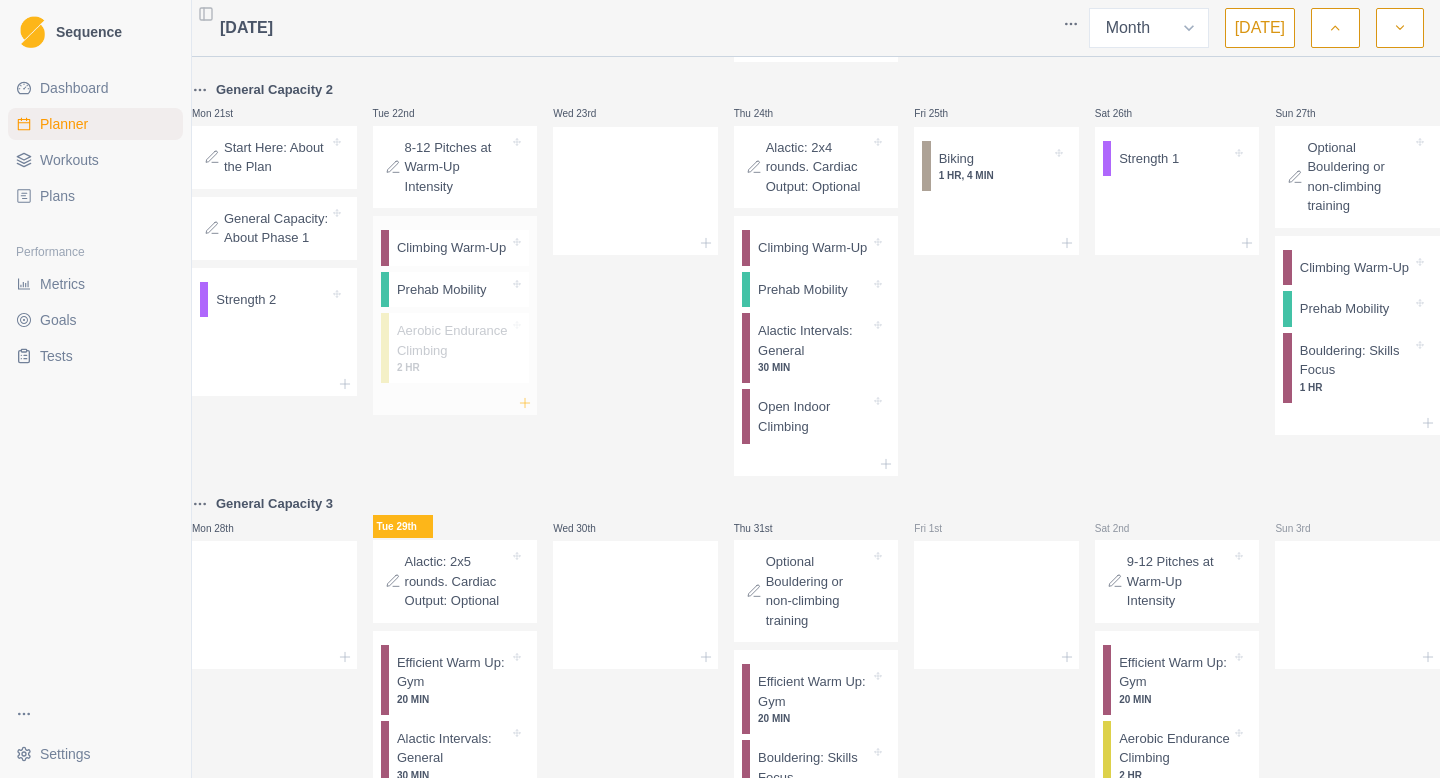 click 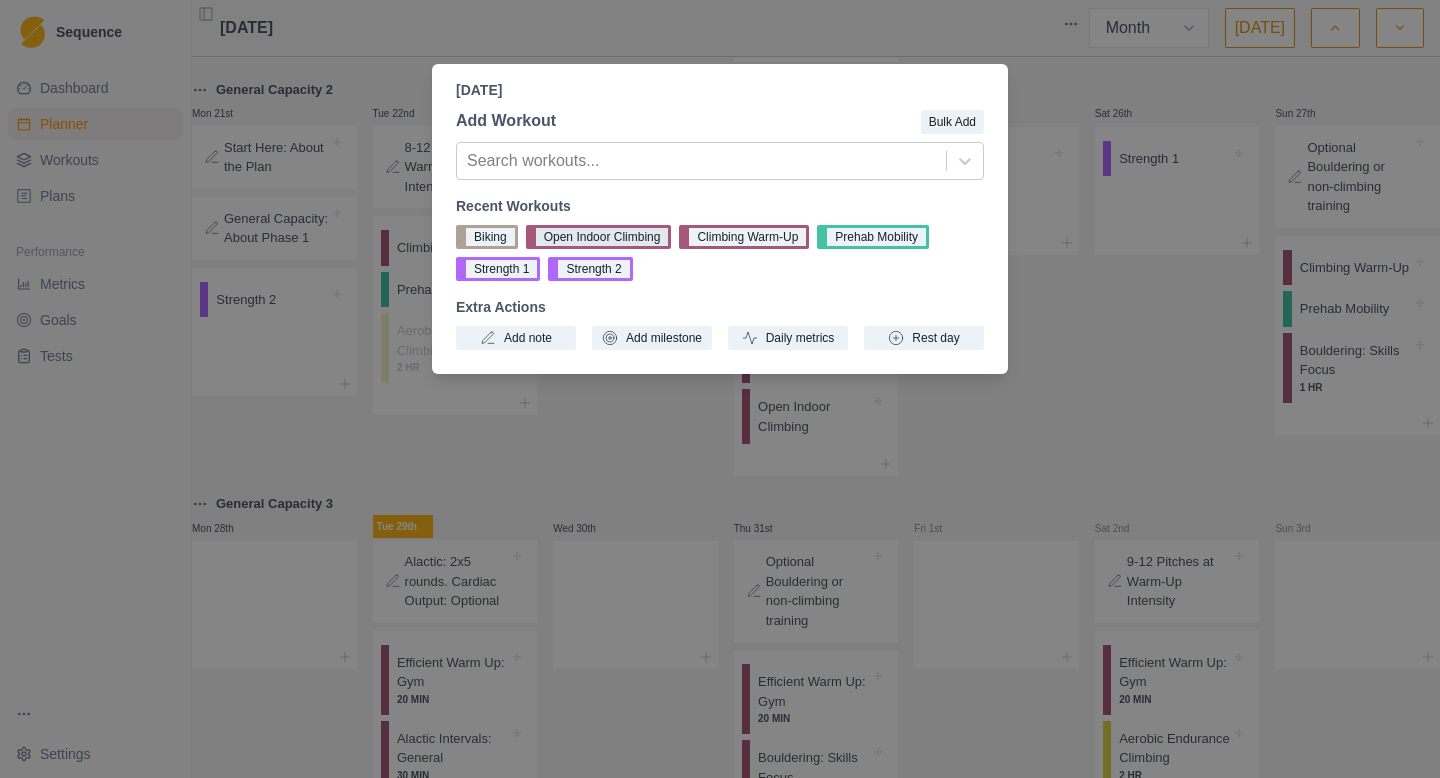 click on "Open Indoor Climbing" at bounding box center (599, 237) 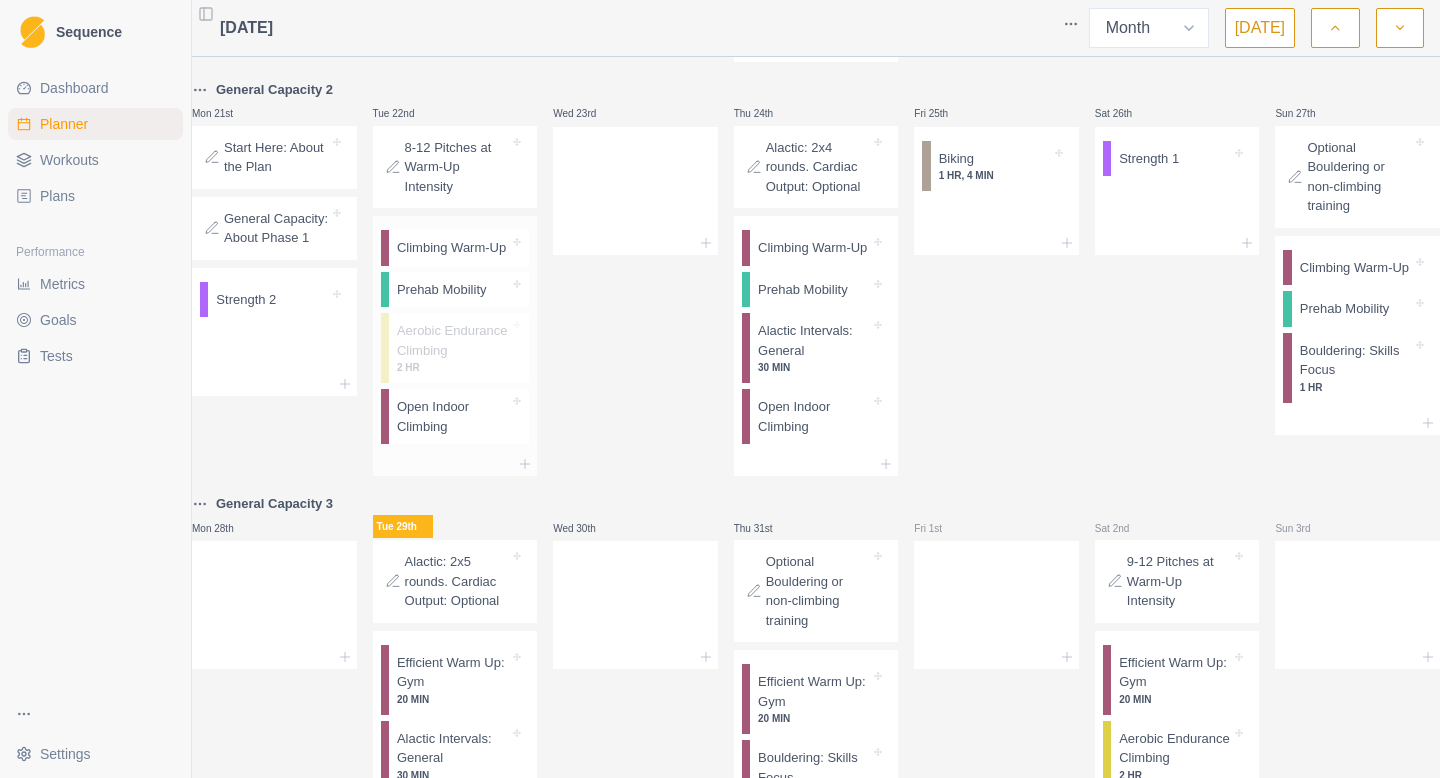 click on "Open Indoor Climbing" at bounding box center [453, 416] 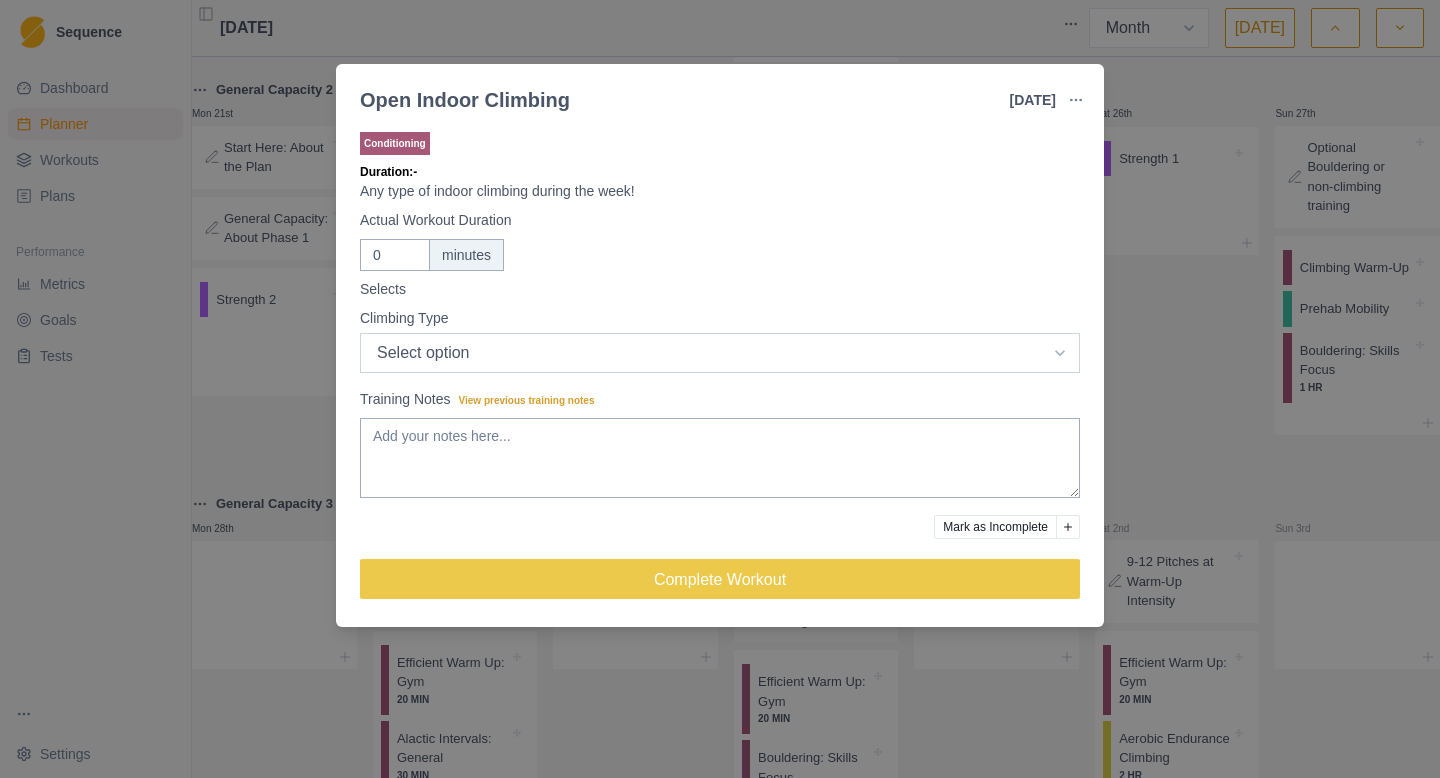 click on "Select option Lead [PERSON_NAME] Rope Bouldering Auto-Belay Board" at bounding box center (720, 353) 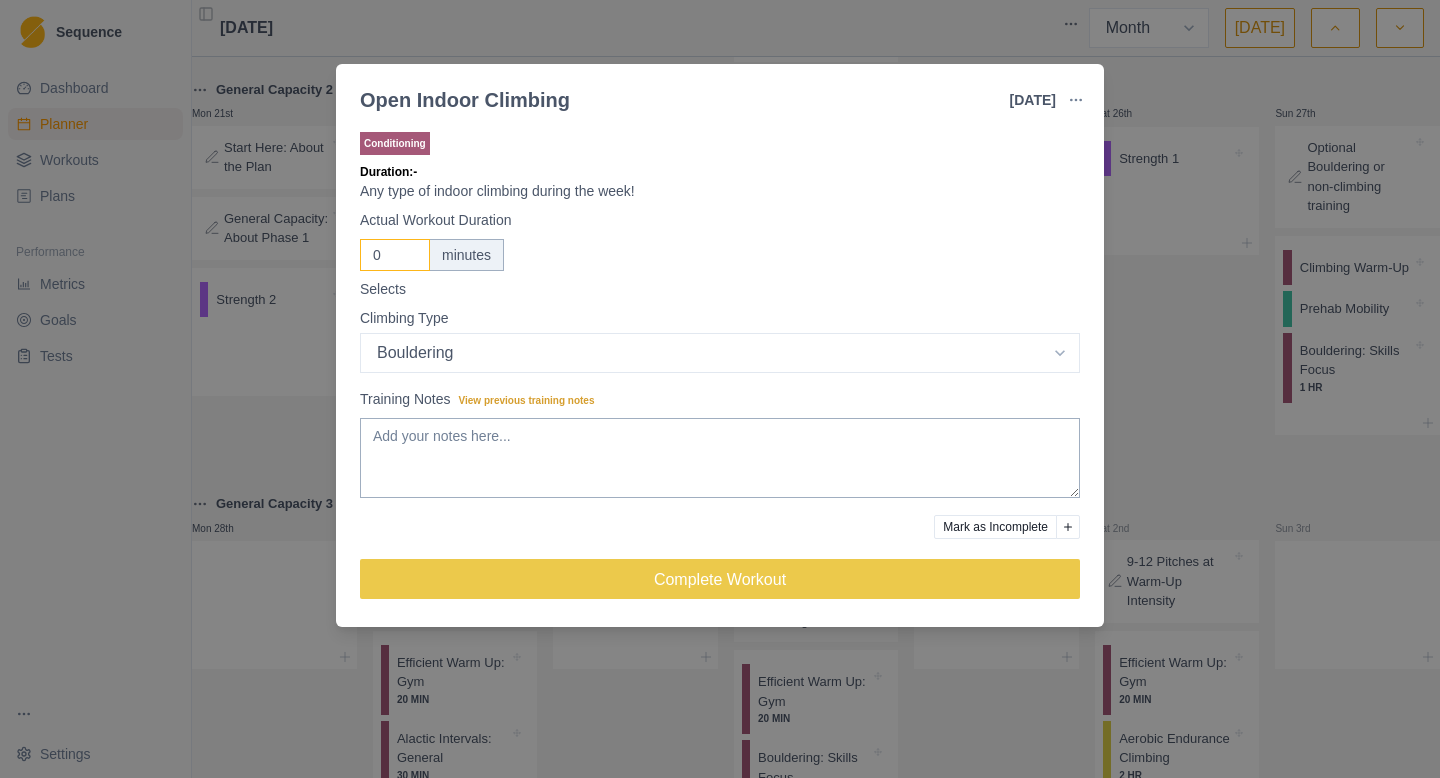 drag, startPoint x: 424, startPoint y: 263, endPoint x: 347, endPoint y: 249, distance: 78.26238 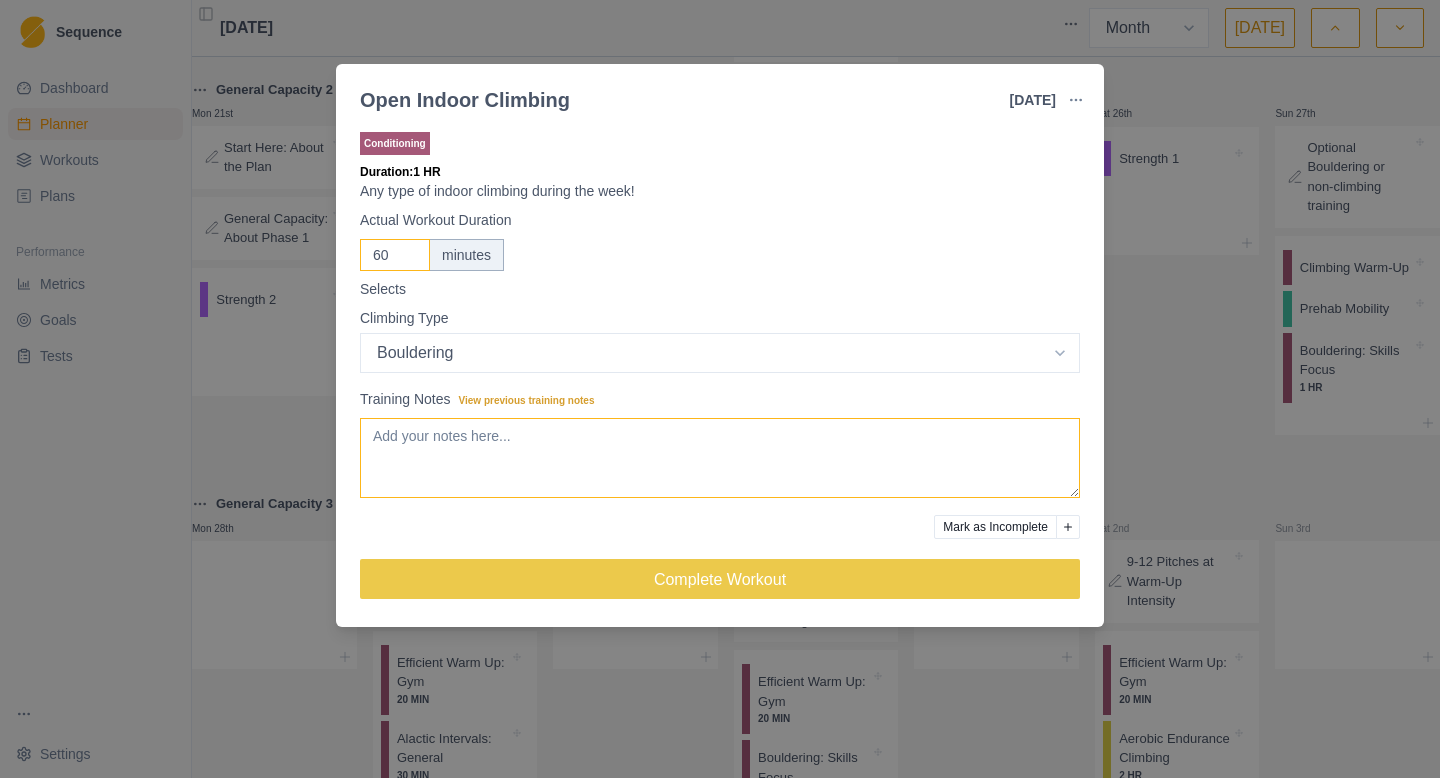 type on "60" 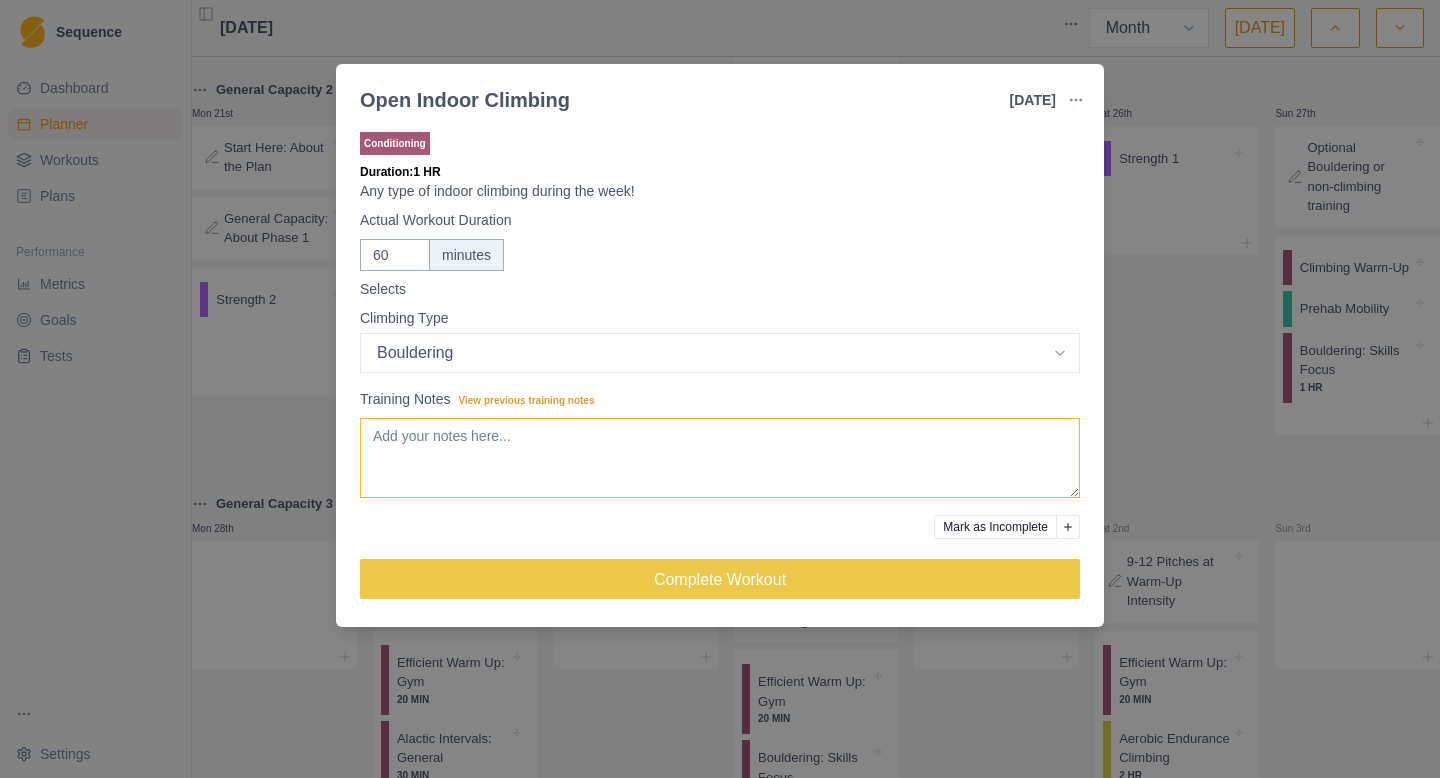 click on "Training Notes View previous training notes" at bounding box center [720, 458] 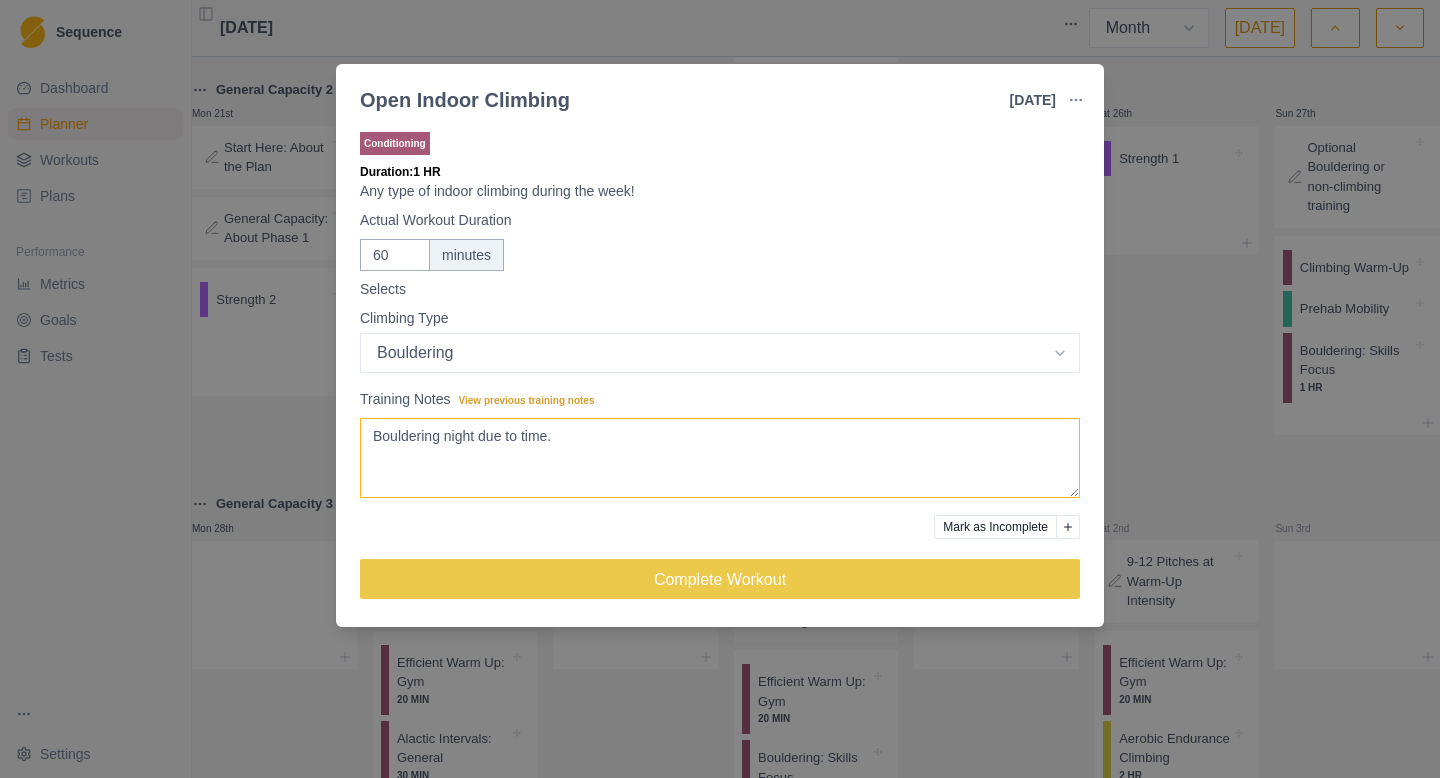 click on "Bouldering night due to time." at bounding box center (720, 458) 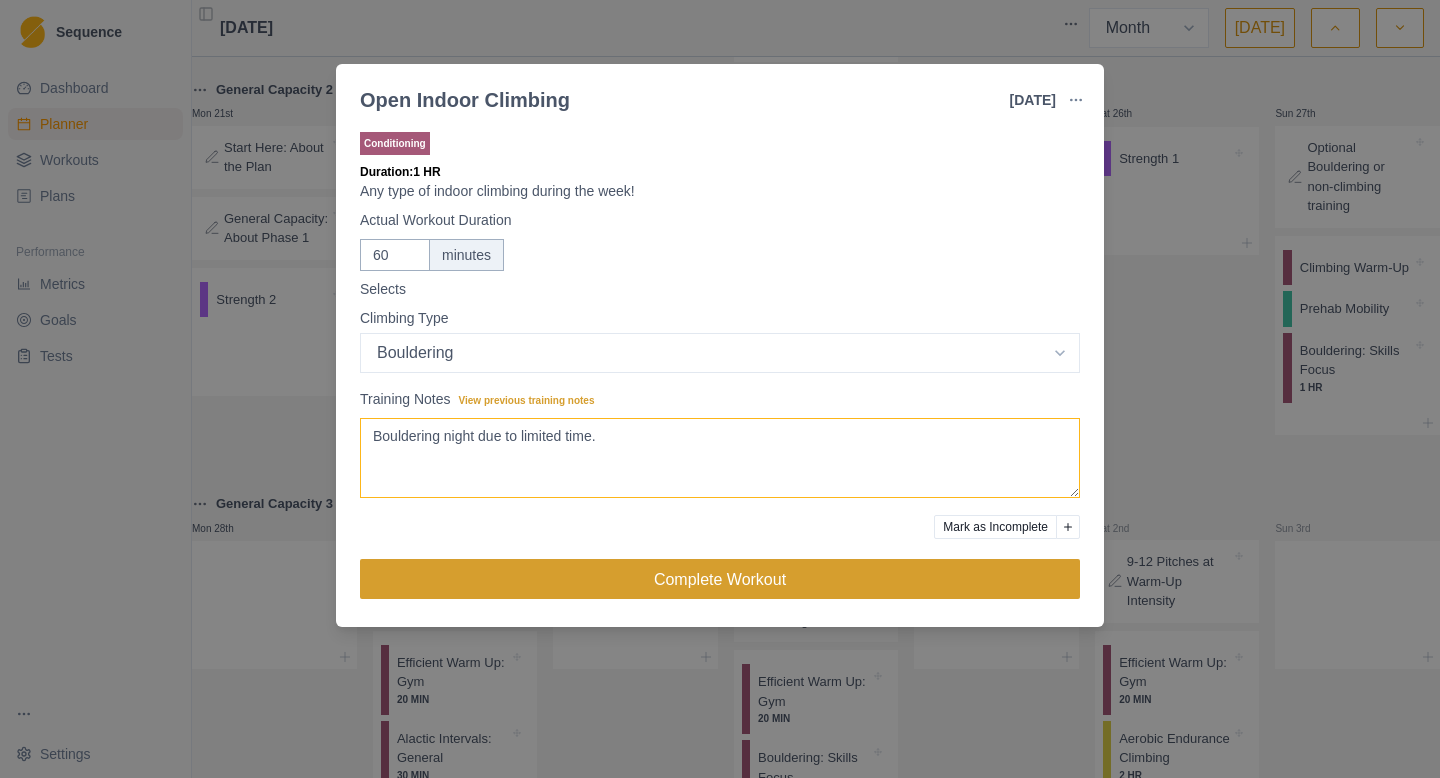 type on "Bouldering night due to limited time." 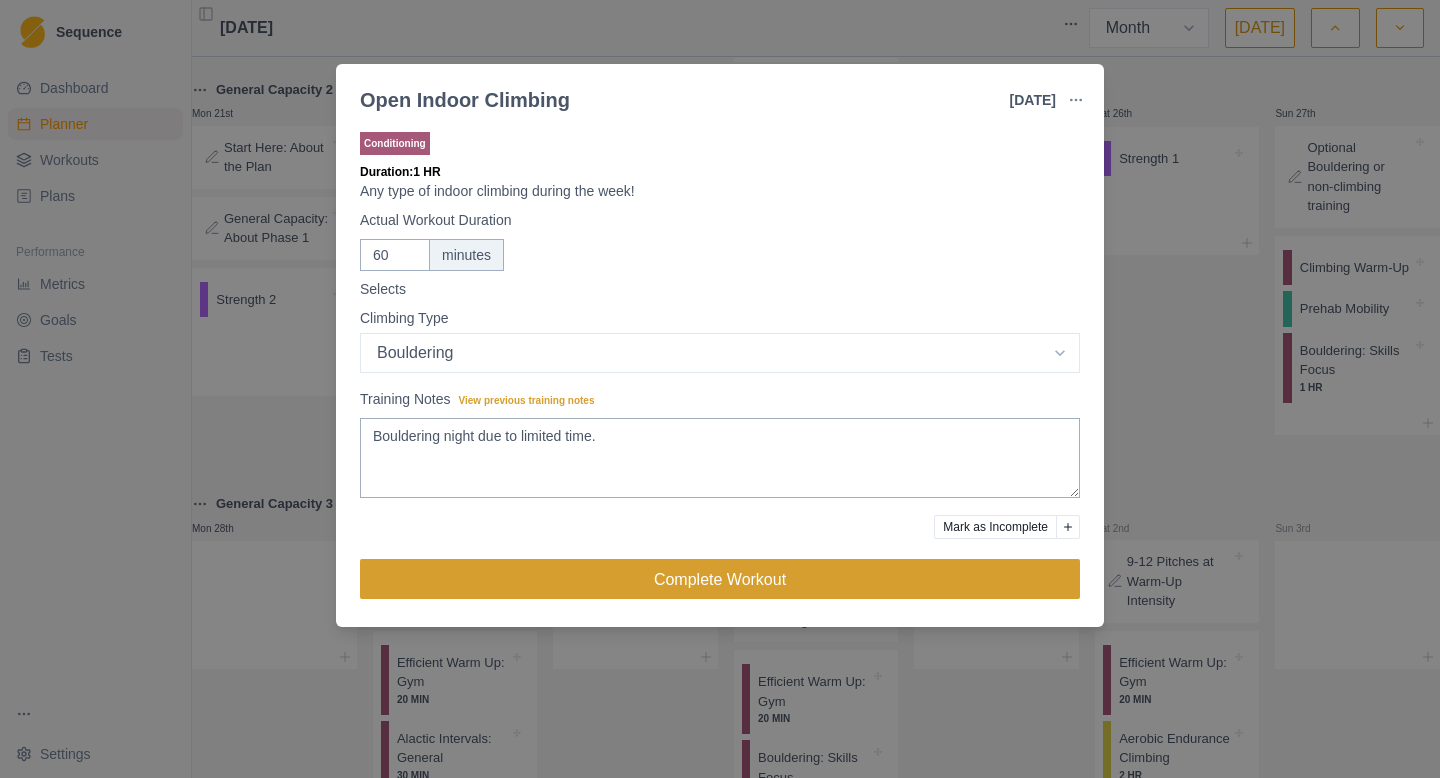 click on "Complete Workout" at bounding box center [720, 579] 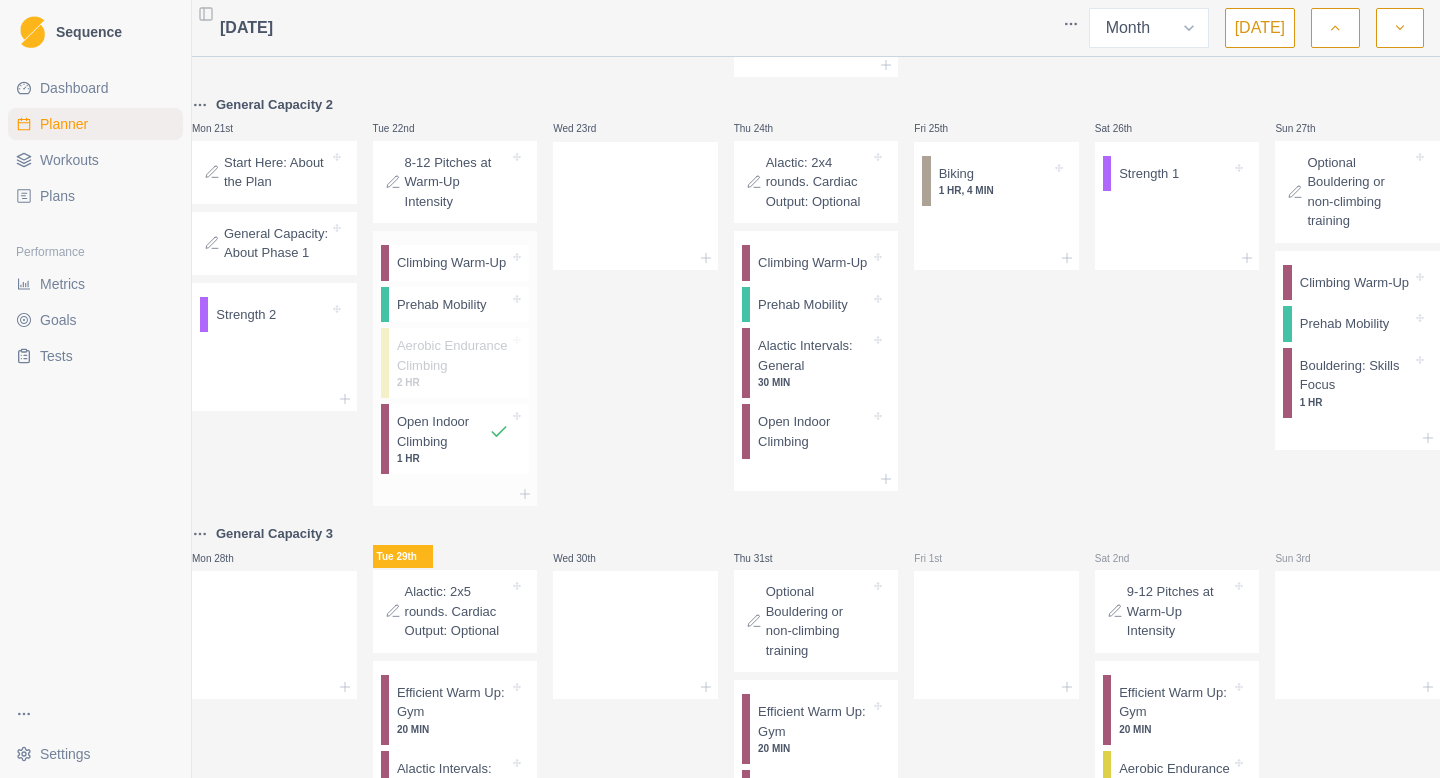 scroll, scrollTop: 773, scrollLeft: 0, axis: vertical 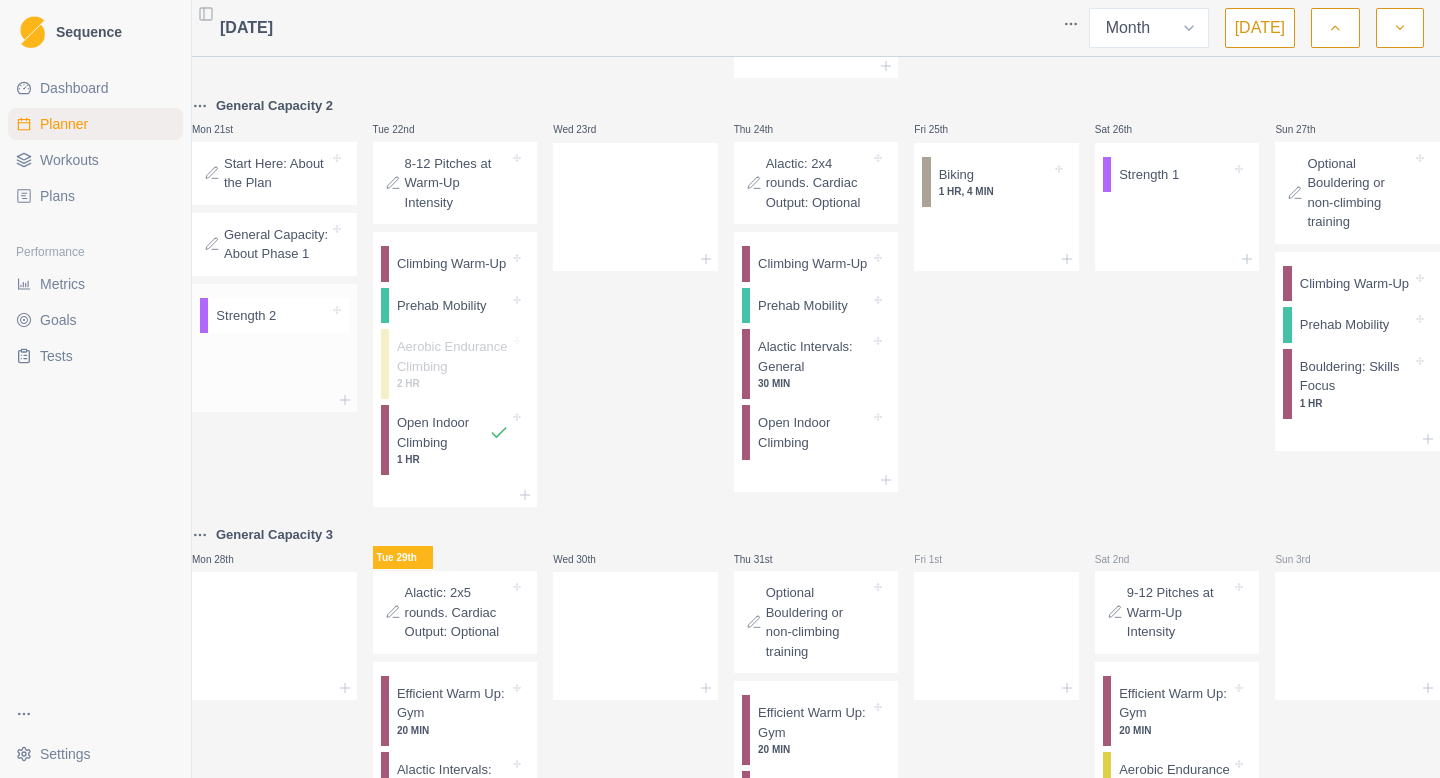click at bounding box center [302, 316] 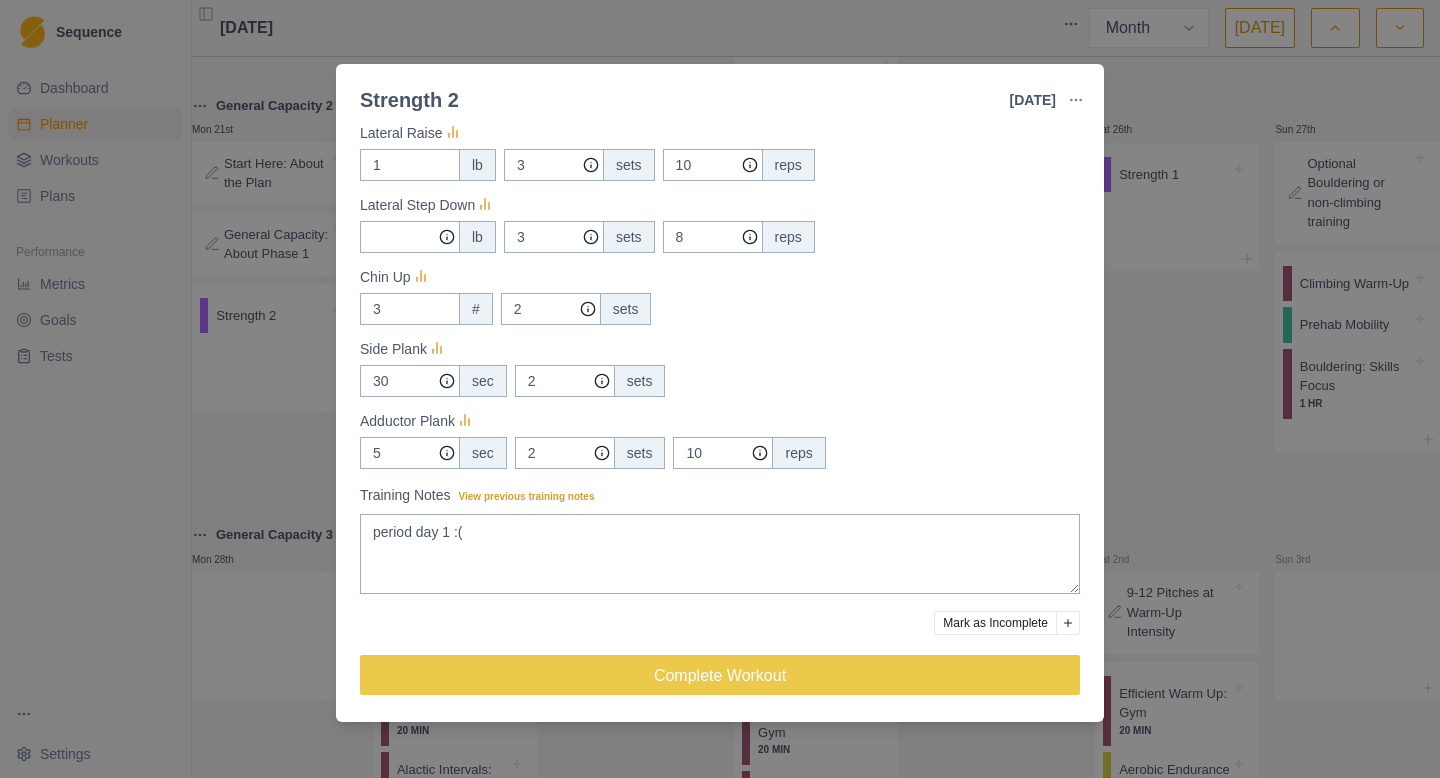 scroll, scrollTop: 551, scrollLeft: 0, axis: vertical 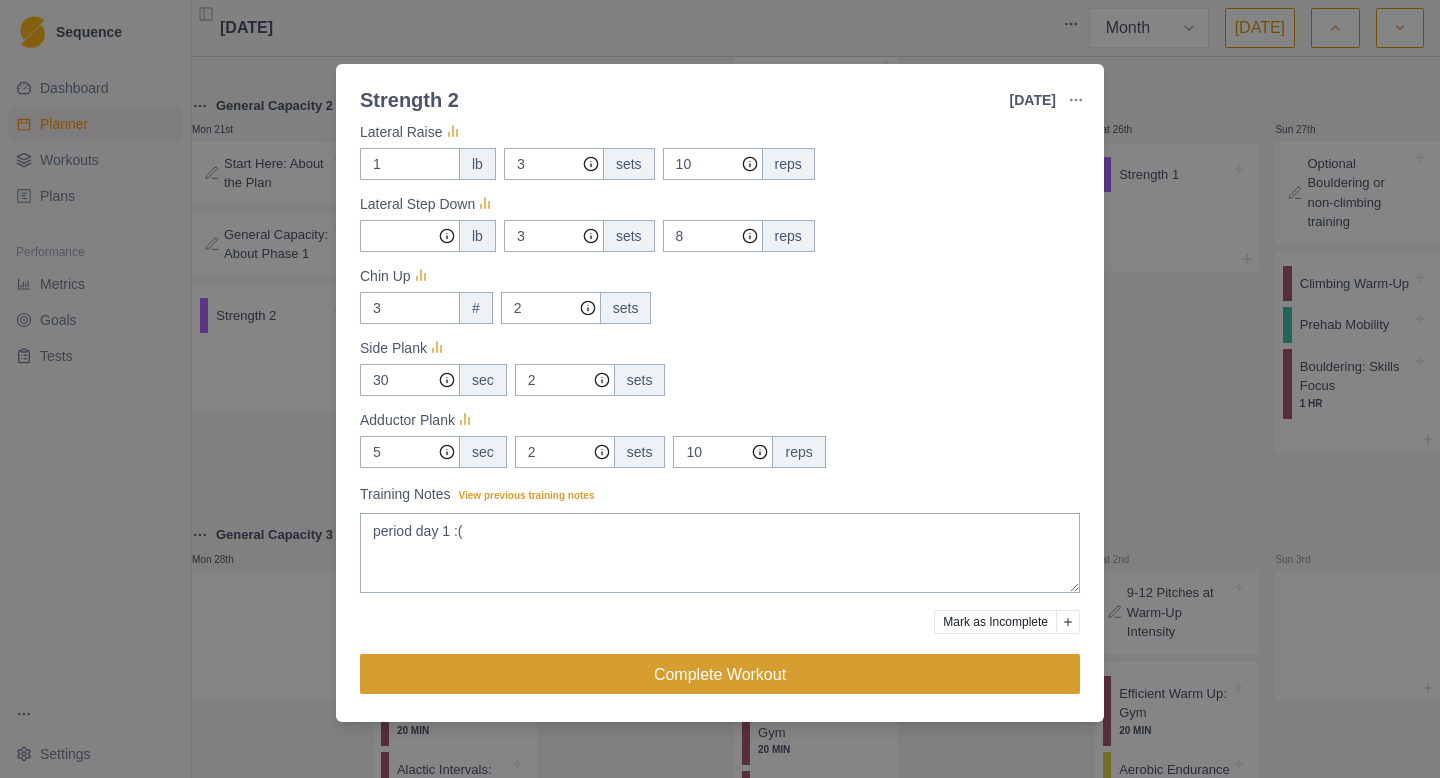click on "Complete Workout" at bounding box center (720, 674) 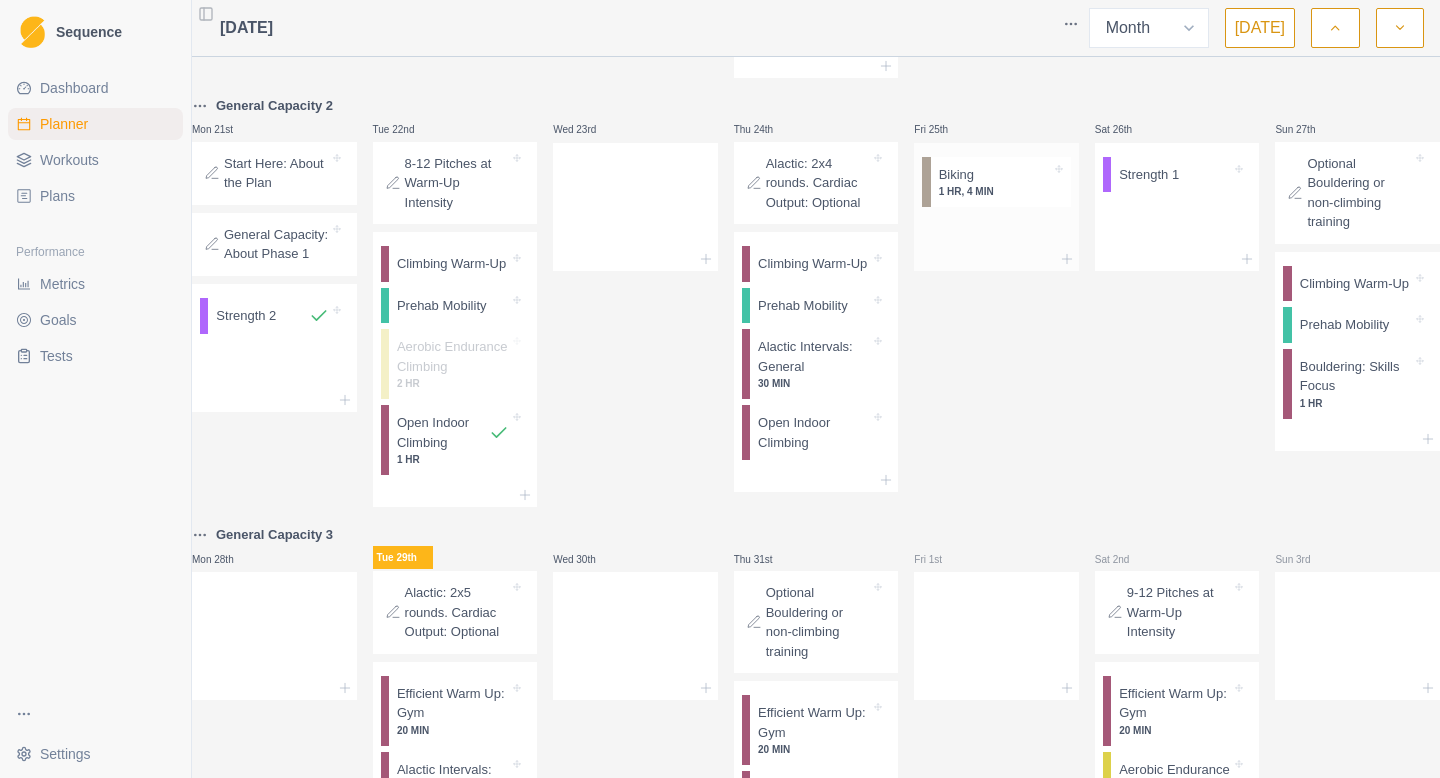 click on "1 HR, 4 MIN" at bounding box center [995, 191] 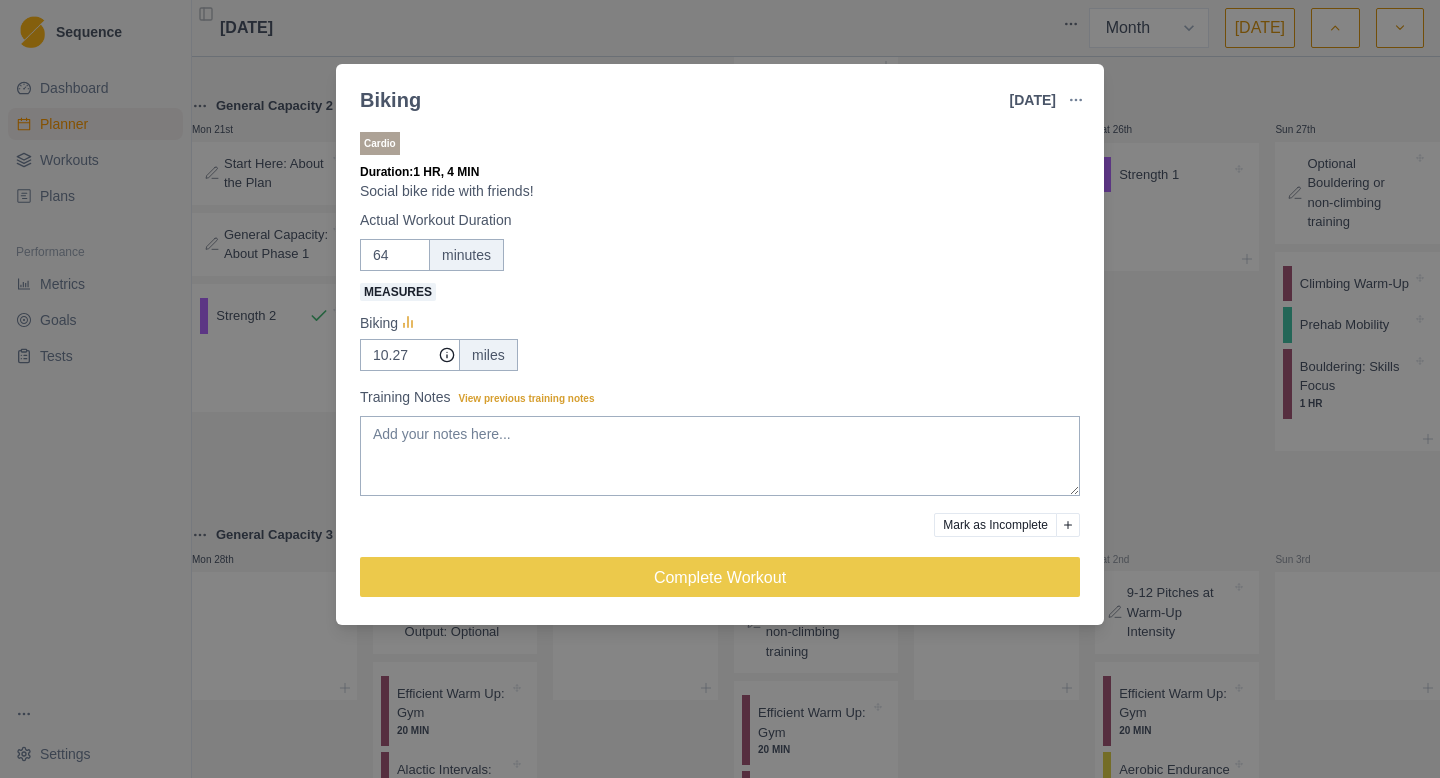 click on "Biking [DATE] Link To Goal View Workout Metrics Edit Original Workout Reschedule Workout Remove From Schedule Cardio Duration:  1 HR, 4 MIN Social bike ride with friends! Actual Workout Duration 64 minutes Measures Biking 10.27 miles Training Notes View previous training notes Mark as Incomplete Complete Workout" at bounding box center (720, 389) 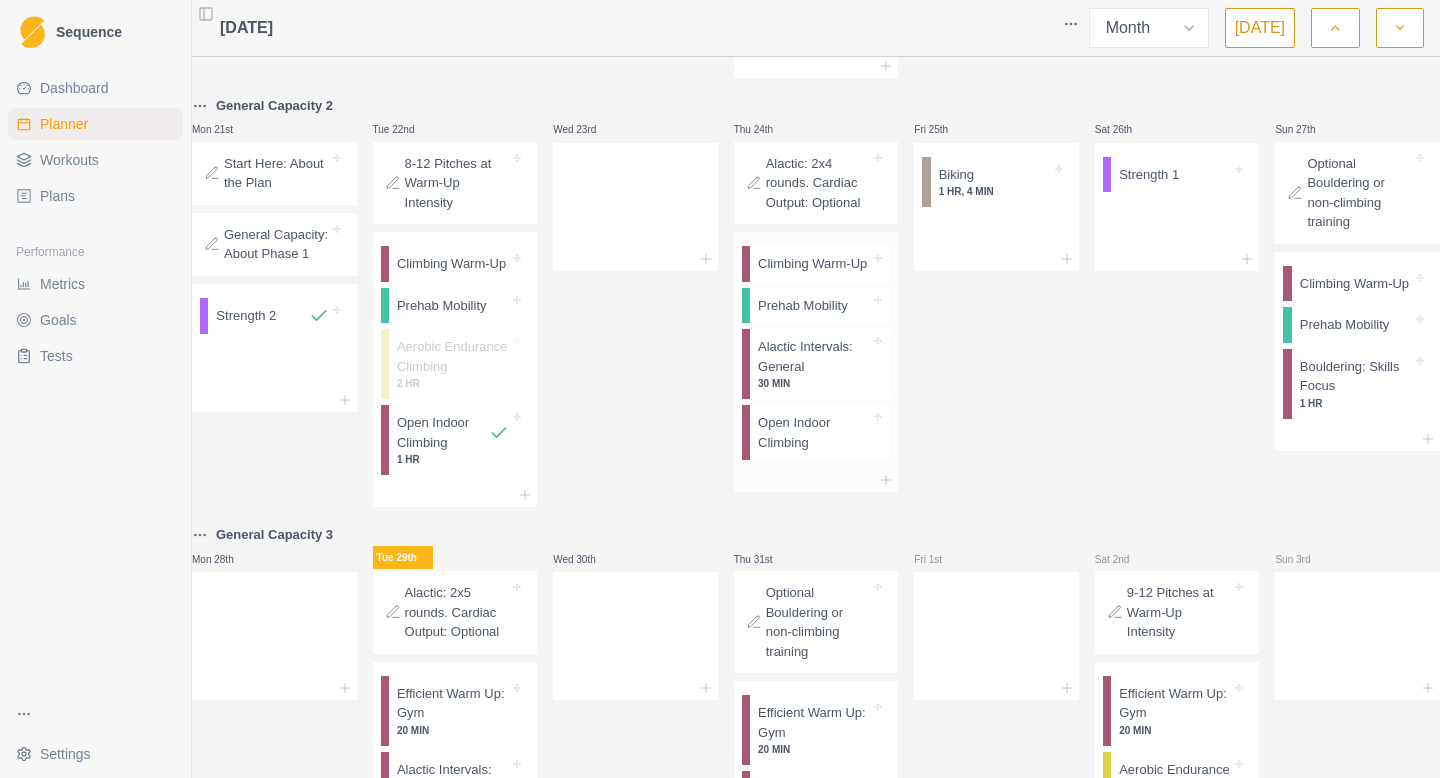 click 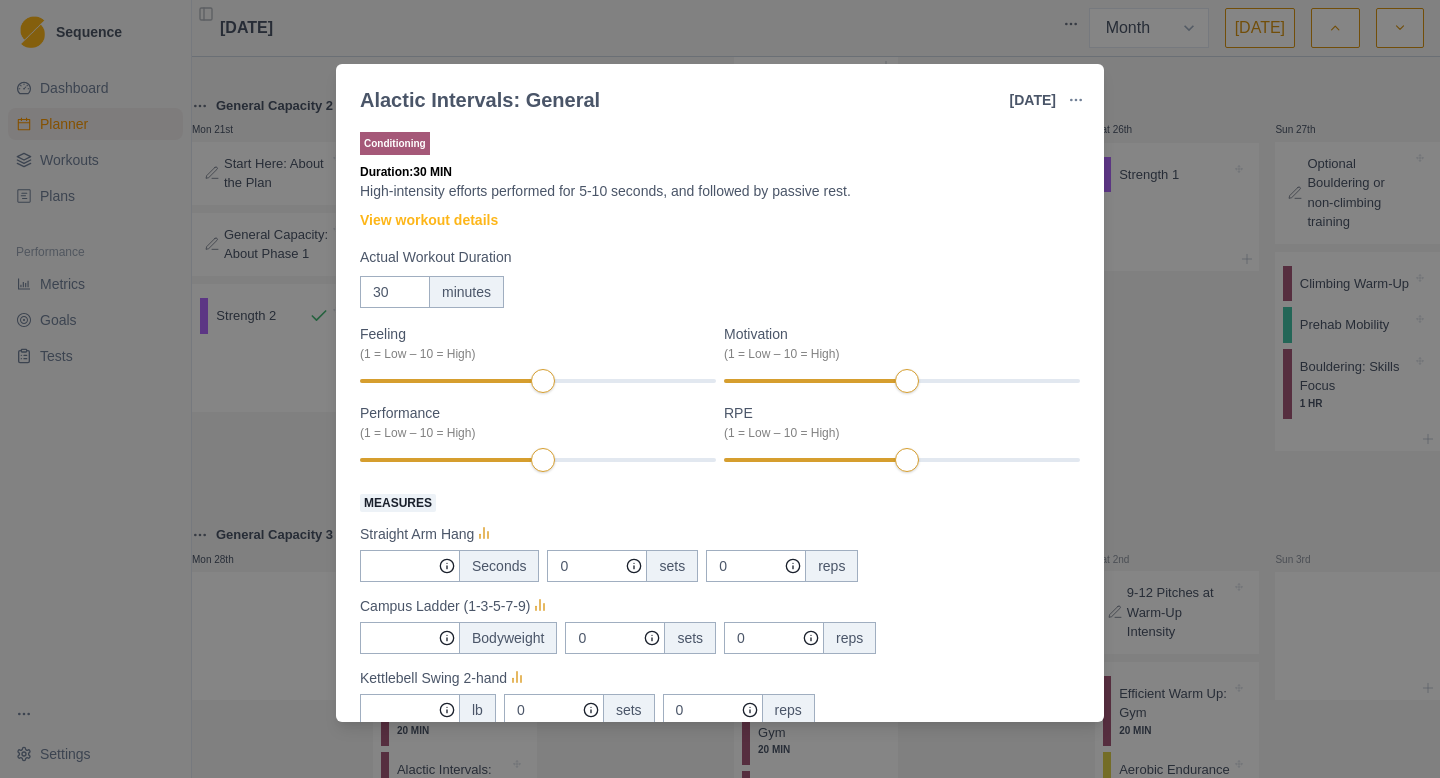 scroll, scrollTop: 402, scrollLeft: 0, axis: vertical 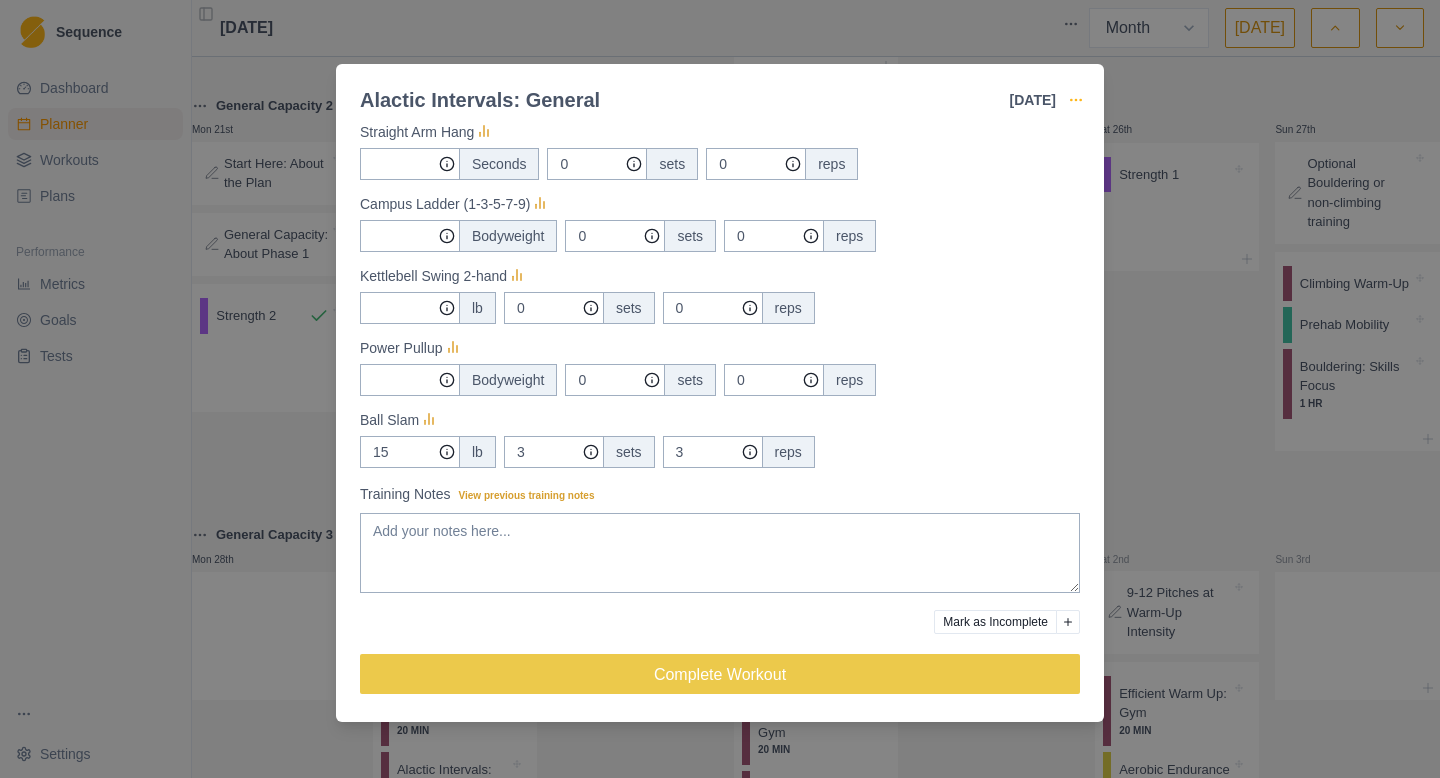 click 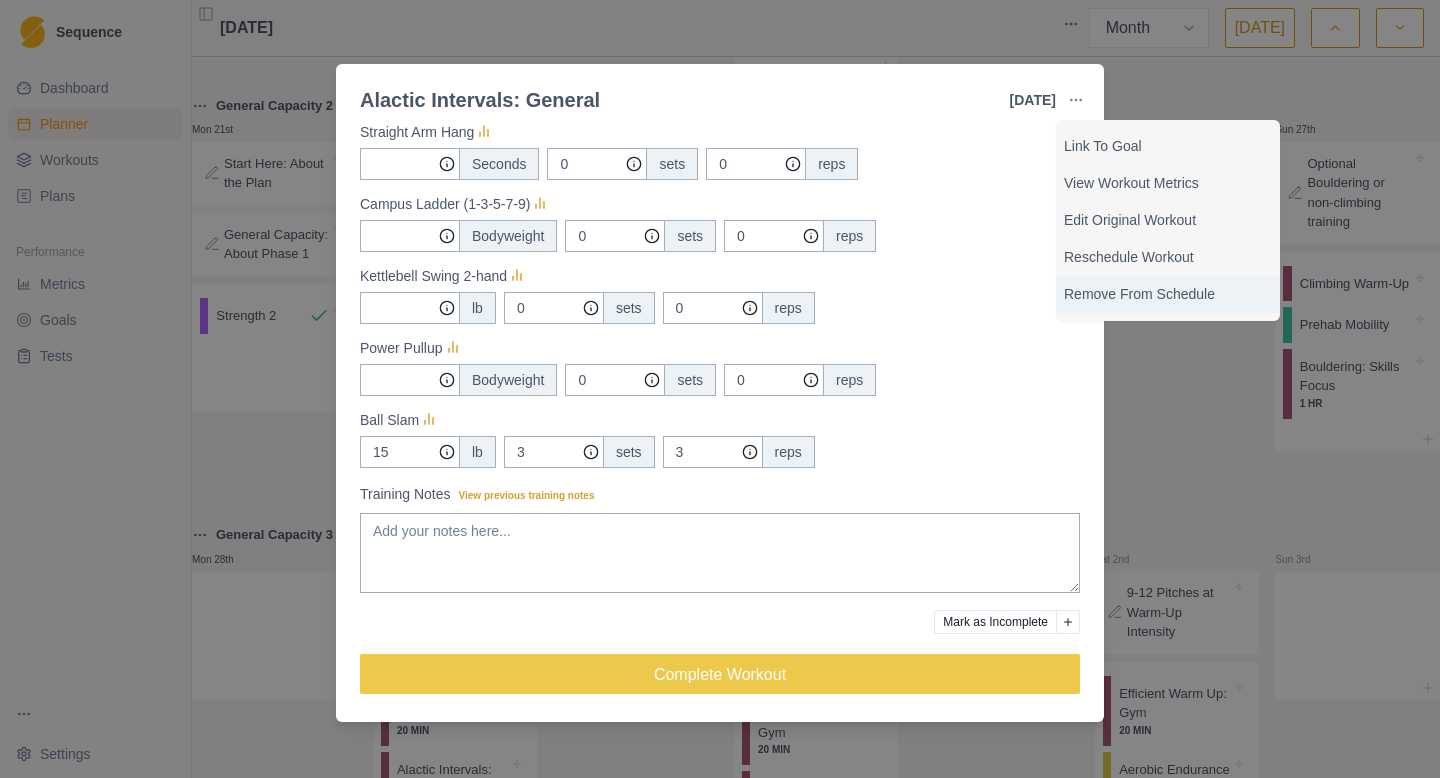 click on "Remove From Schedule" at bounding box center [1168, 294] 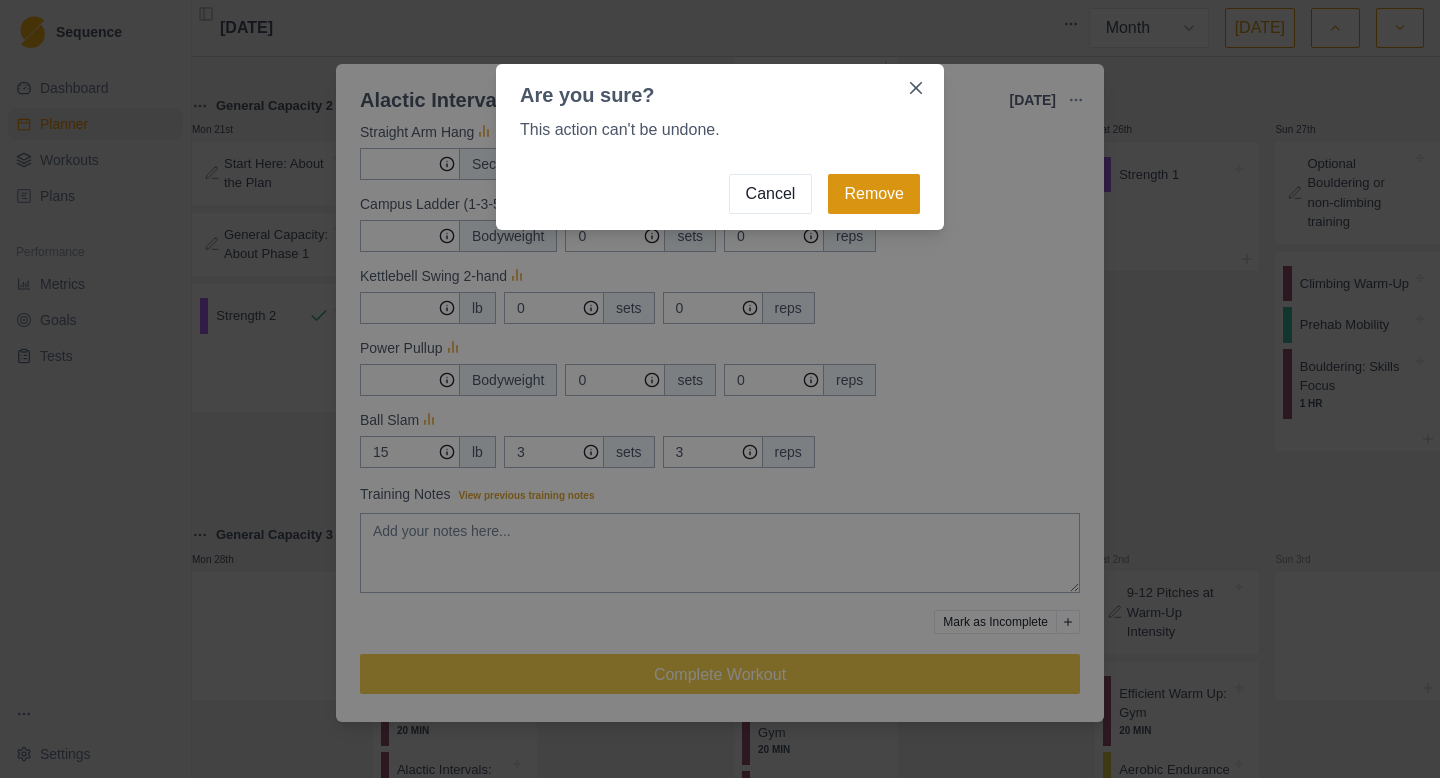 click on "Remove" at bounding box center [874, 194] 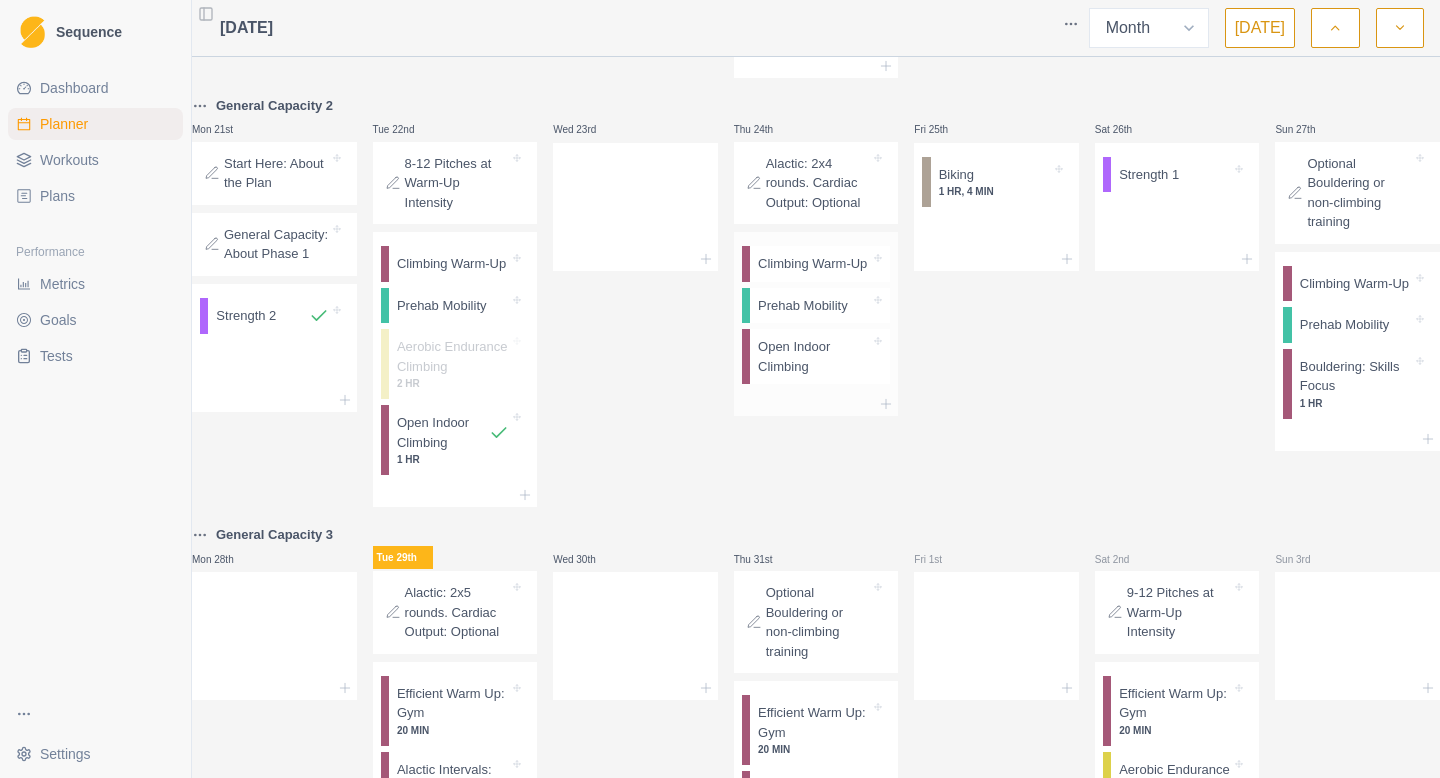 click on "Open Indoor Climbing" at bounding box center [820, 356] 